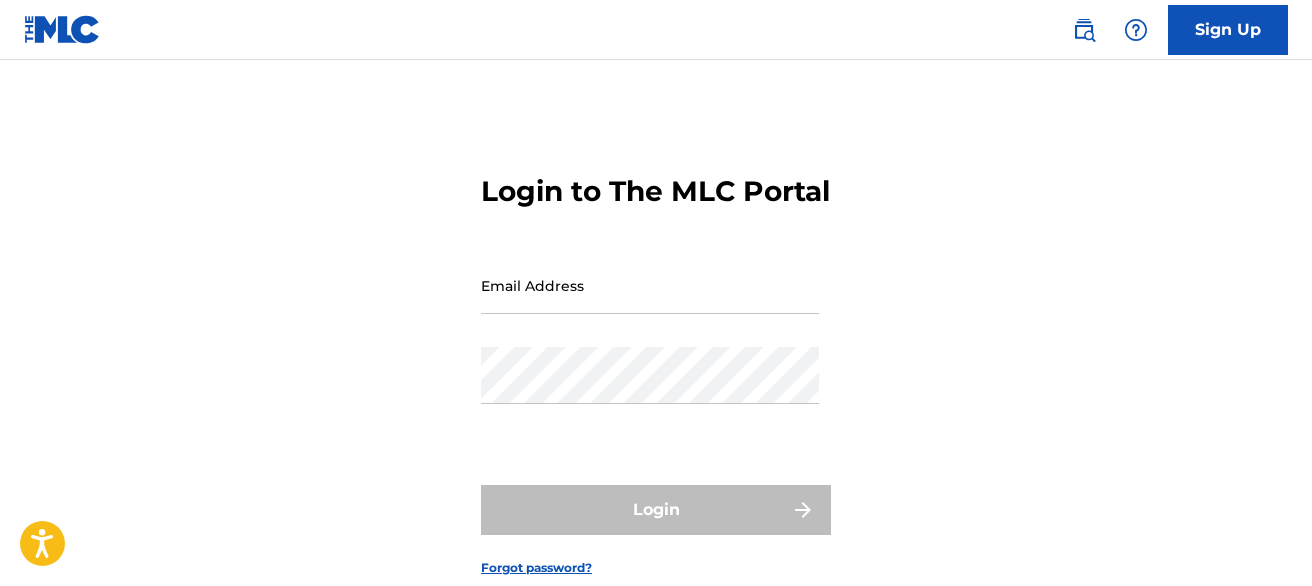 scroll, scrollTop: 0, scrollLeft: 0, axis: both 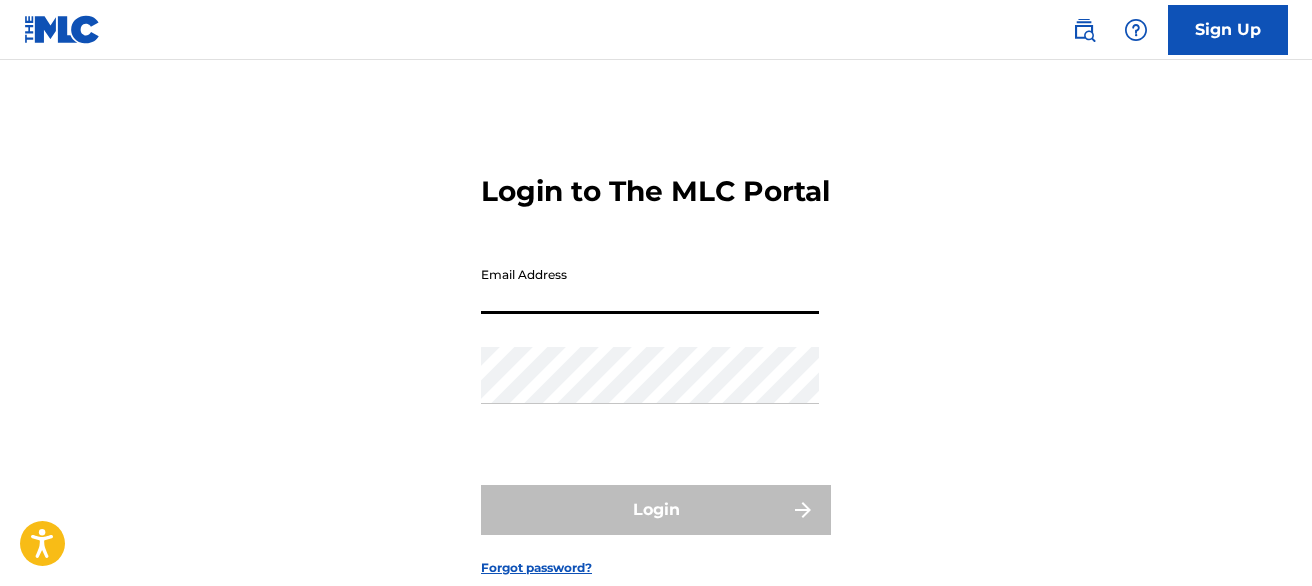 click on "Email Address" at bounding box center [650, 285] 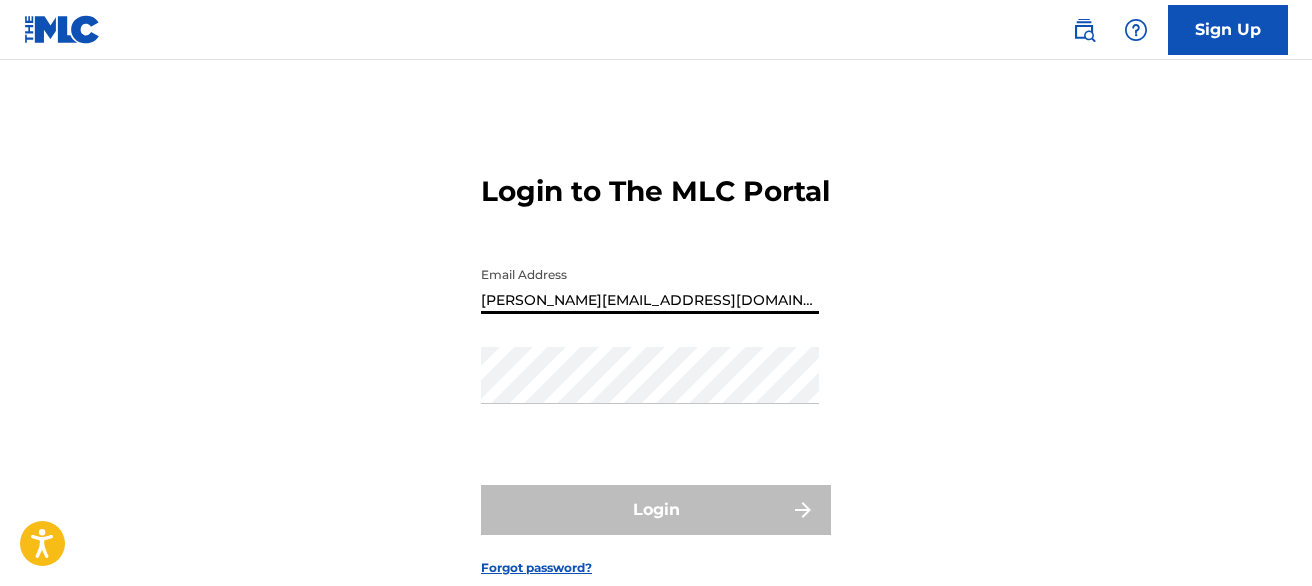 type on "[PERSON_NAME][EMAIL_ADDRESS][DOMAIN_NAME]" 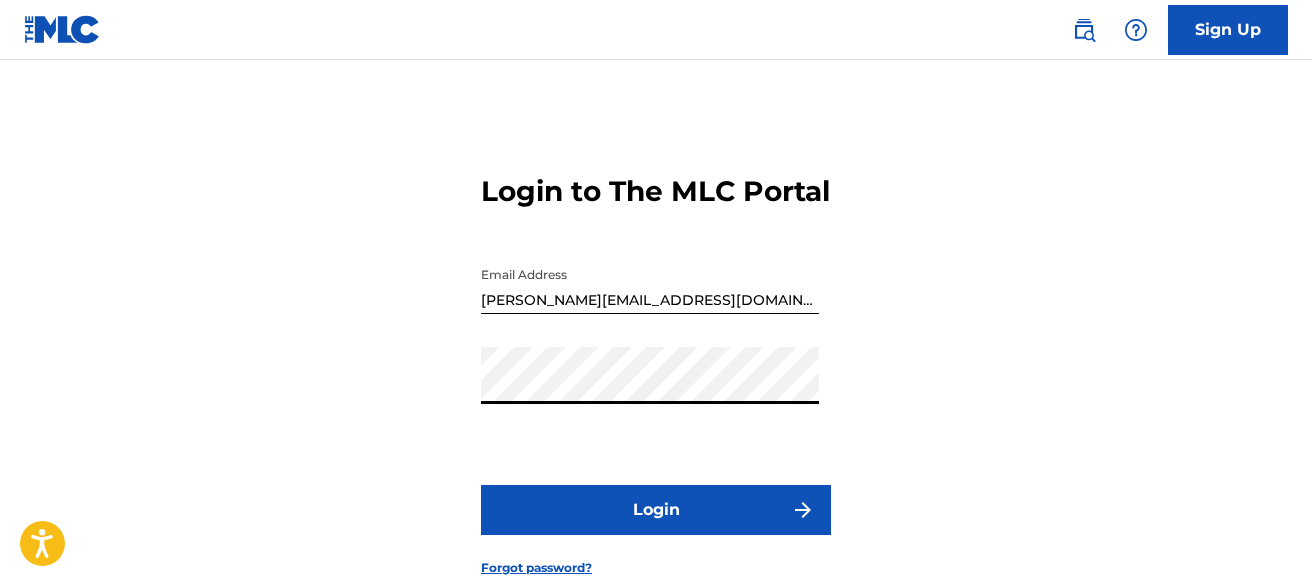 click on "Login" at bounding box center (656, 510) 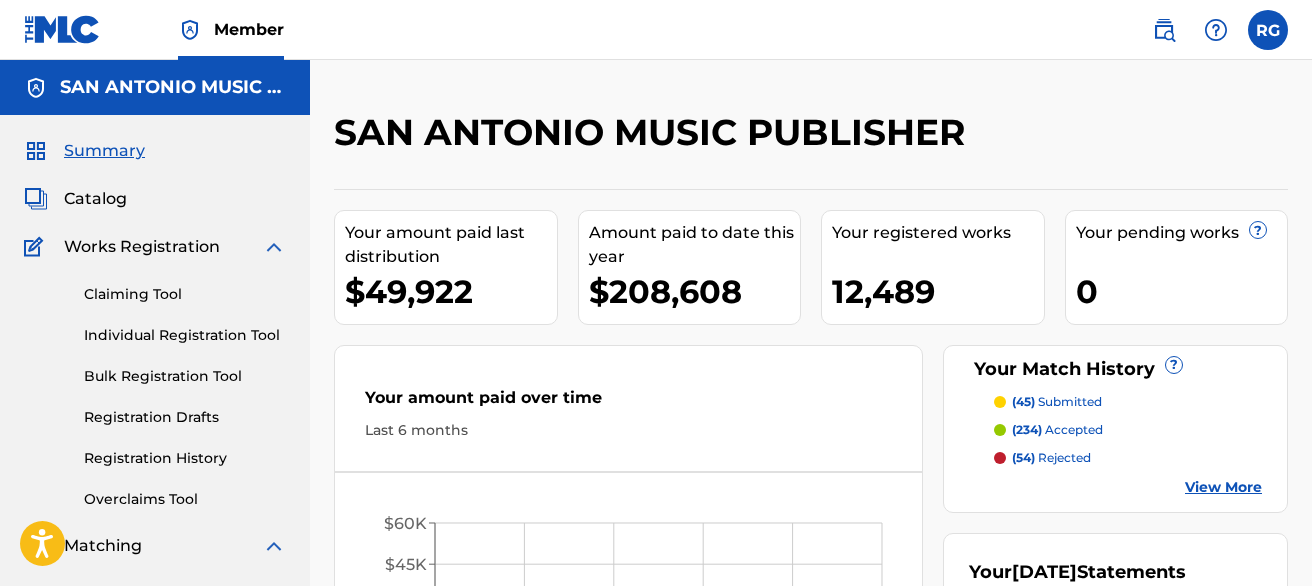 scroll, scrollTop: 0, scrollLeft: 0, axis: both 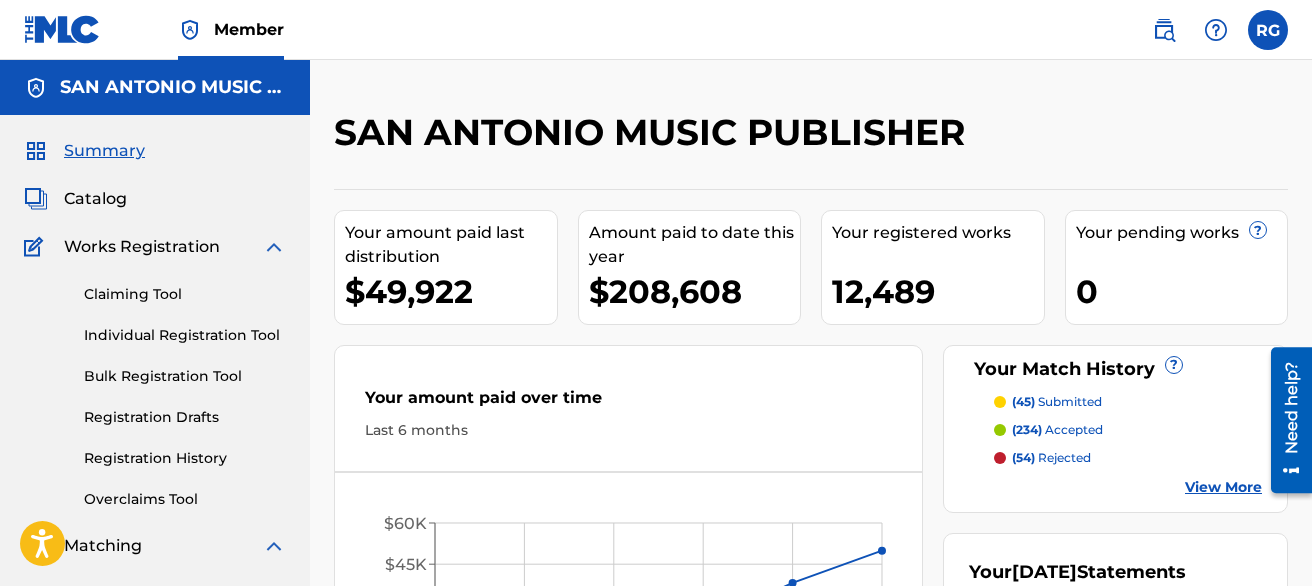 click on "Catalog" at bounding box center (95, 199) 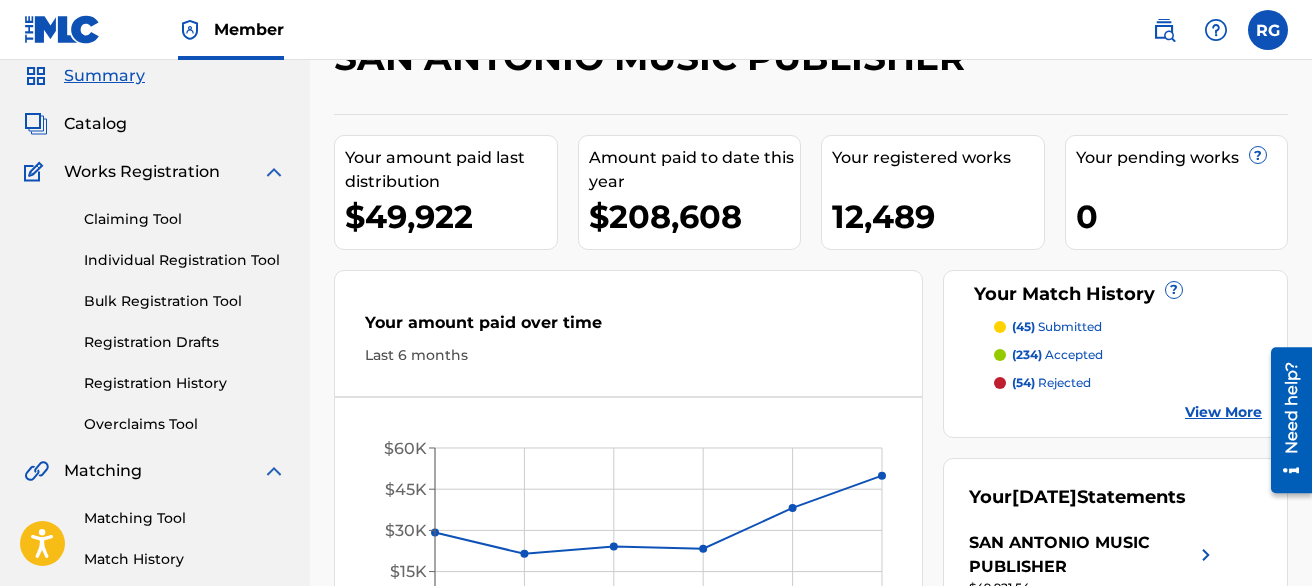 scroll, scrollTop: 80, scrollLeft: 0, axis: vertical 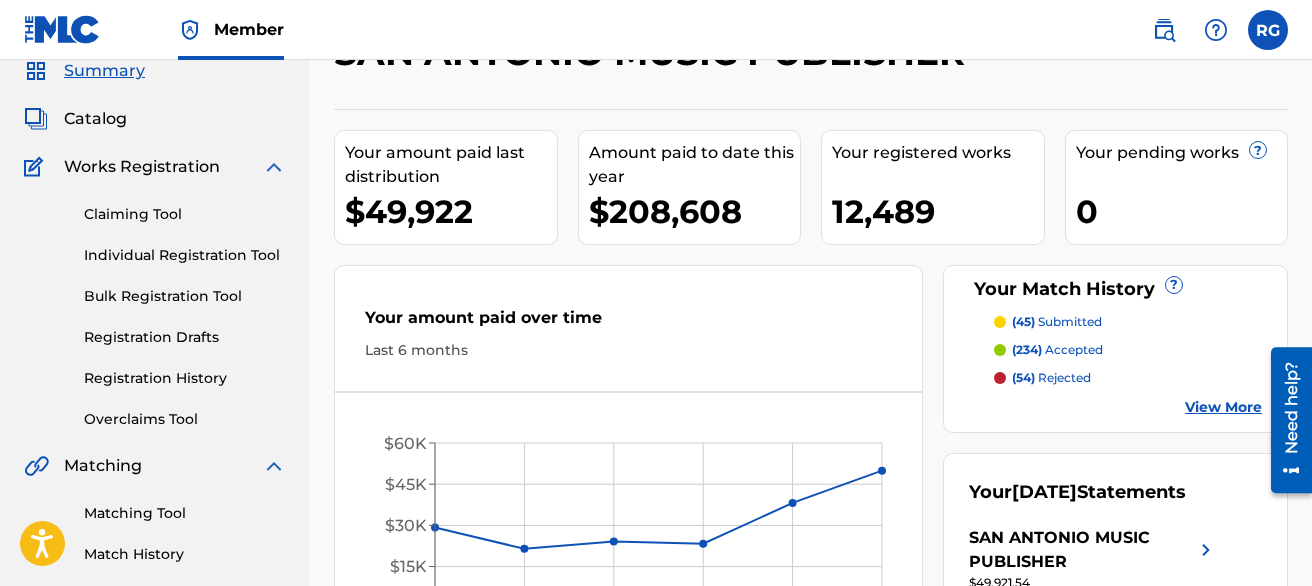 click on "Matching Tool" at bounding box center [185, 513] 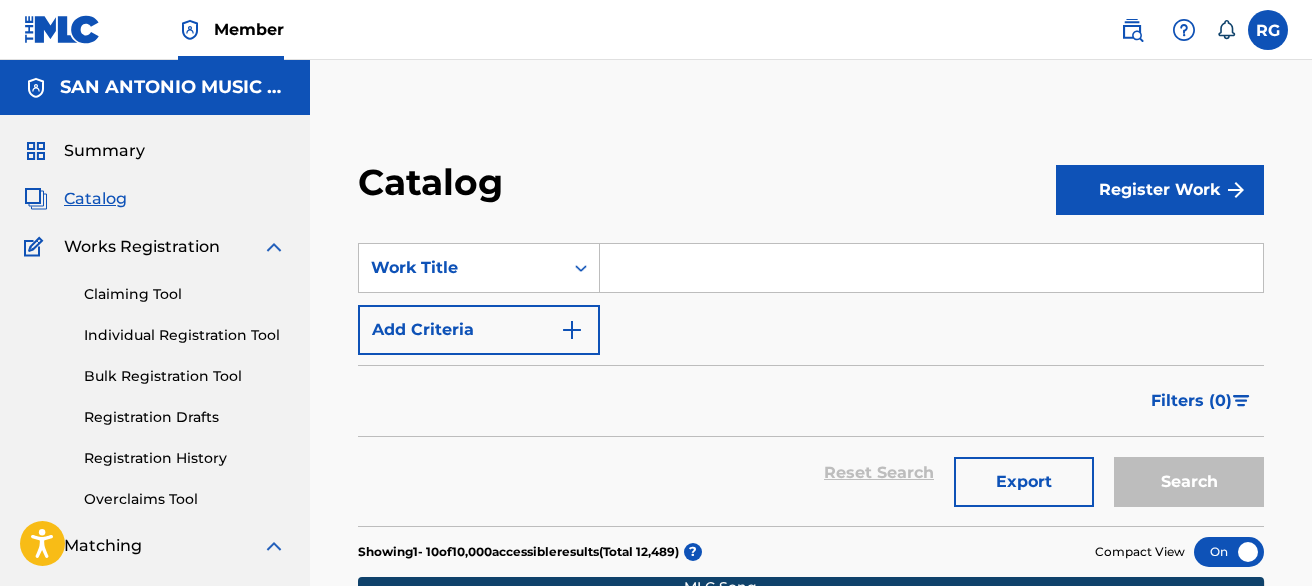 scroll, scrollTop: 0, scrollLeft: 0, axis: both 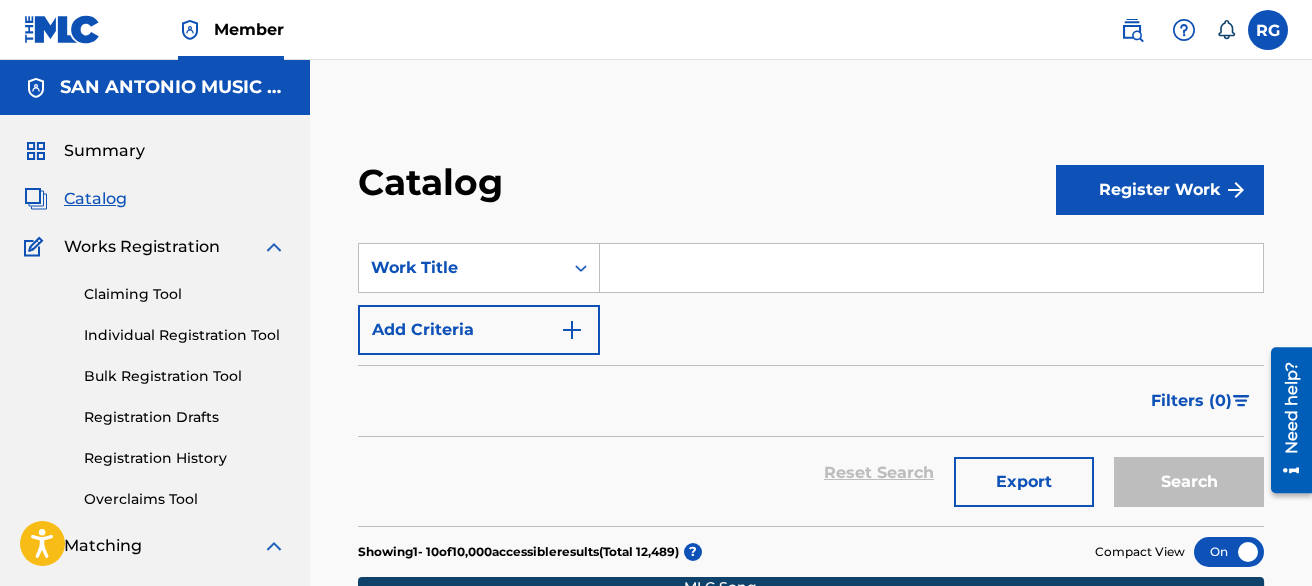 paste on "Ah Pa' Suegritas" 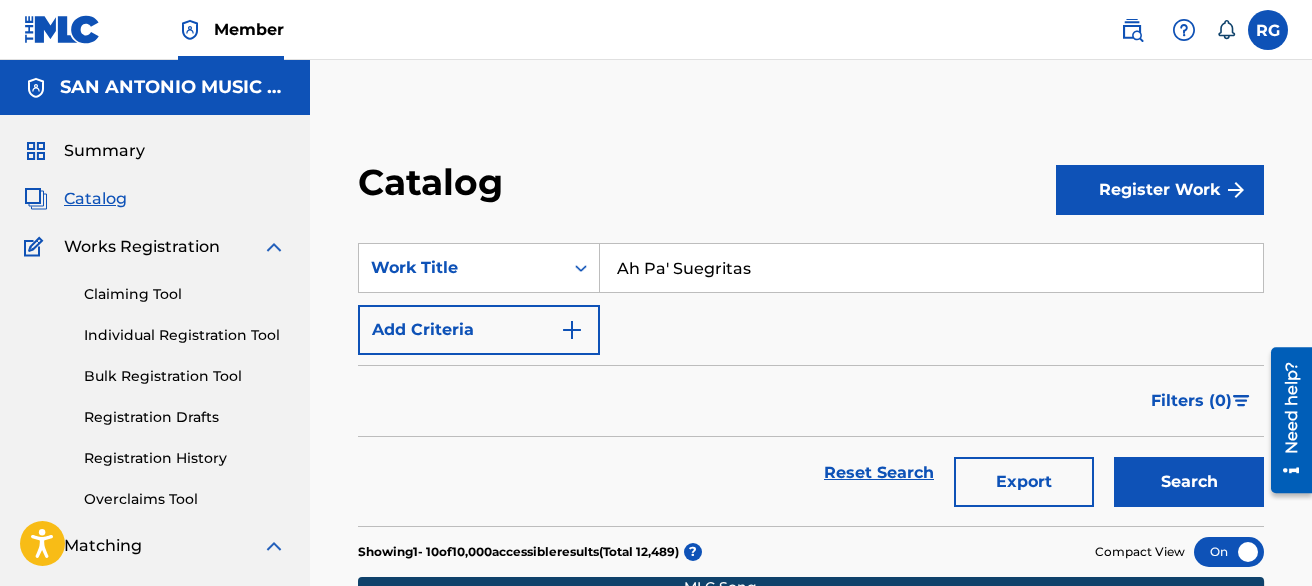 click on "Search" at bounding box center [1189, 482] 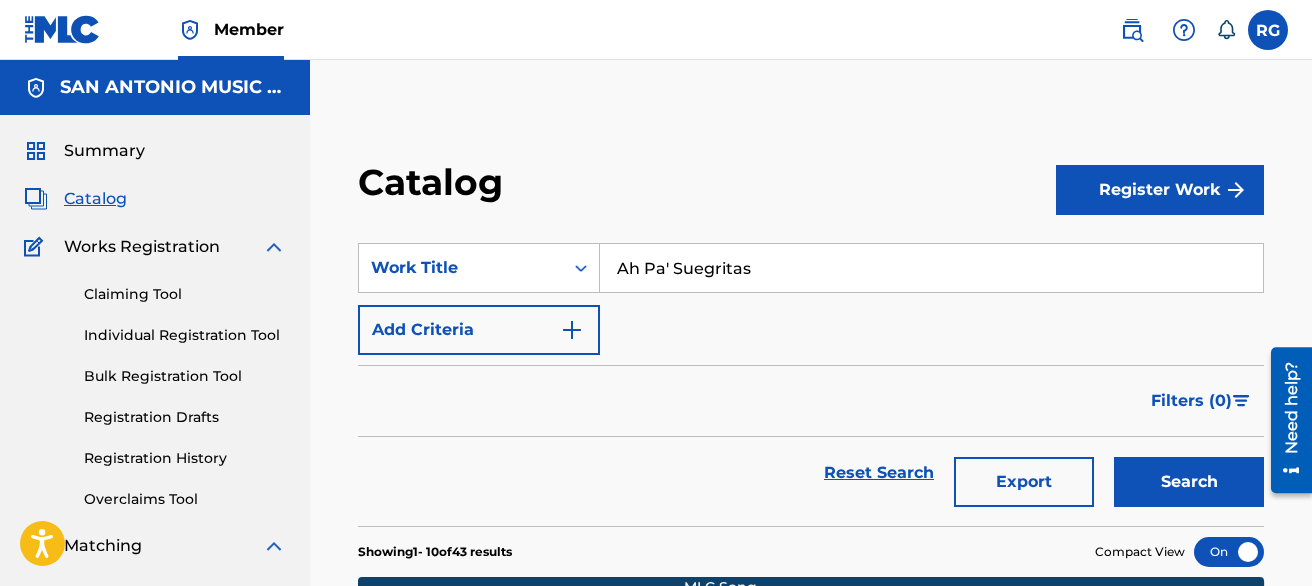 click on "Catalog" at bounding box center [707, 189] 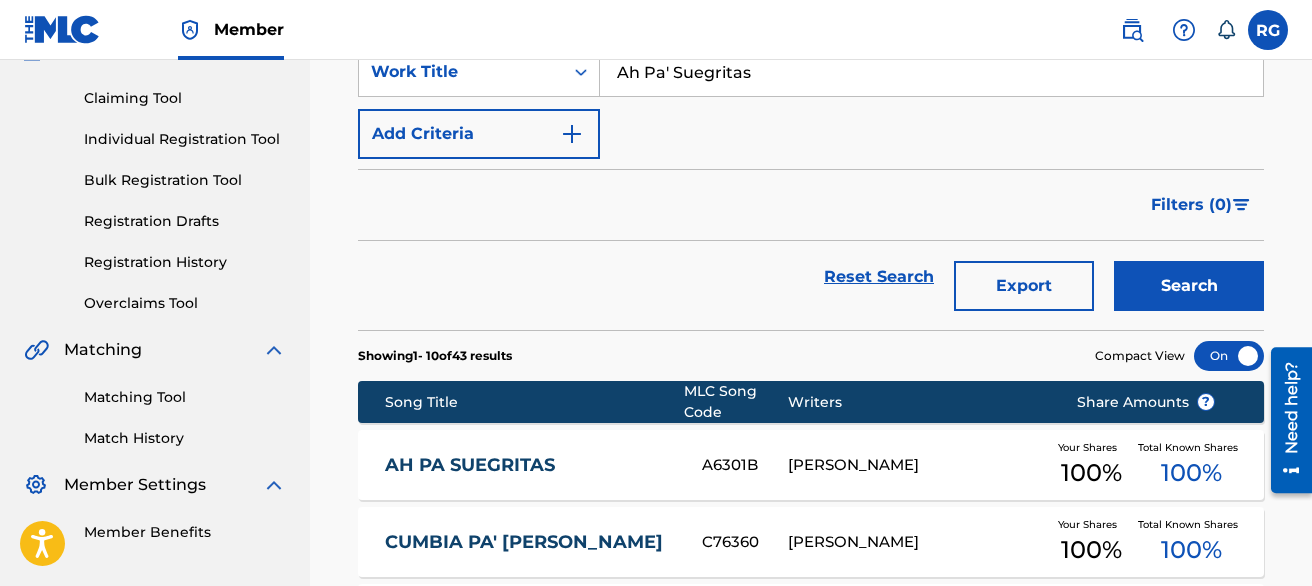 scroll, scrollTop: 200, scrollLeft: 0, axis: vertical 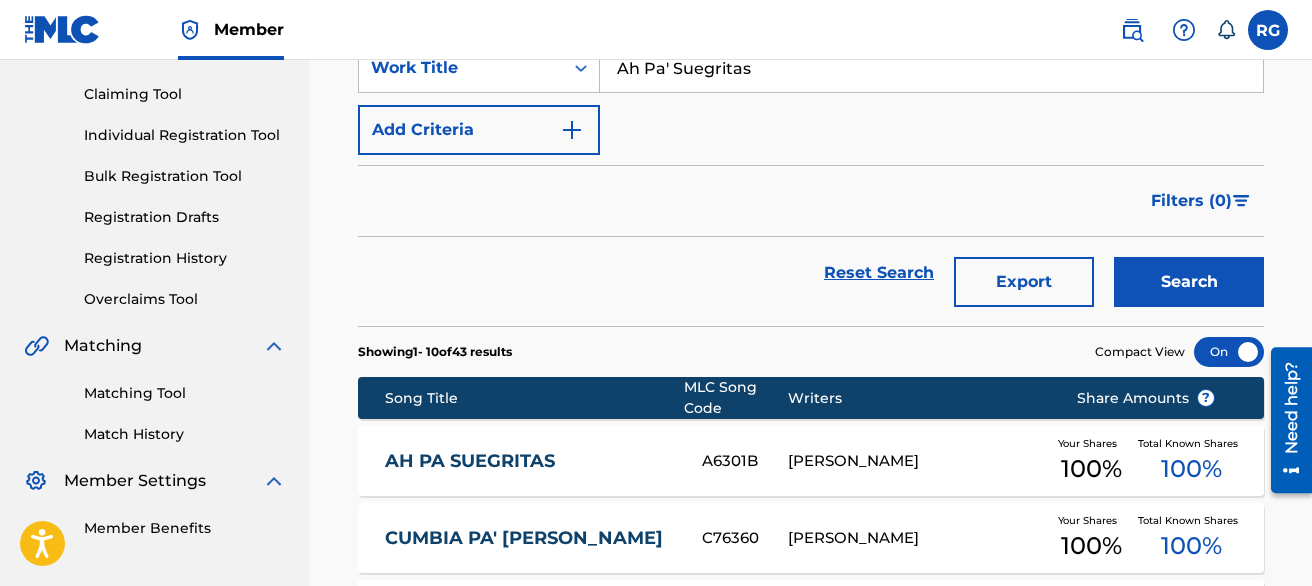 click on "Summary Catalog Works Registration Claiming Tool Individual Registration Tool Bulk Registration Tool Registration Drafts Registration History Overclaims Tool Matching Matching Tool Match History Member Settings Member Benefits" at bounding box center [155, 239] 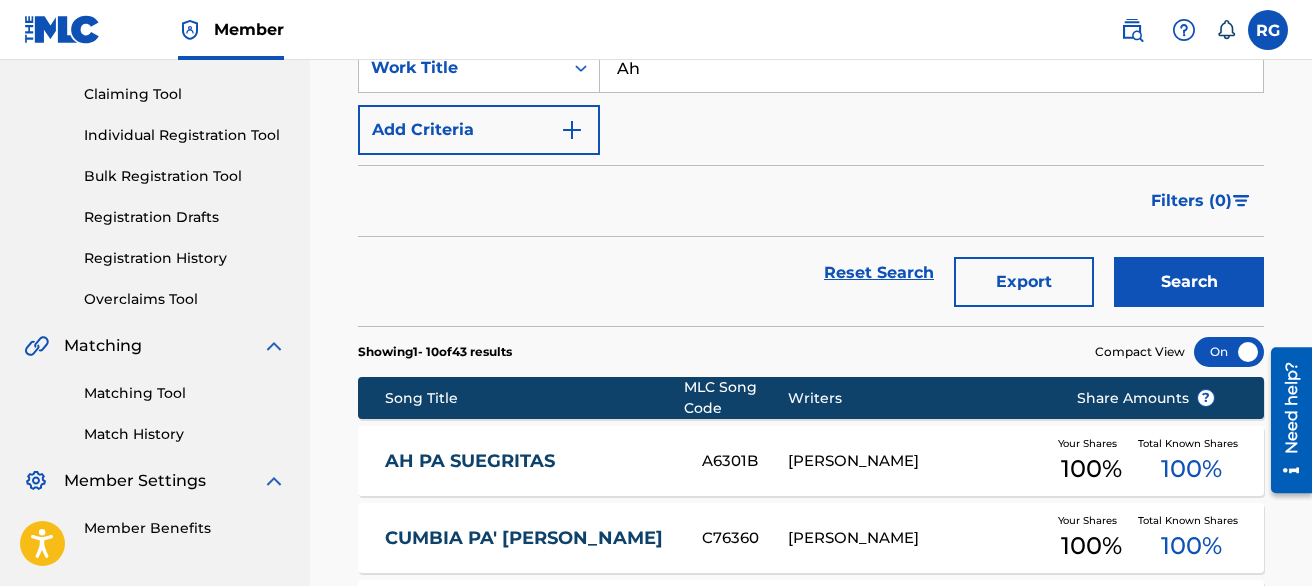 type on "A" 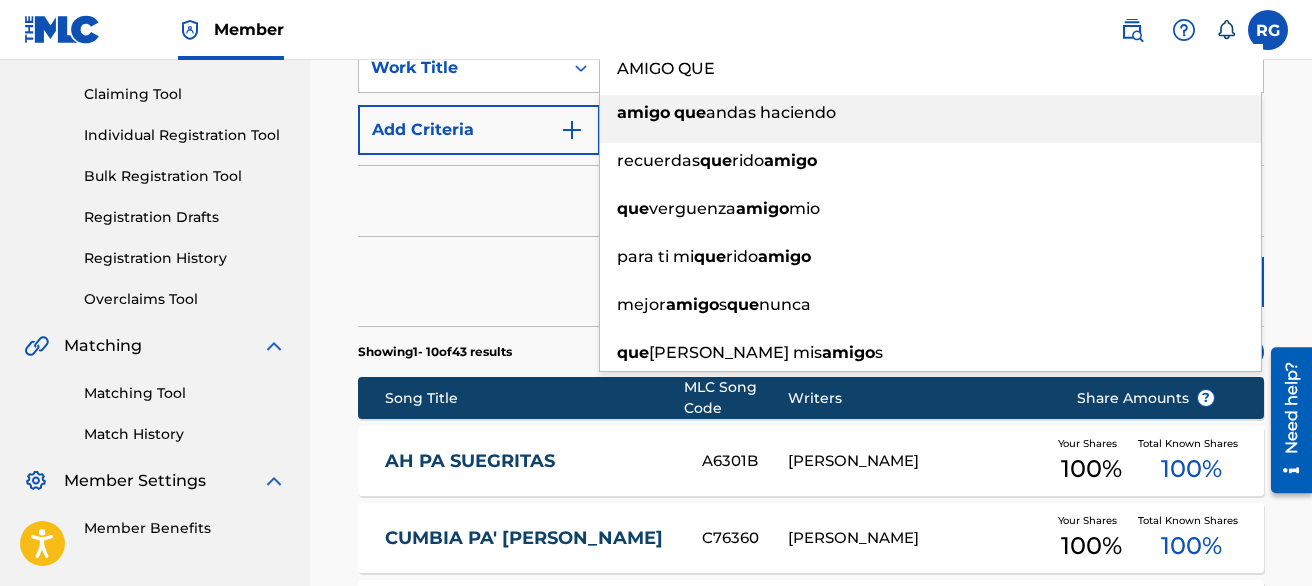 click on "andas haciendo" at bounding box center [771, 112] 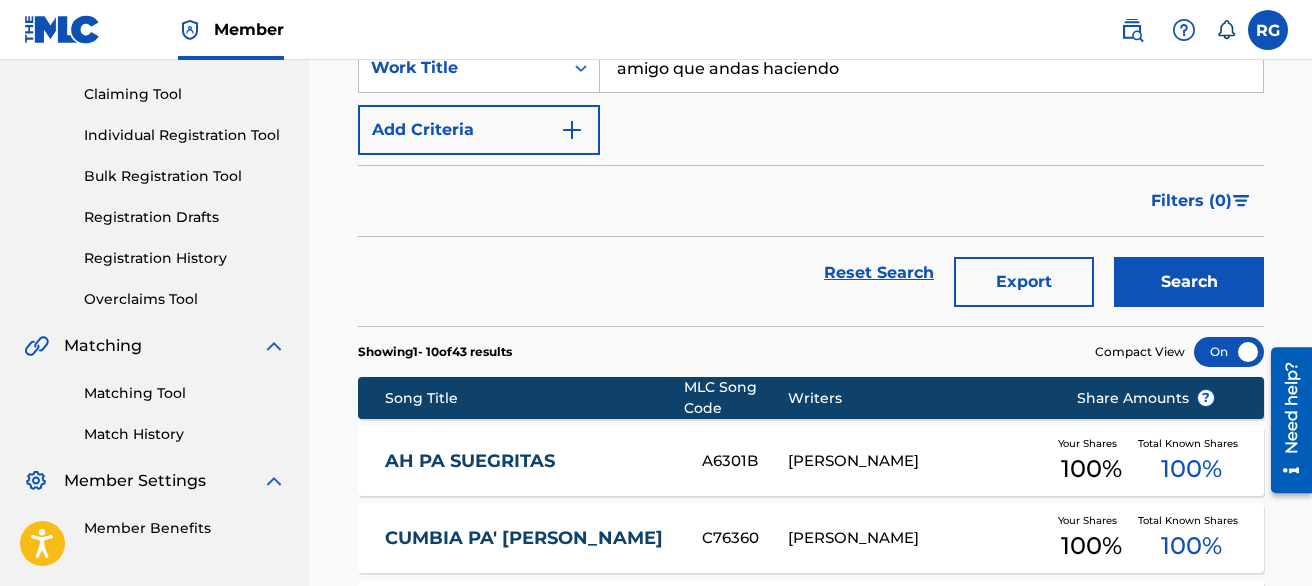 click on "Search" at bounding box center (1189, 282) 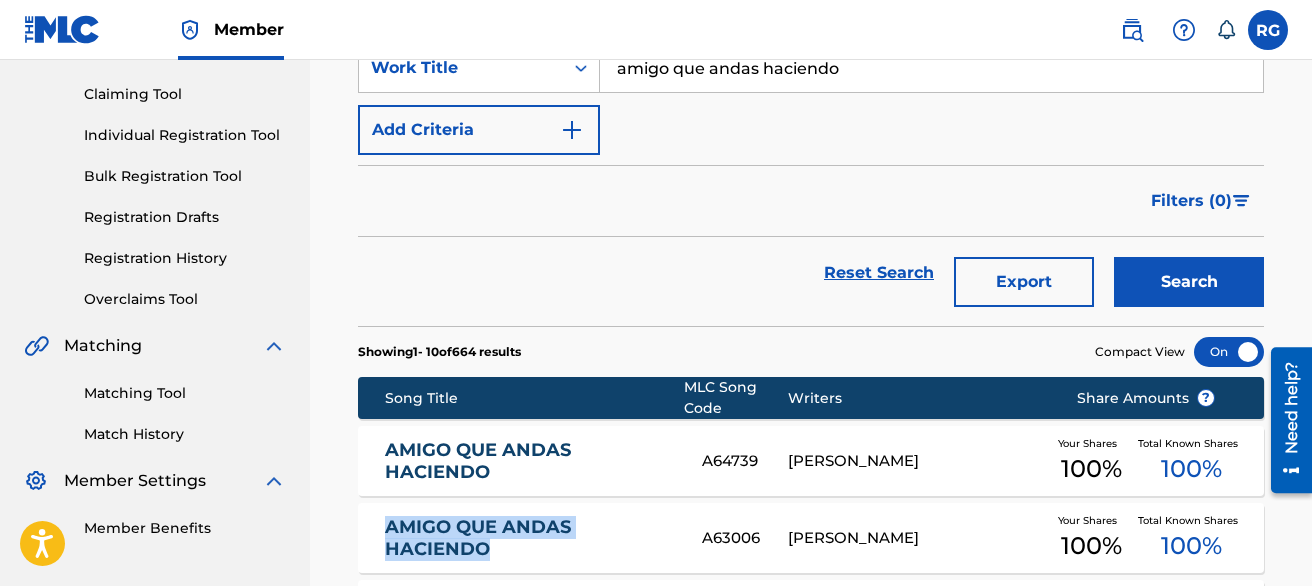 drag, startPoint x: 349, startPoint y: 519, endPoint x: 489, endPoint y: 548, distance: 142.97203 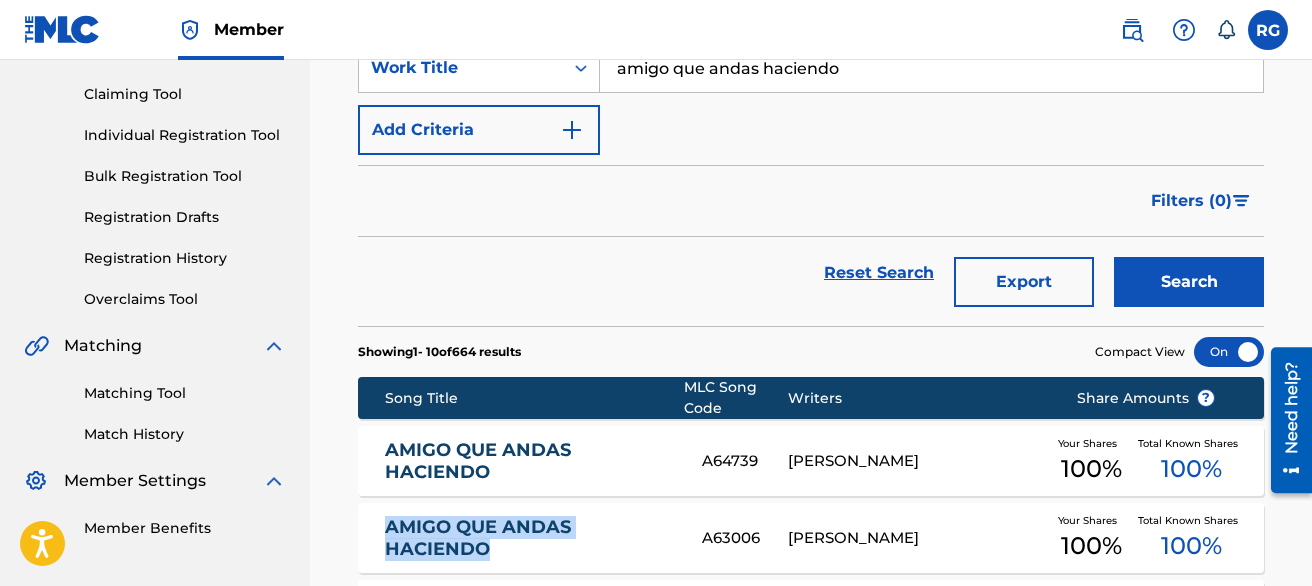 copy on "AMIGO QUE ANDAS HACIENDO" 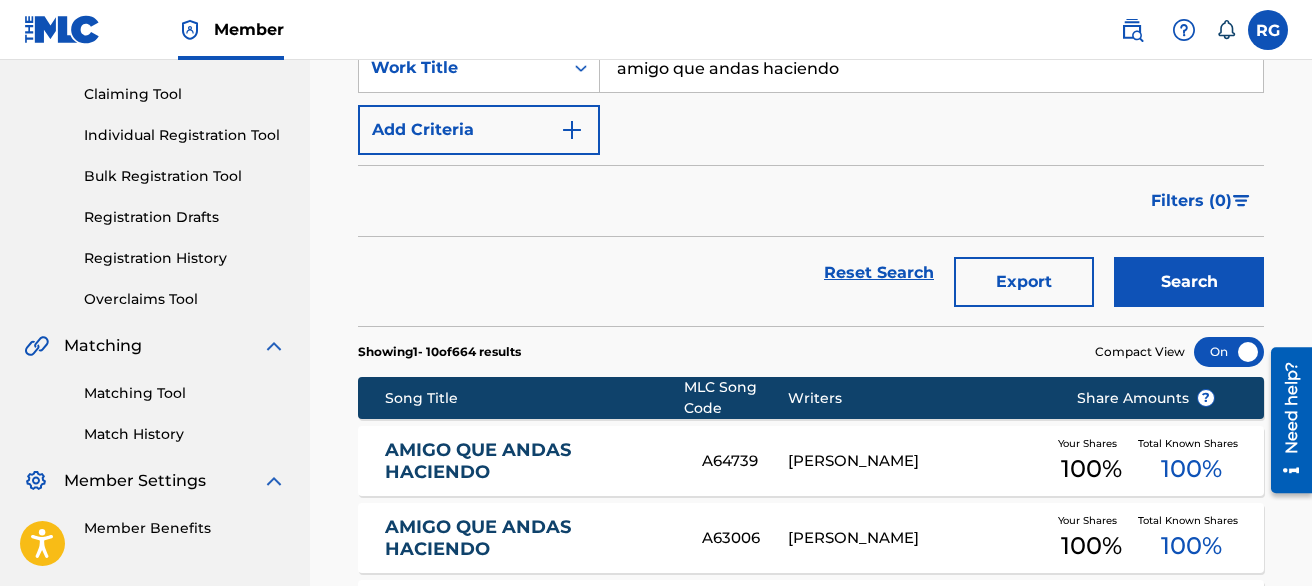 click on "Claiming Tool Individual Registration Tool Bulk Registration Tool Registration Drafts Registration History Overclaims Tool" at bounding box center (155, 184) 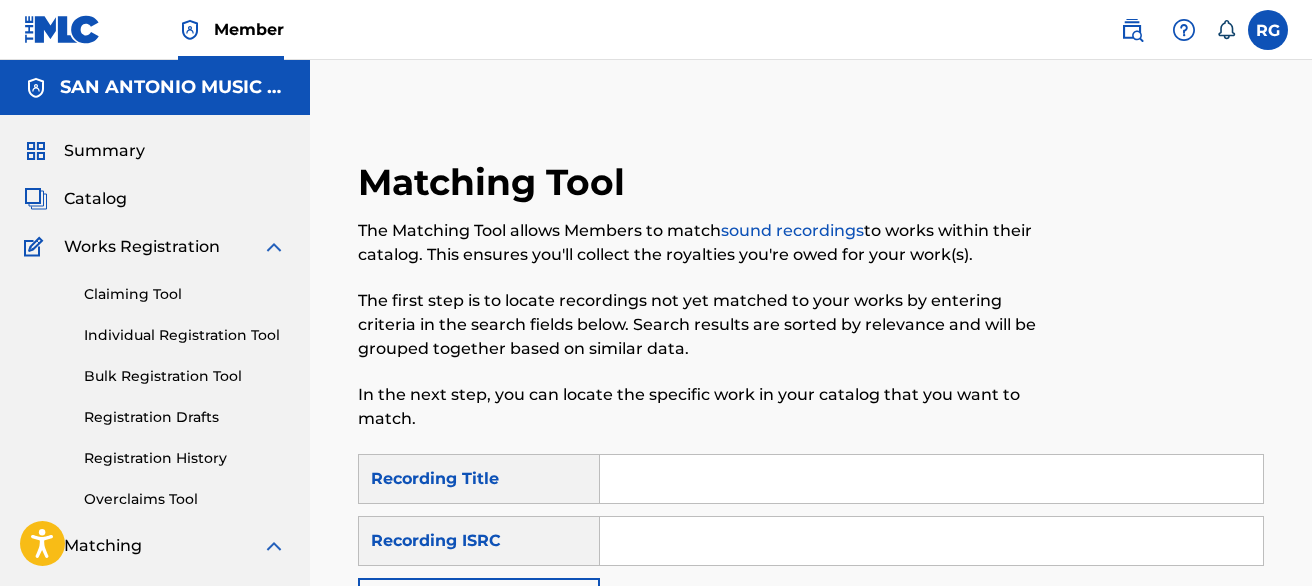 scroll, scrollTop: 0, scrollLeft: 0, axis: both 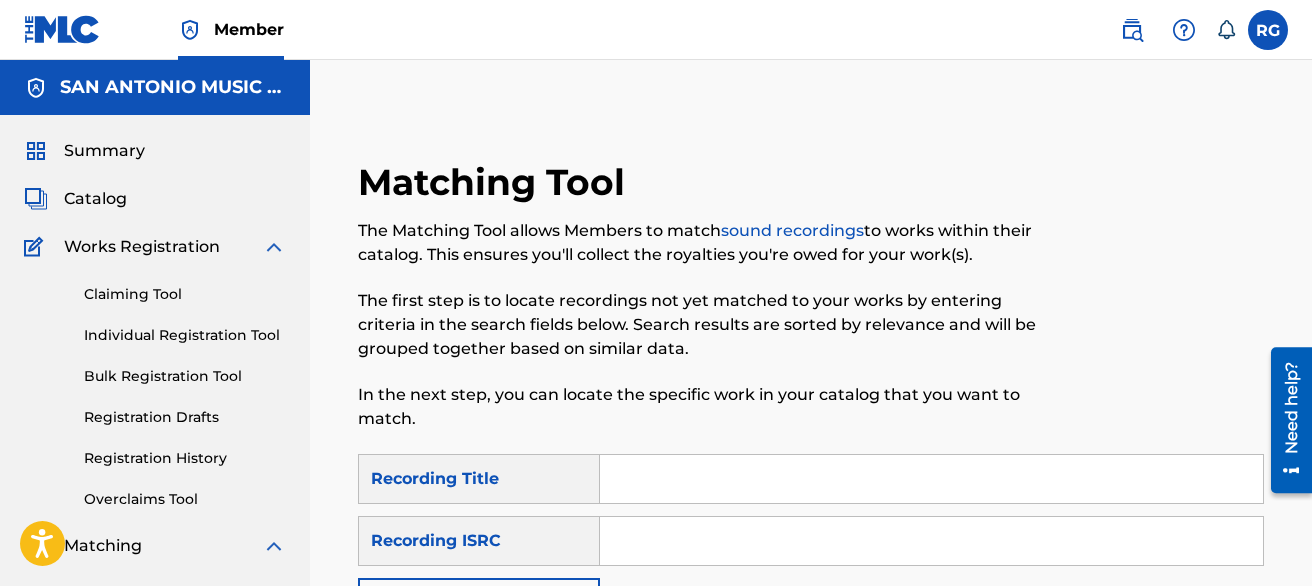 paste on "Ah Pa' Suegritas" 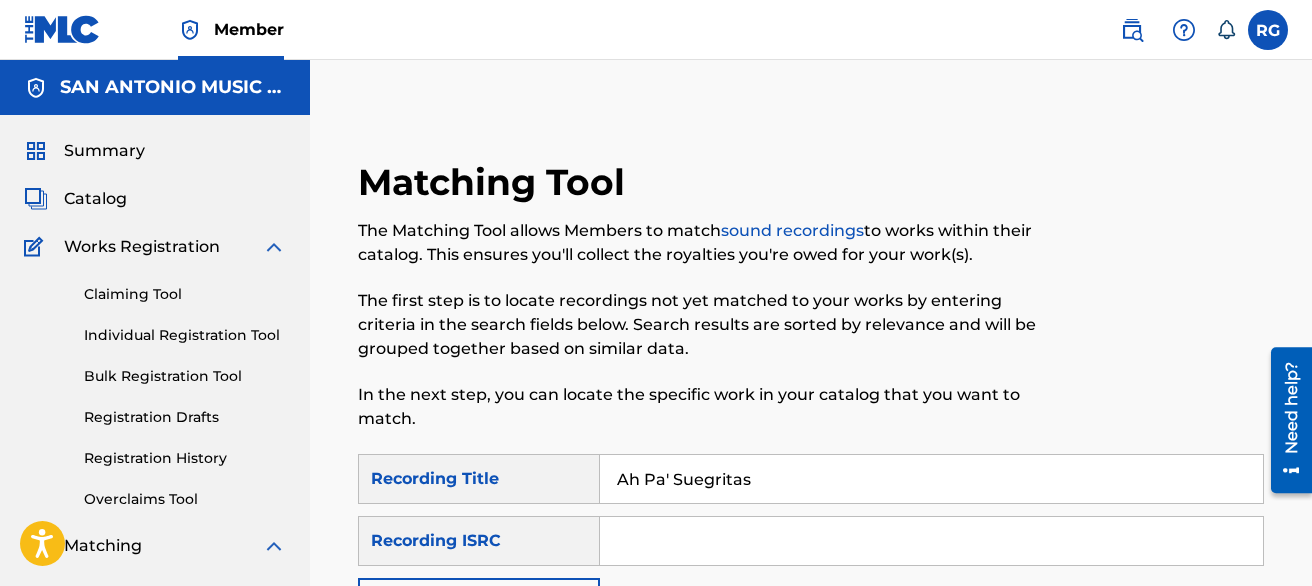 click on "Search" at bounding box center [1189, 755] 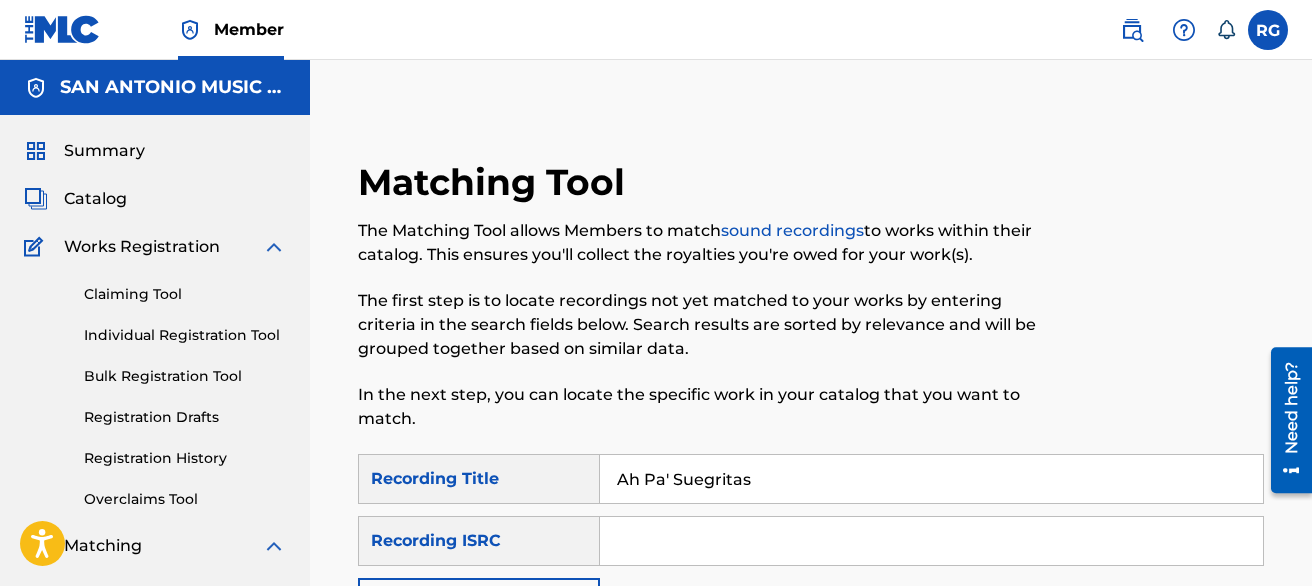 scroll, scrollTop: 513, scrollLeft: 0, axis: vertical 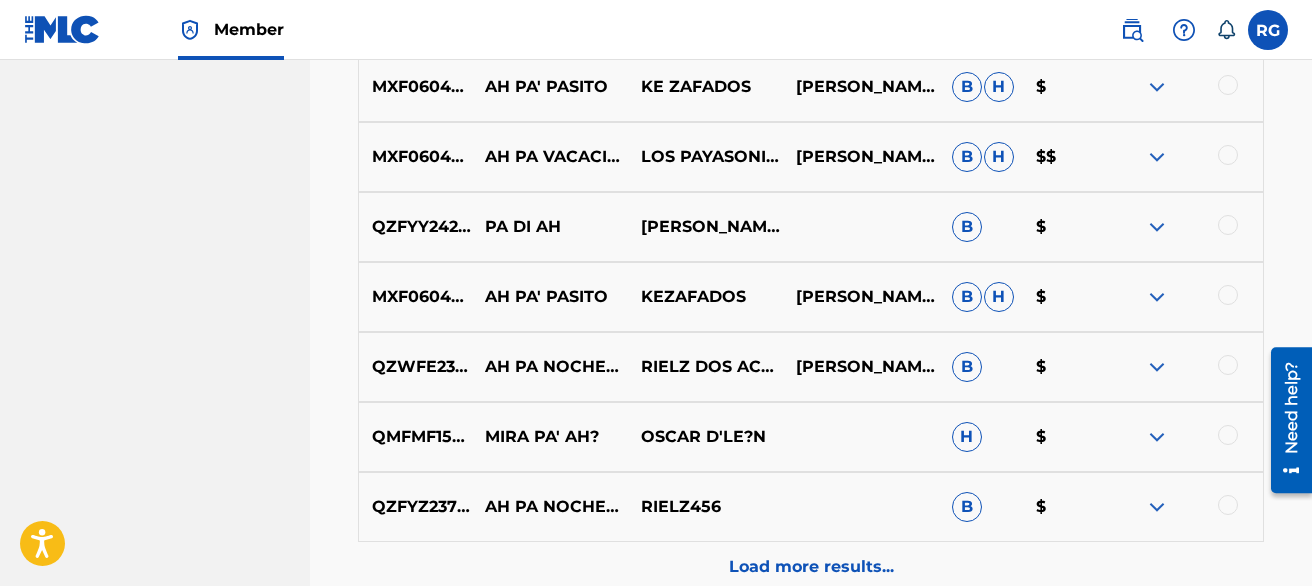 click on "Load more results..." at bounding box center [811, 567] 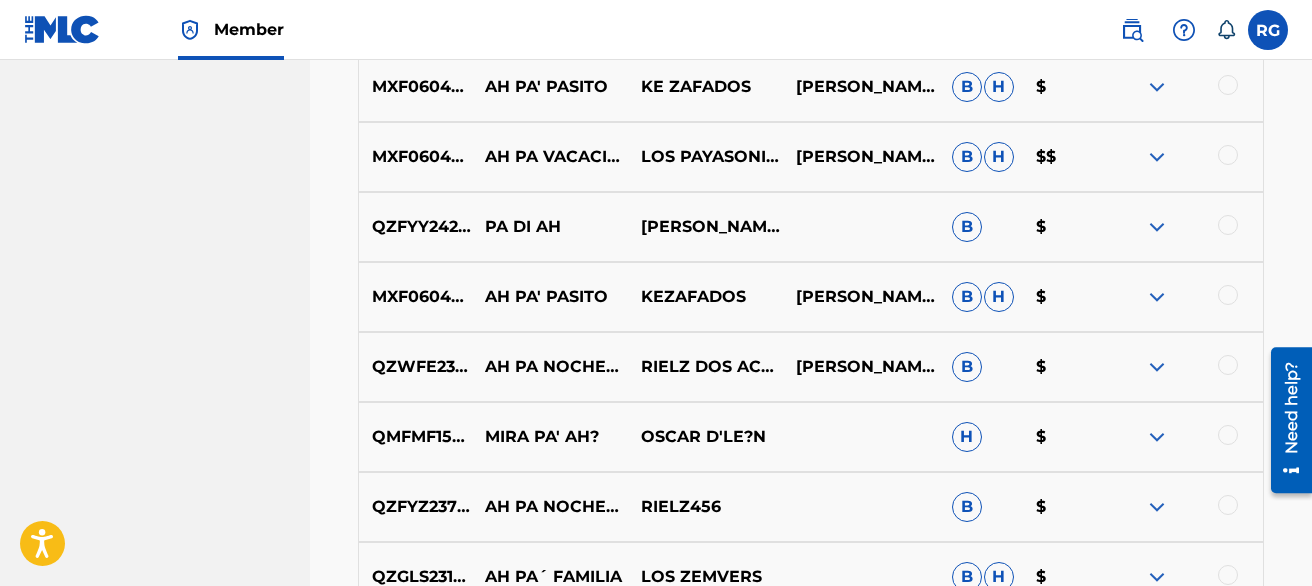 scroll, scrollTop: 1928, scrollLeft: 0, axis: vertical 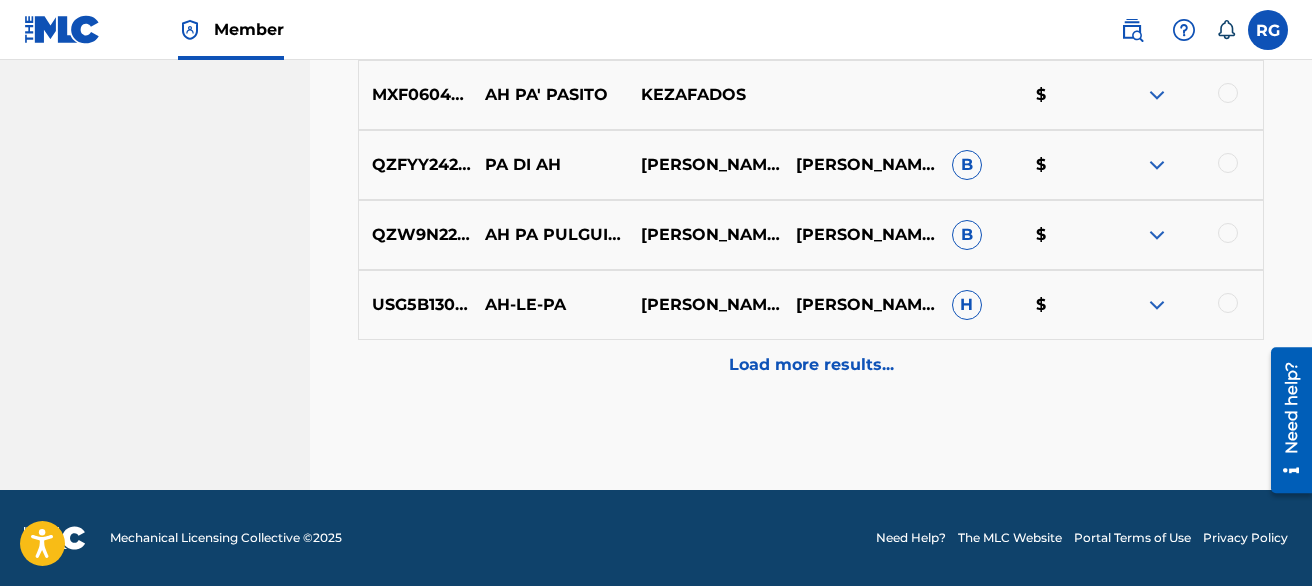 click on "Load more results..." at bounding box center (811, 365) 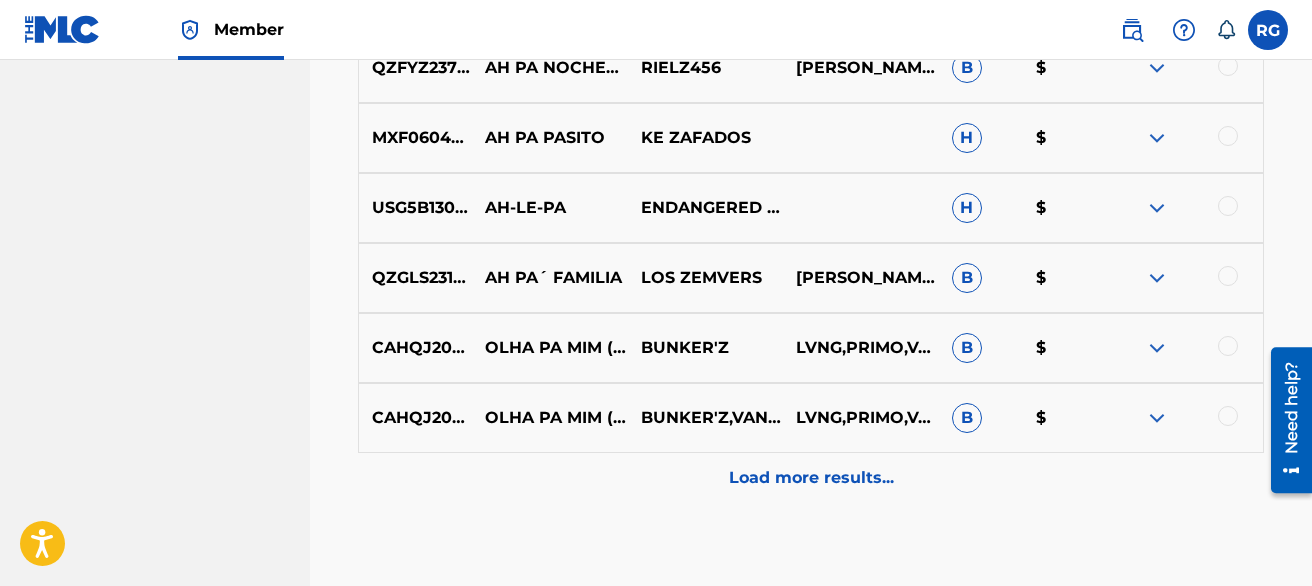 scroll, scrollTop: 2628, scrollLeft: 0, axis: vertical 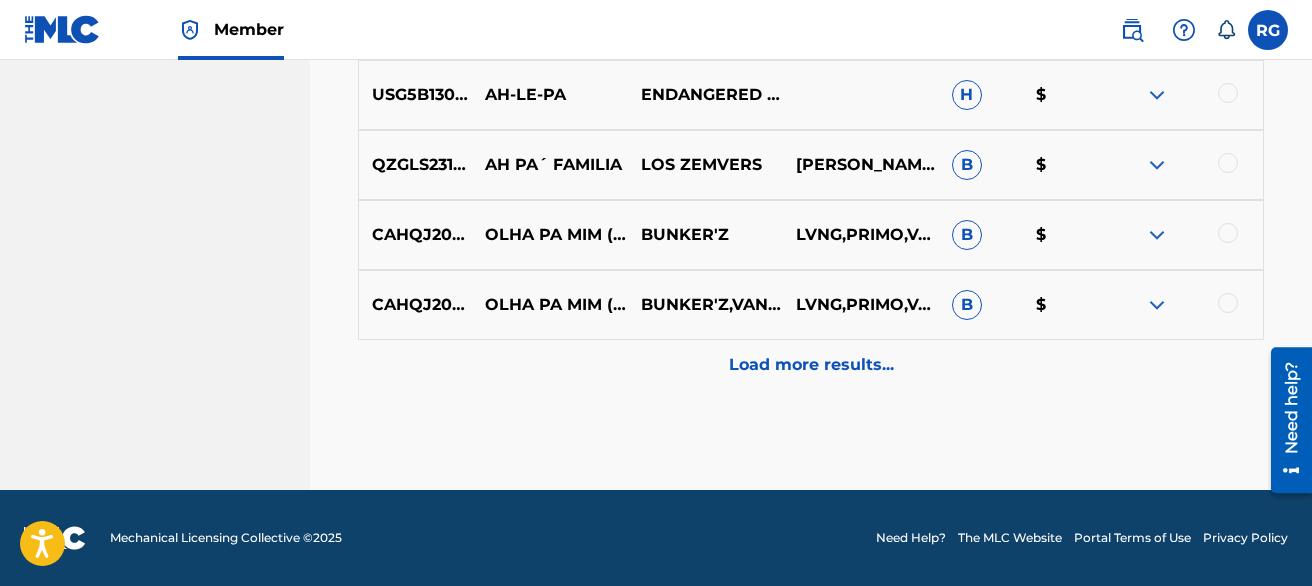 click on "Load more results..." at bounding box center [811, 365] 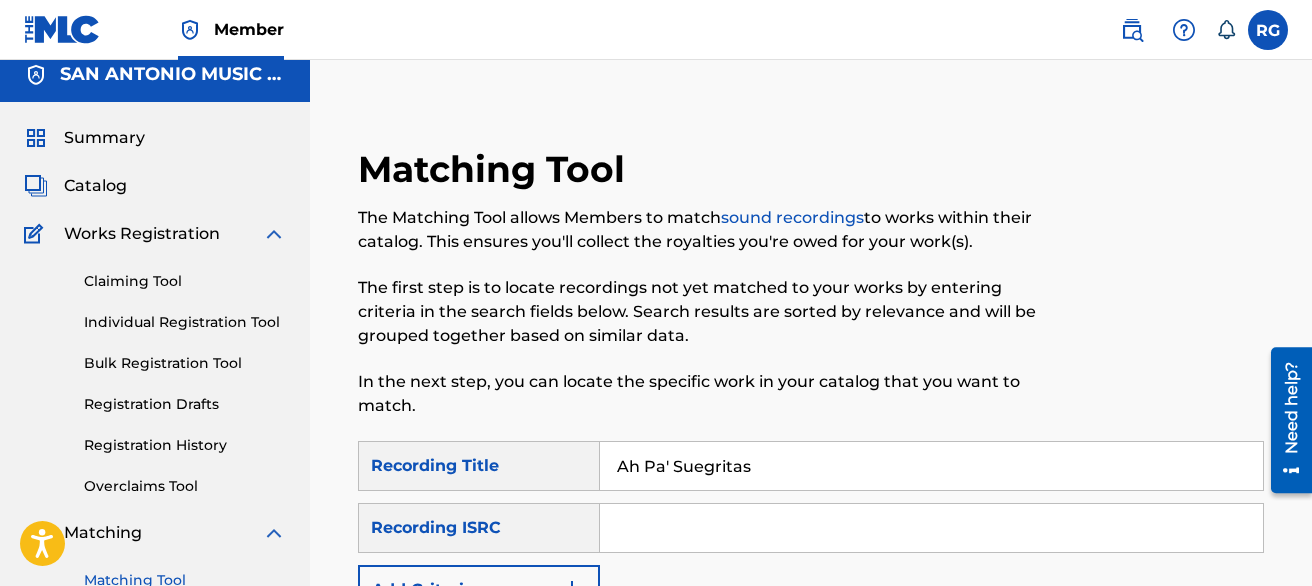 scroll, scrollTop: 0, scrollLeft: 0, axis: both 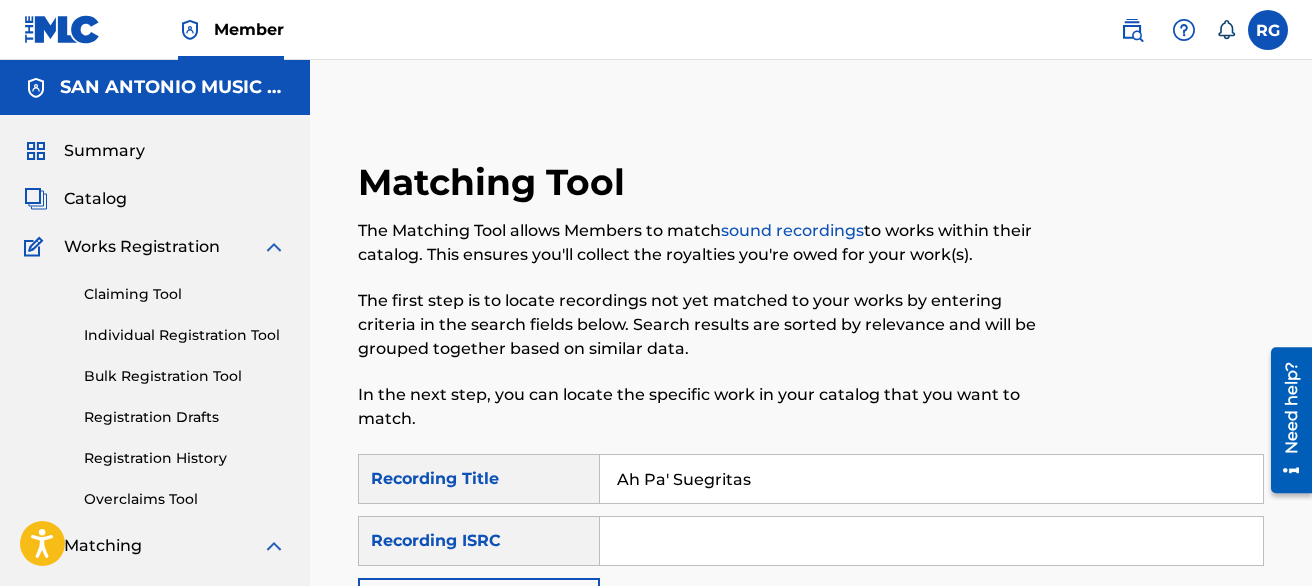 click on "Ah Pa' Suegritas" at bounding box center [931, 479] 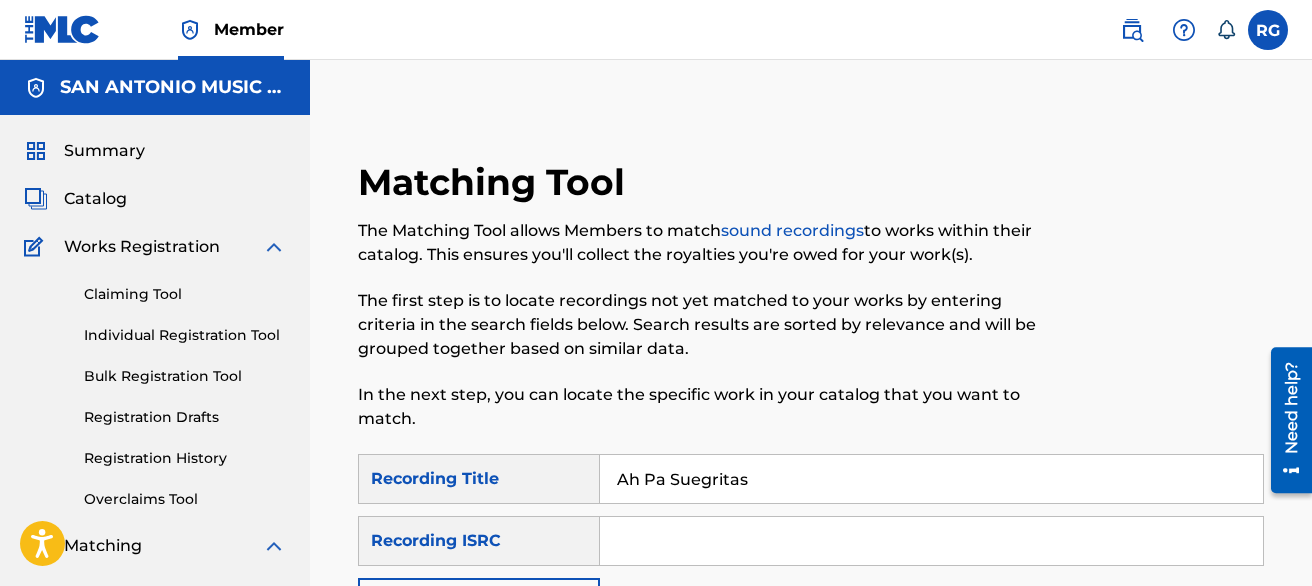 click on "Search" at bounding box center (1189, 755) 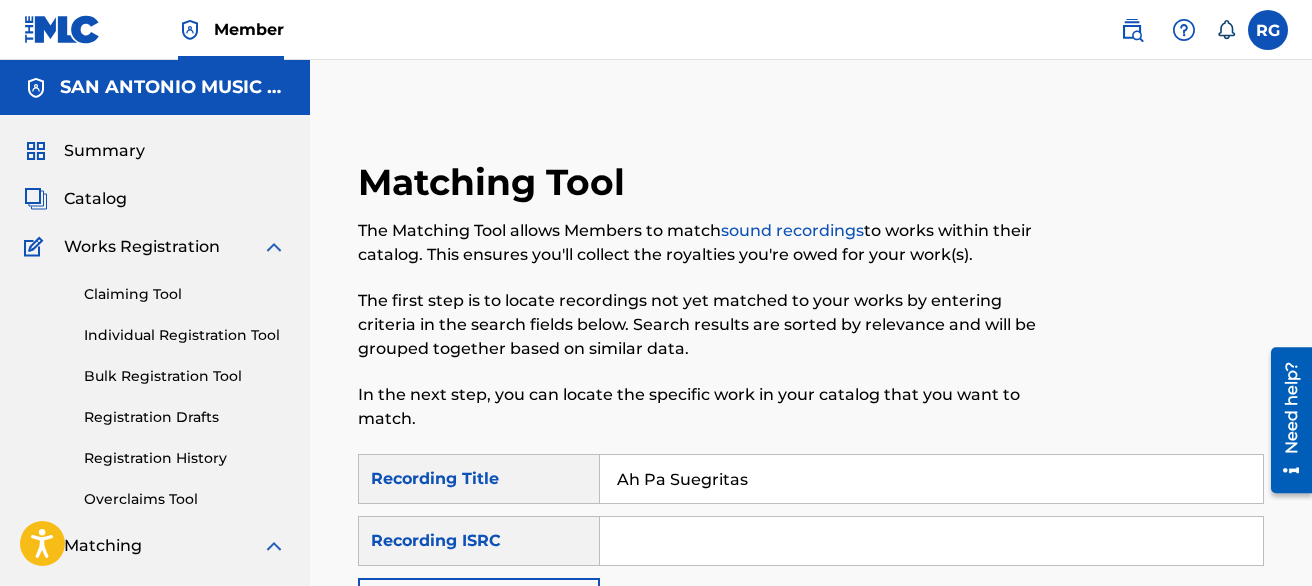 scroll, scrollTop: 513, scrollLeft: 0, axis: vertical 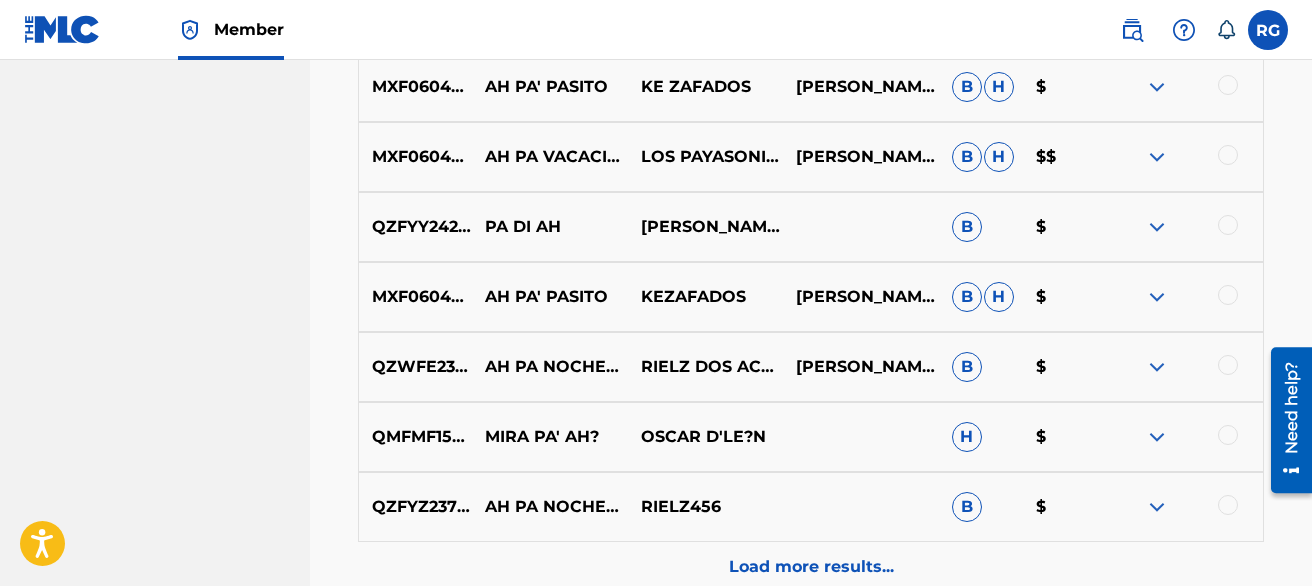 click on "Matching Tool The Matching Tool allows Members to match  sound recordings  to works within their catalog. This ensures you'll collect the royalties you're owed for your work(s). The first step is to locate recordings not yet matched to your works by entering criteria in the search fields below. Search results are sorted by relevance and will be grouped together based on similar data. In the next step, you can locate the specific work in your catalog that you want to match. SearchWithCriteria1853eb6a-2c0f-4e04-bfa2-8522ad3acdc2 Recording Title Ah Pa Suegritas SearchWithCriteriadcef366c-1f30-4e15-9ccf-3db15979e421 Recording ISRC Add Criteria Filter Estimated Value All $$$$$ $$$$ $$$ $$ $ Source All Blanket License Historical Unmatched Remove Filters Apply Filters Filters ( 0 ) Search Showing 1 - 10 of 200+ results ISRC Recording Title Recording Artist Writer(s) Source ? Estimated Value ? 0  Selected USG5B1302103 AH-LE-PA ENDANGERED BLOOD CHRIS SPEED B H $$ MXF060400779 AH PA' PASITO KE ZAFADOS B H $ B H $ B H" at bounding box center (811, -112) 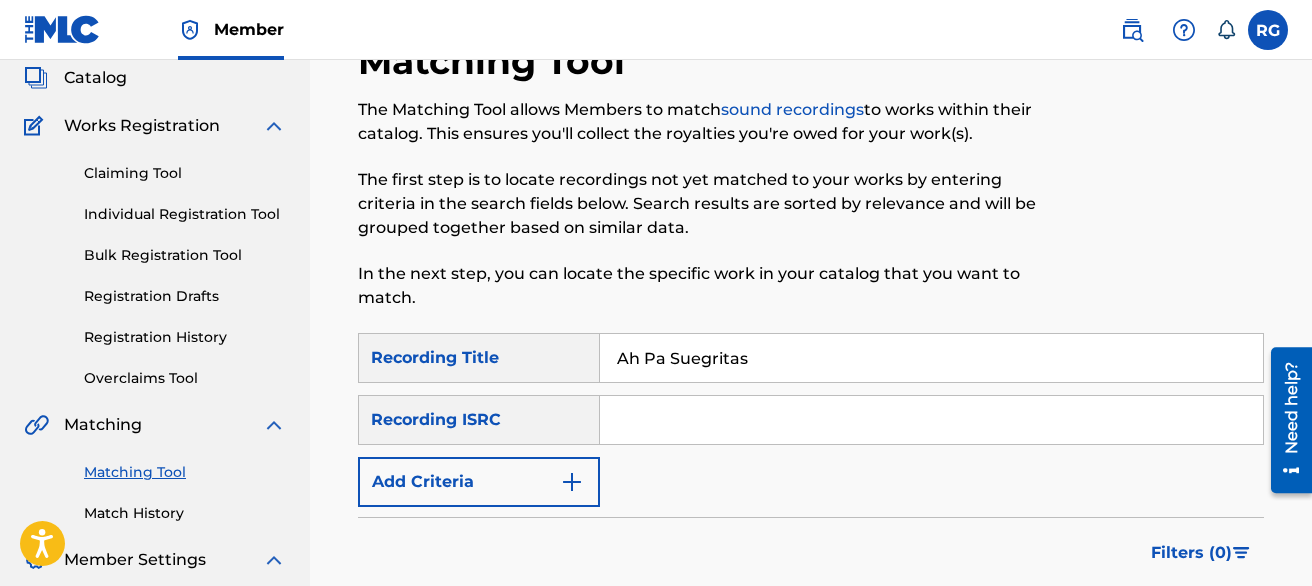 scroll, scrollTop: 26, scrollLeft: 0, axis: vertical 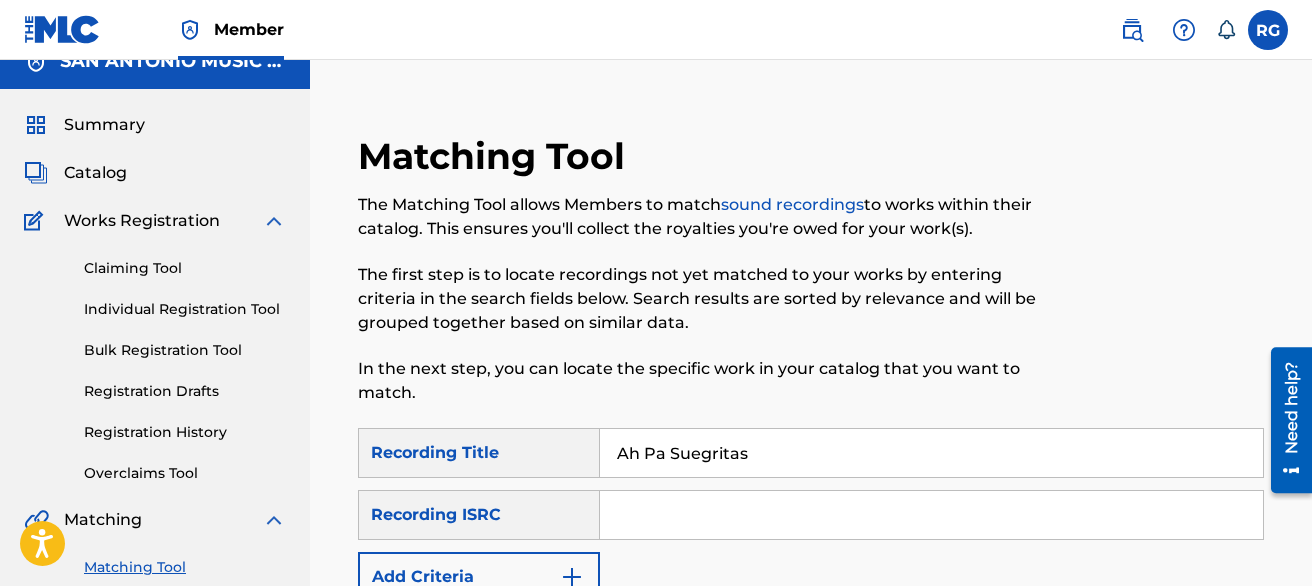 click on "Ah Pa Suegritas" at bounding box center [931, 453] 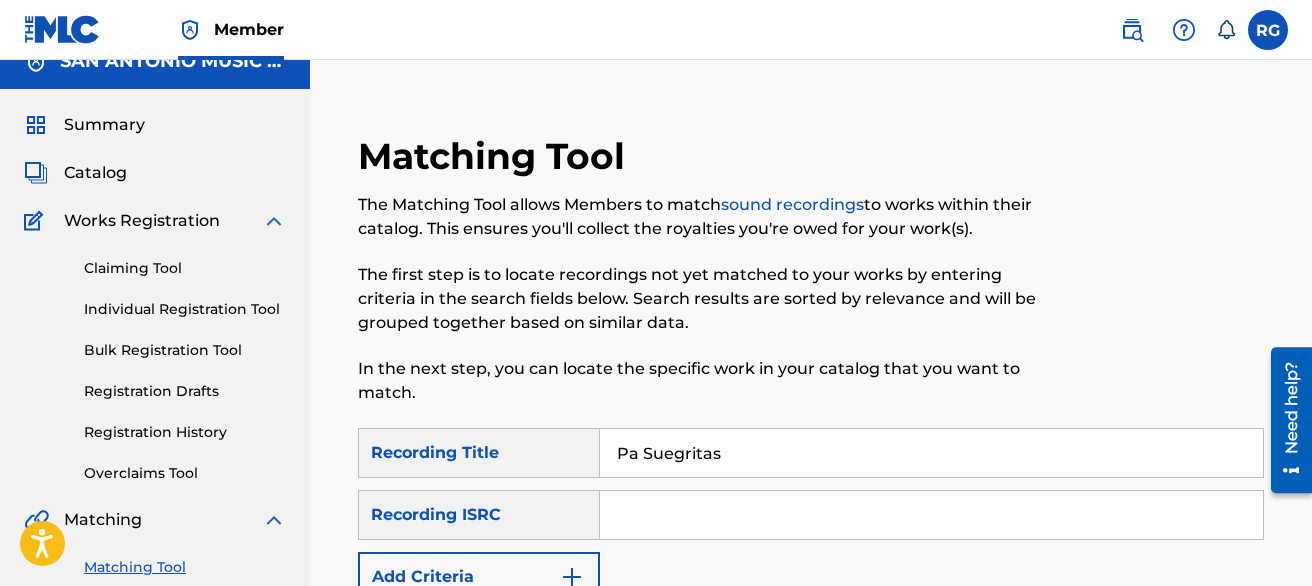 click on "Search" at bounding box center (1189, 729) 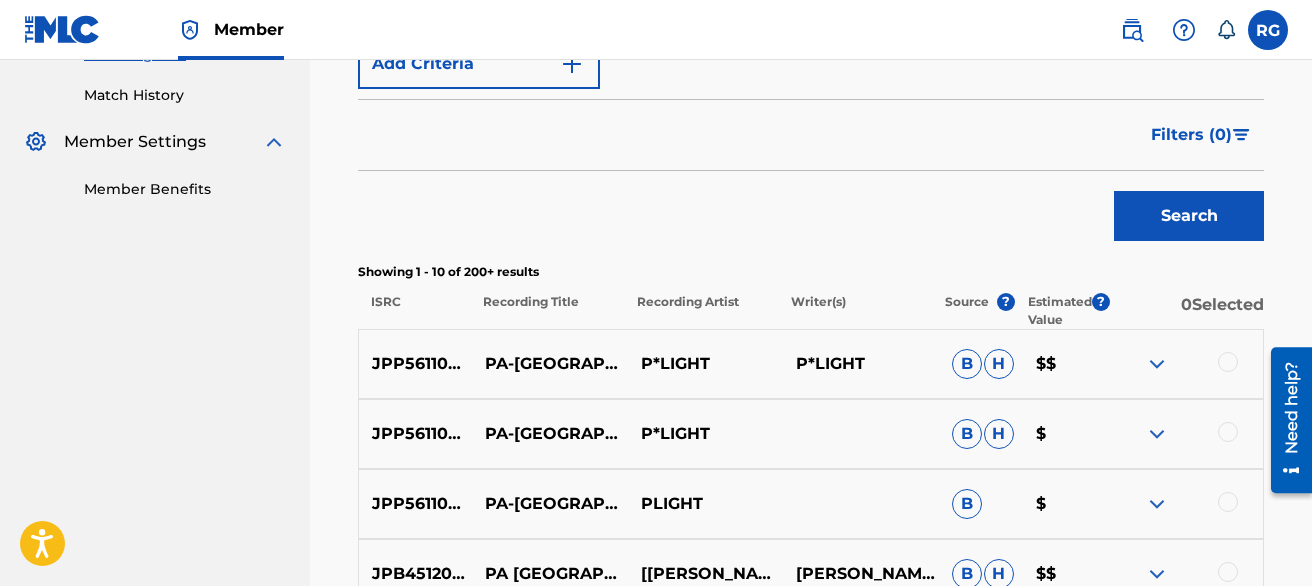 scroll, scrollTop: 1052, scrollLeft: 0, axis: vertical 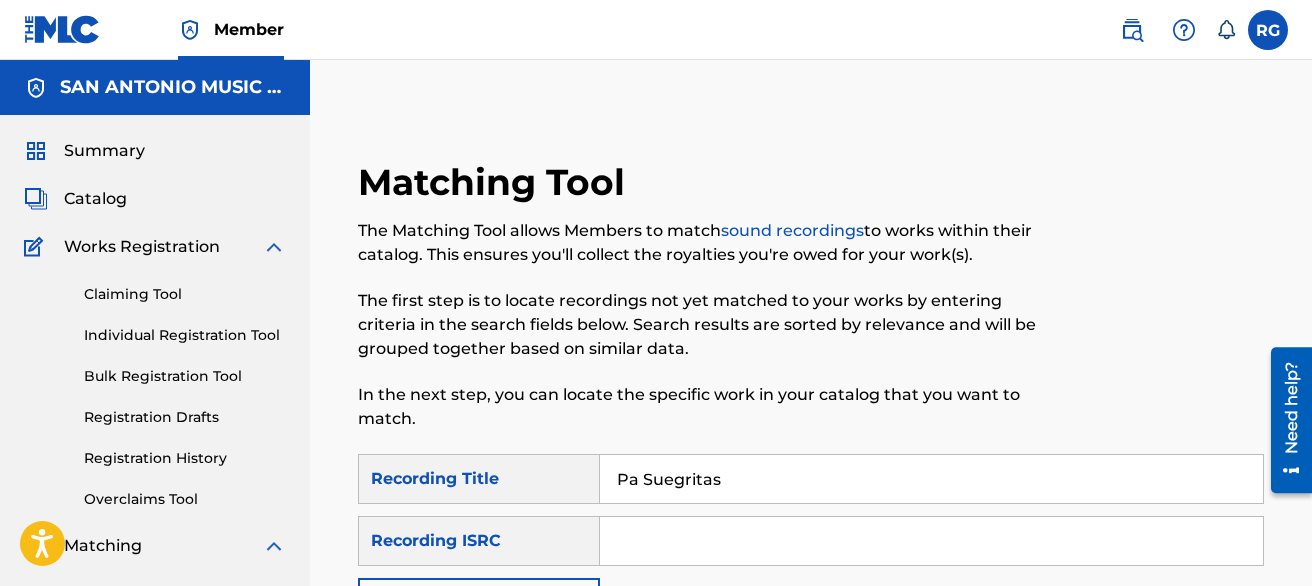 click on "Pa Suegritas" at bounding box center [931, 479] 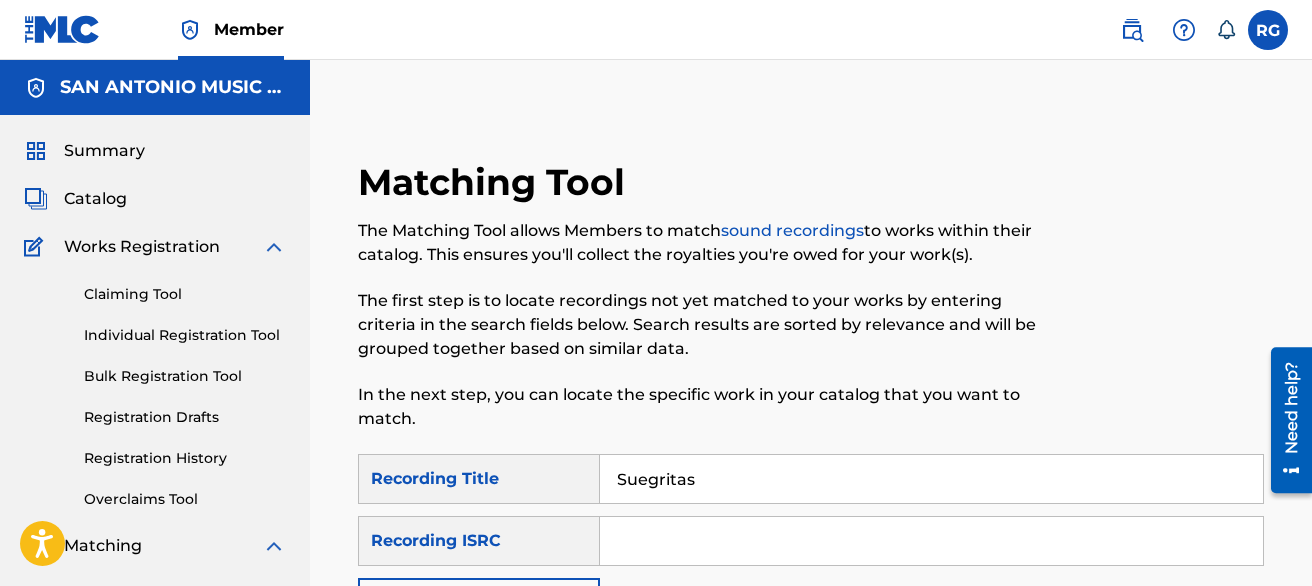 click on "Search" at bounding box center [1189, 755] 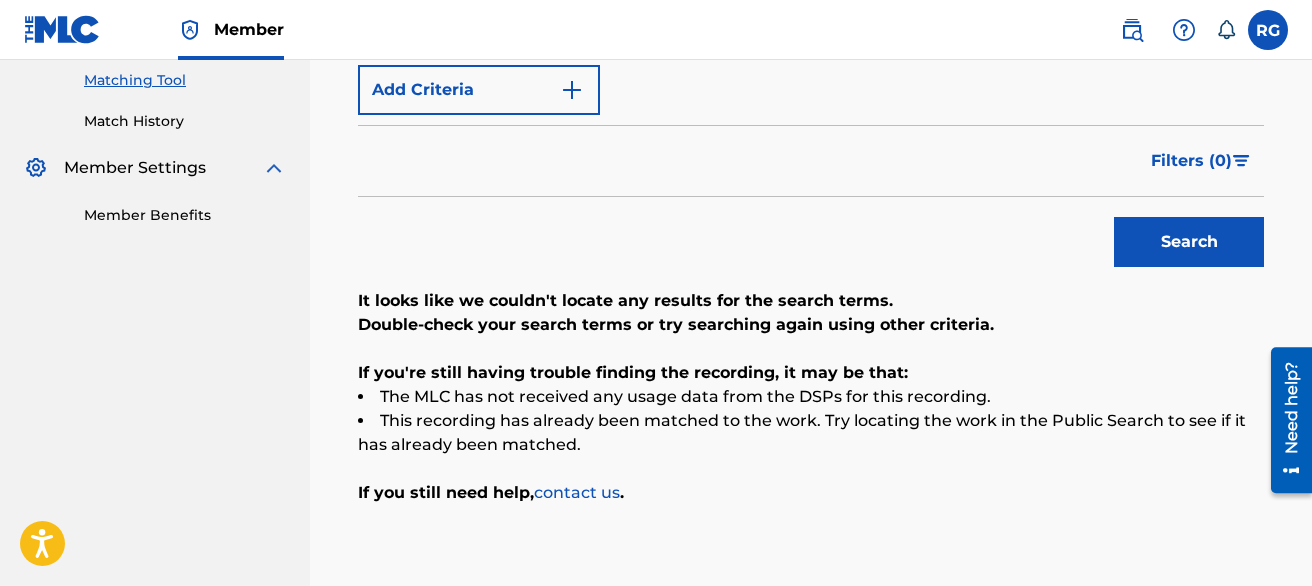 click on "Member RG RG Rodolfo   Gutierrez rodolfo_gutierrez@sanantoniomusic.com Notification Preferences Profile Log out" at bounding box center (656, 30) 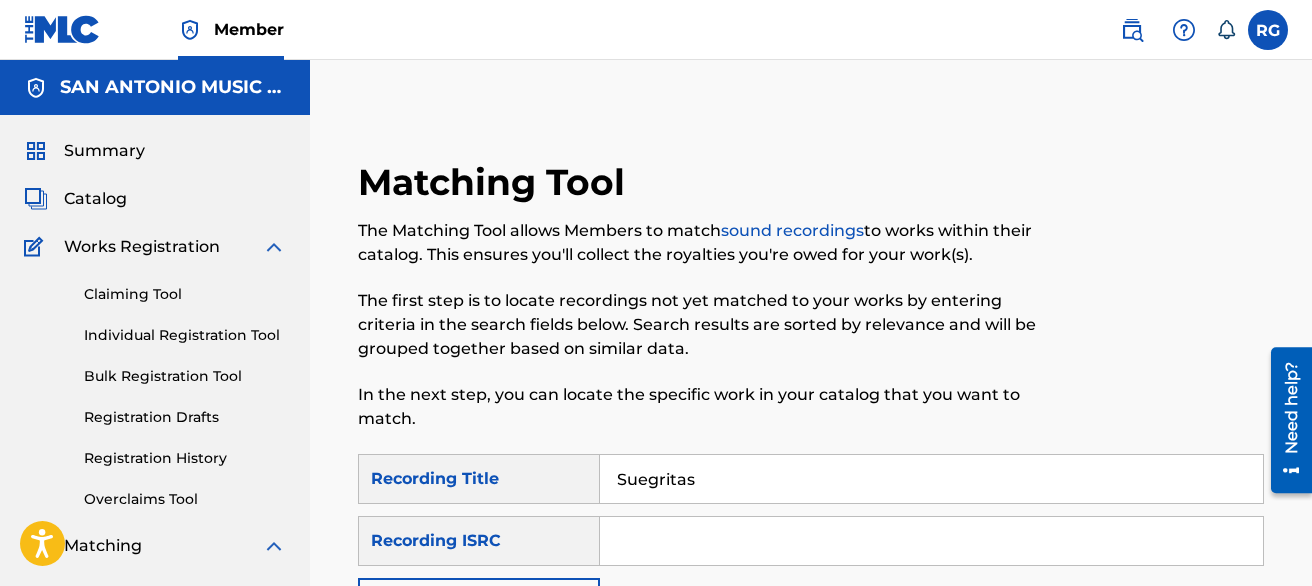 drag, startPoint x: 754, startPoint y: 485, endPoint x: 566, endPoint y: 475, distance: 188.26576 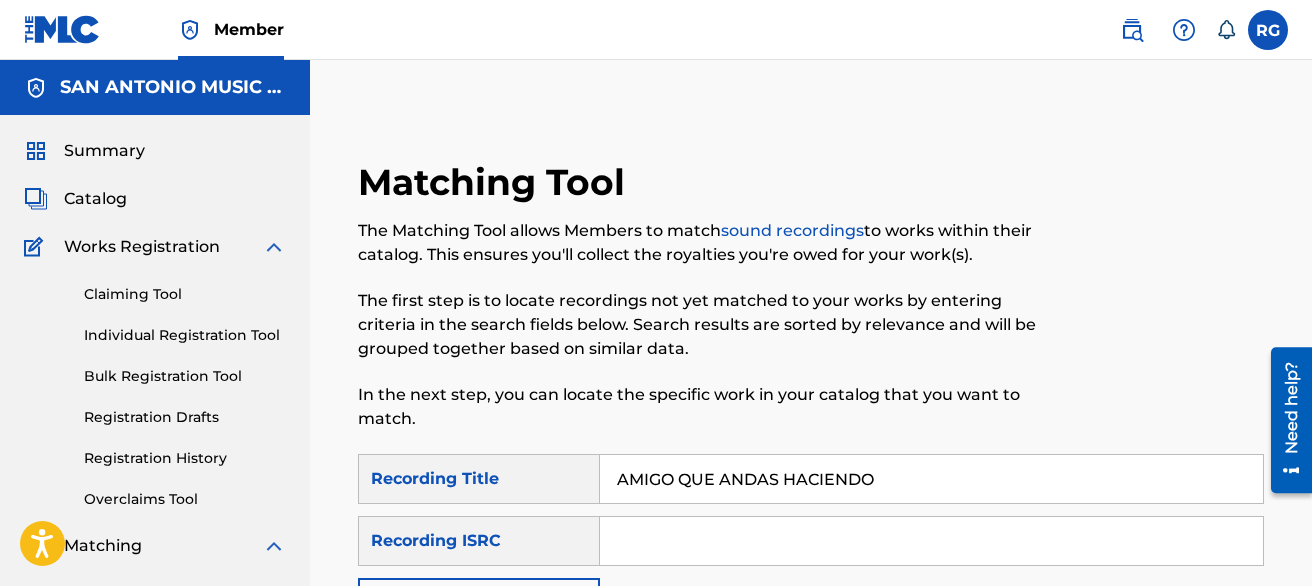 type on "AMIGO QUE ANDAS HACIENDO" 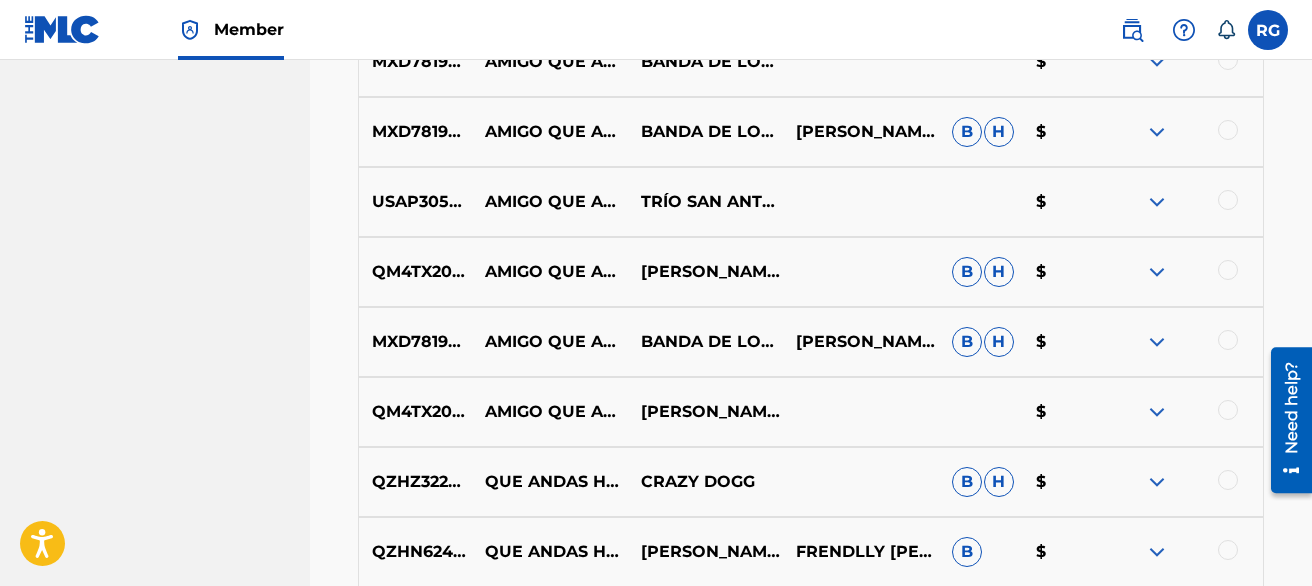 scroll, scrollTop: 1024, scrollLeft: 0, axis: vertical 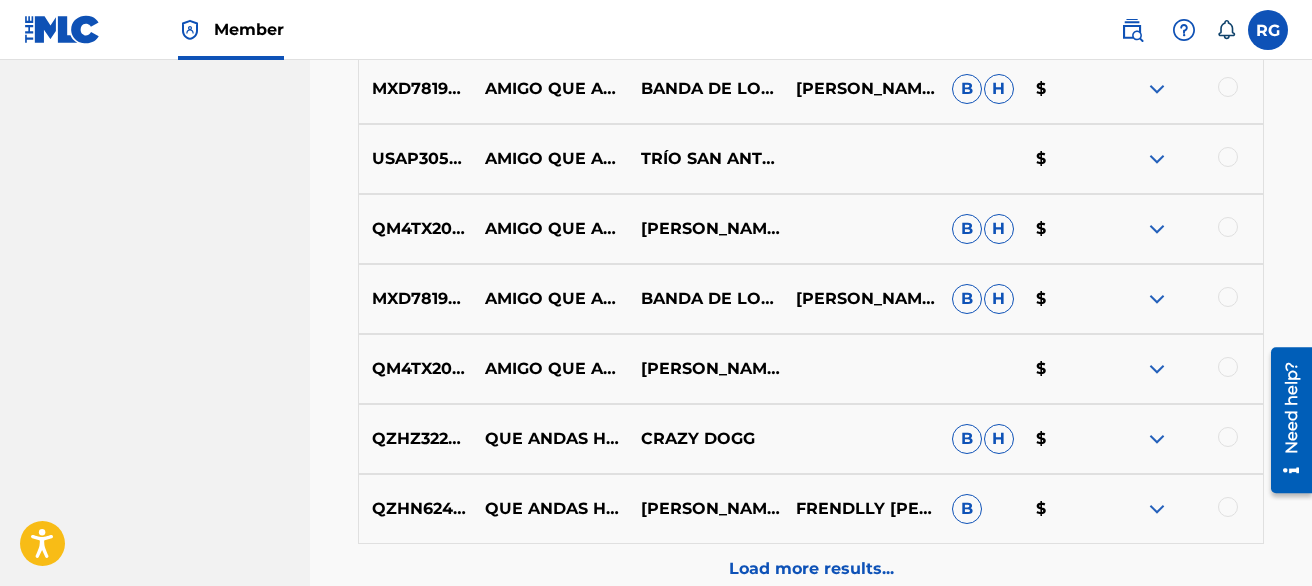 click on "SAN ANTONIO MUSIC PUBLISHER Summary Catalog Works Registration Claiming Tool Individual Registration Tool Bulk Registration Tool Registration Drafts Registration History Overclaims Tool Matching Matching Tool Match History Member Settings Member Benefits" at bounding box center [155, -135] 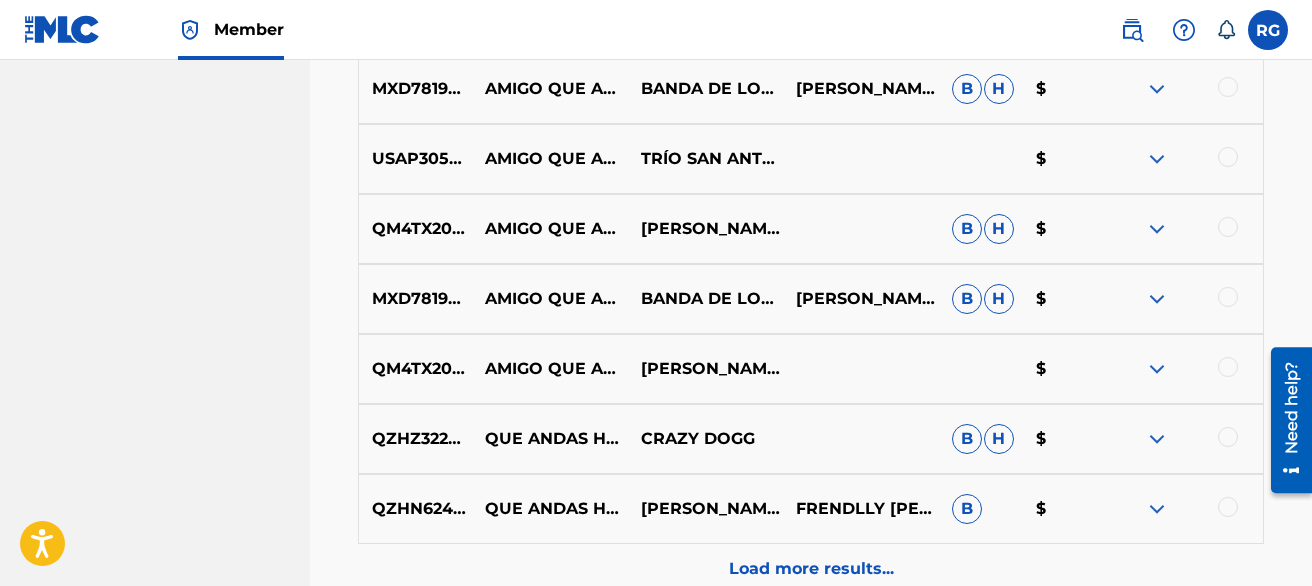 click on "Load more results..." at bounding box center [811, 569] 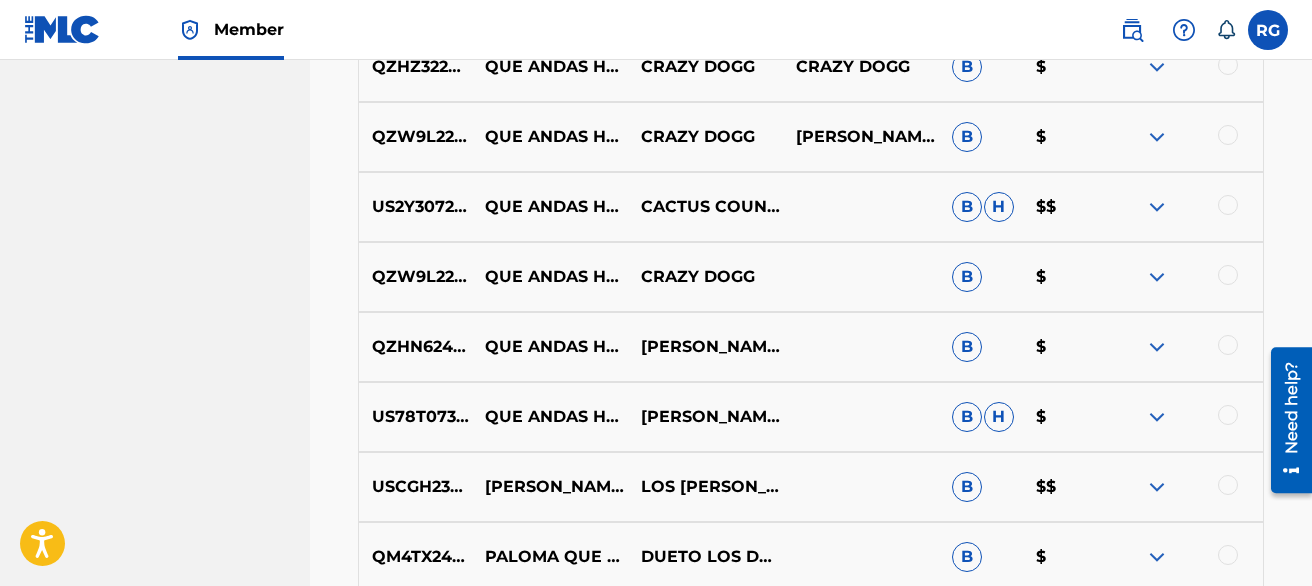 scroll, scrollTop: 1928, scrollLeft: 0, axis: vertical 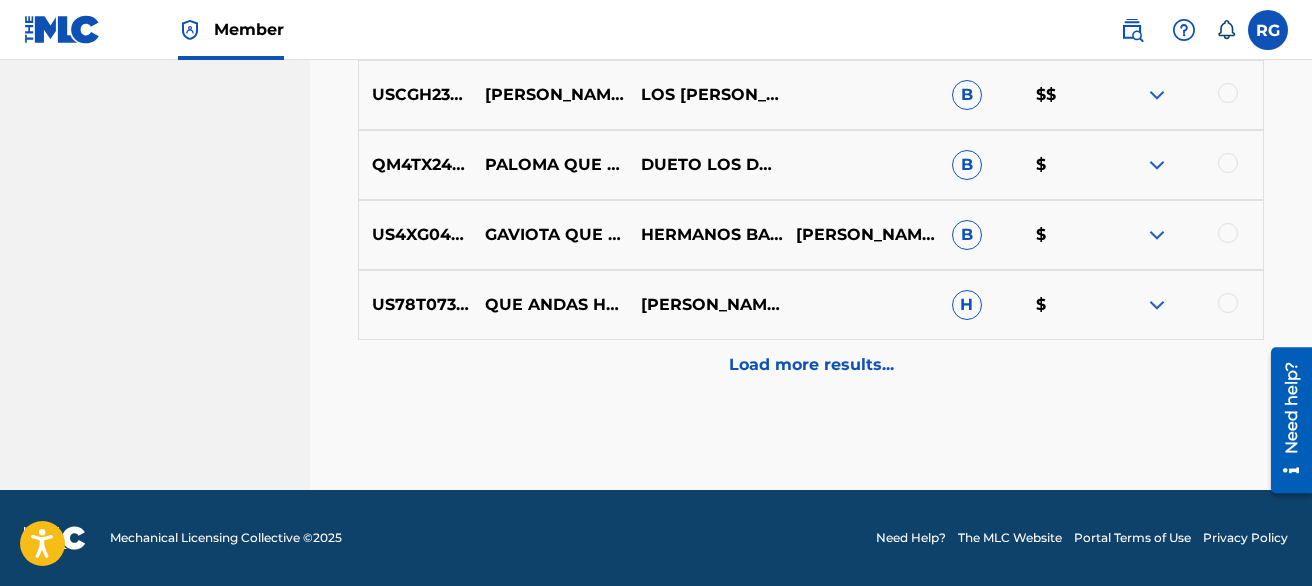 click on "Load more results..." at bounding box center [811, 365] 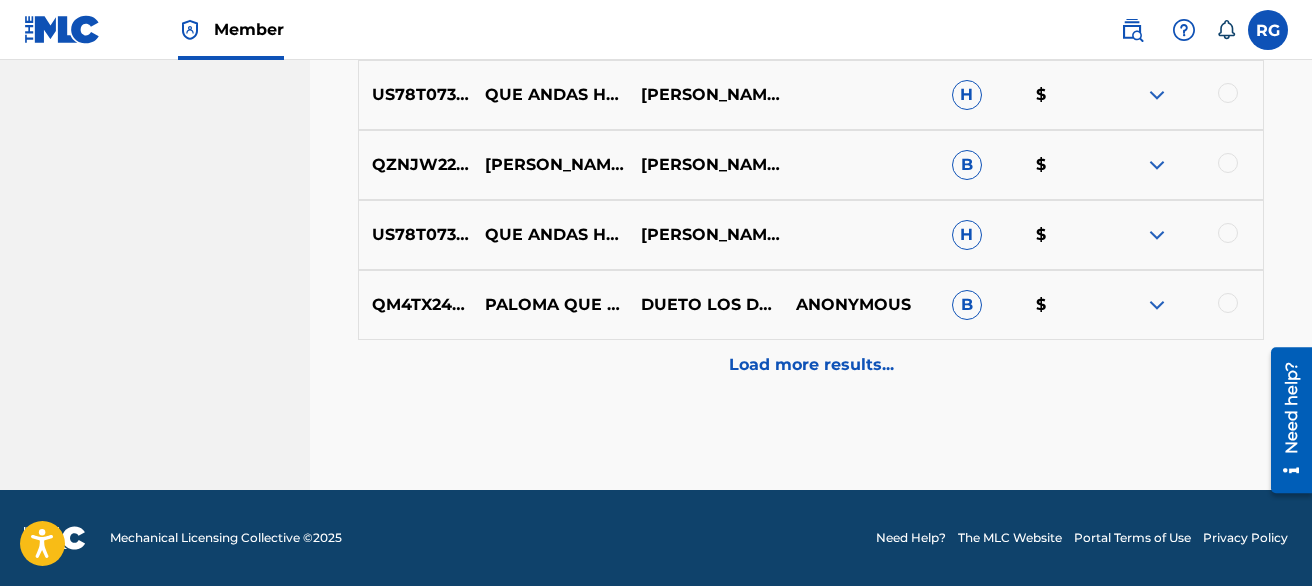 click on "Load more results..." at bounding box center (811, 365) 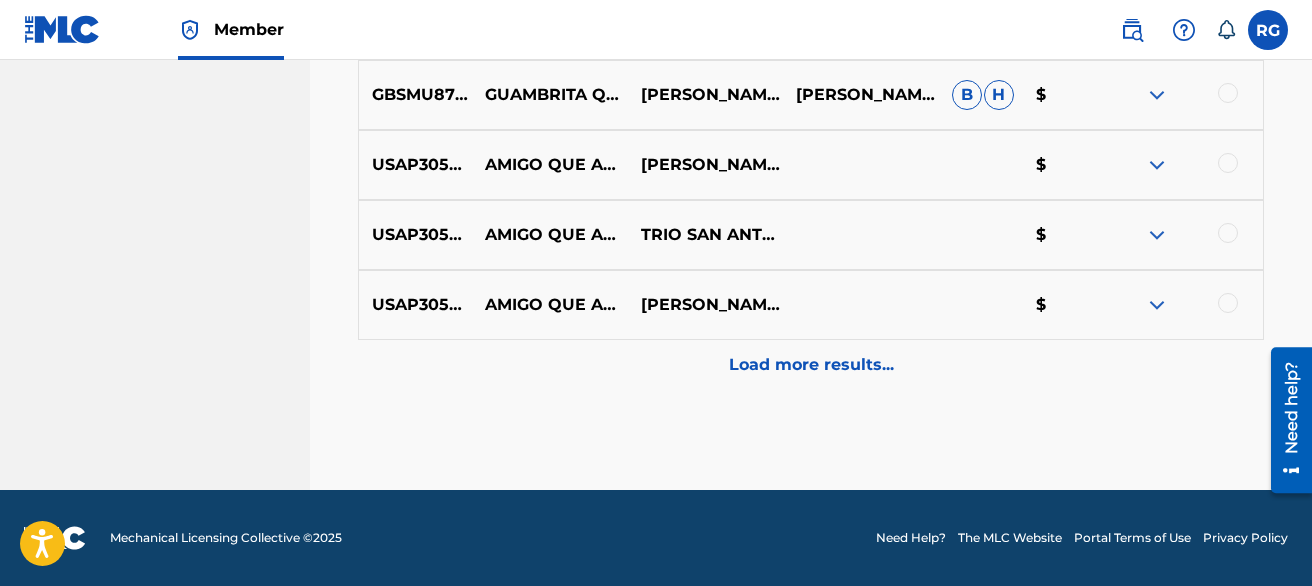 click on "Load more results..." at bounding box center [811, 365] 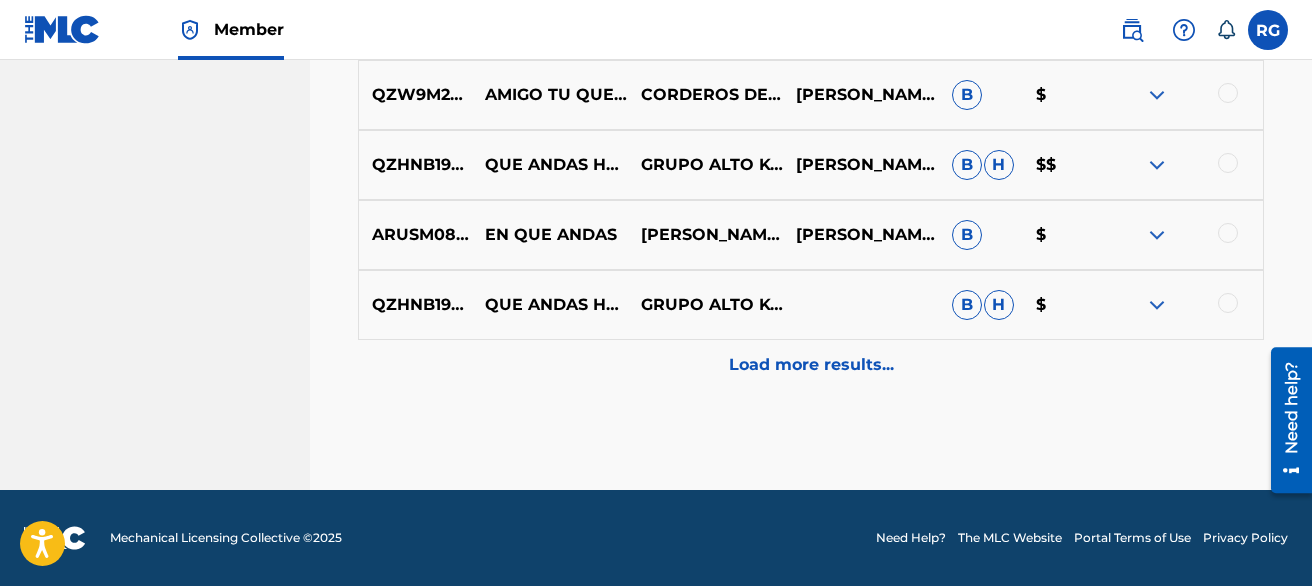 click on "Load more results..." at bounding box center (811, 365) 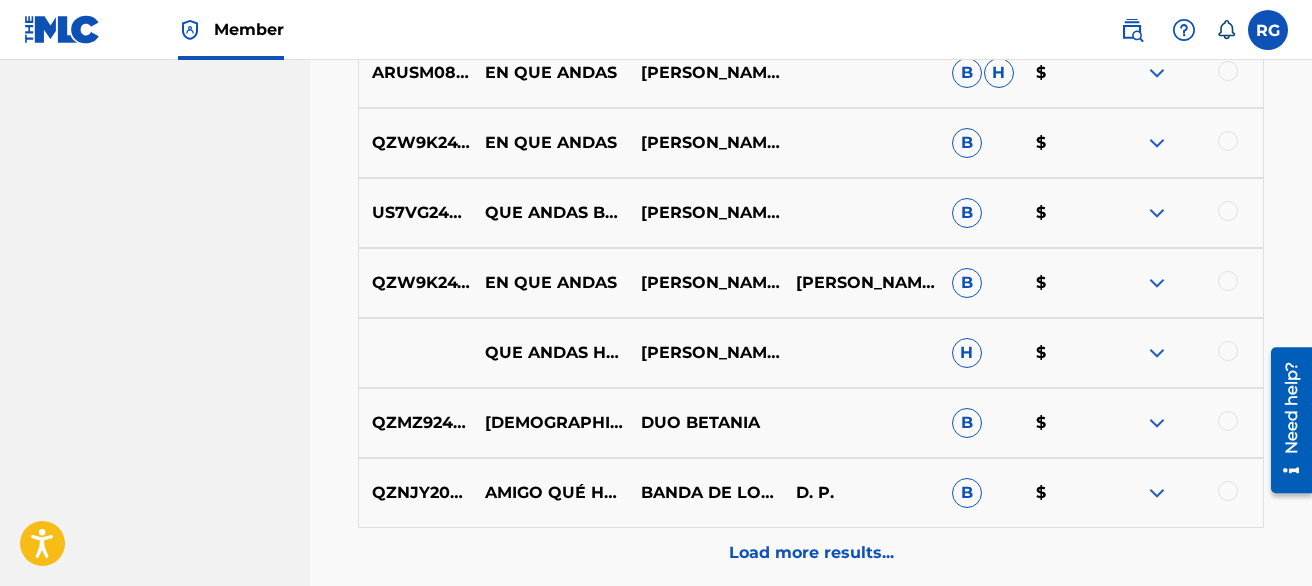 scroll, scrollTop: 4728, scrollLeft: 0, axis: vertical 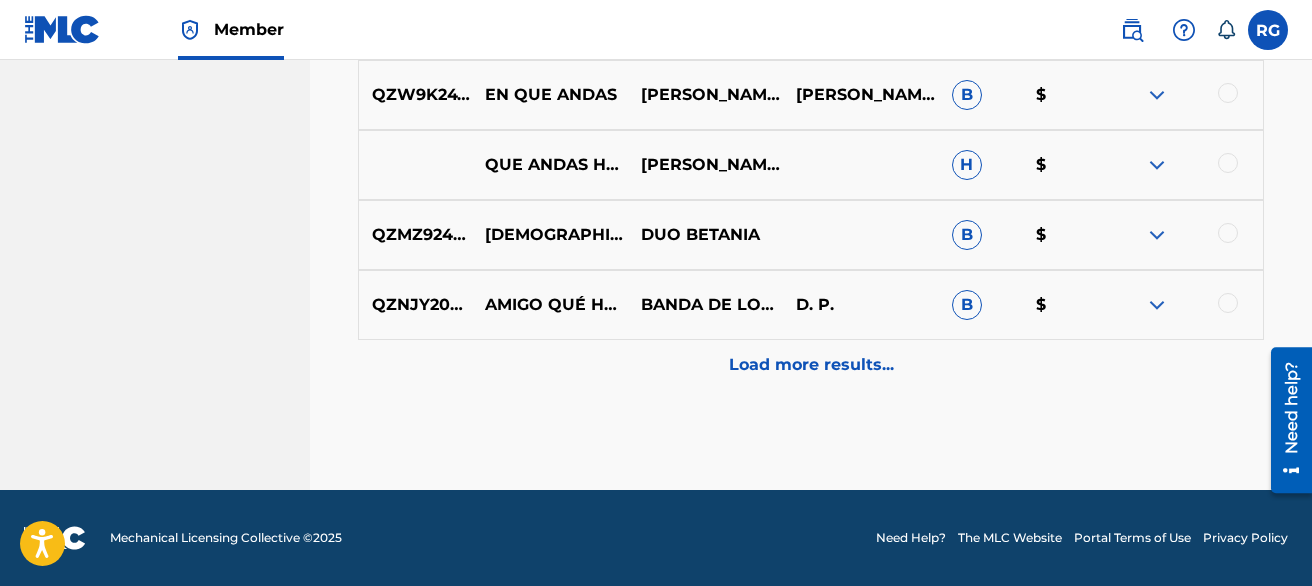 click on "Load more results..." at bounding box center [811, 365] 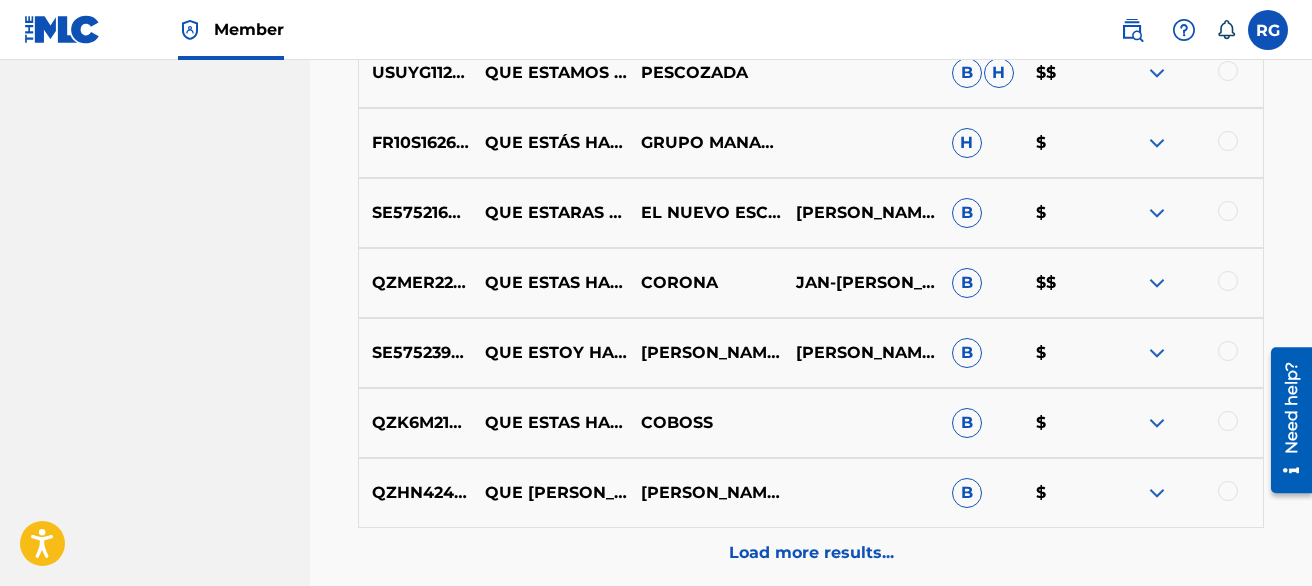 scroll, scrollTop: 5428, scrollLeft: 0, axis: vertical 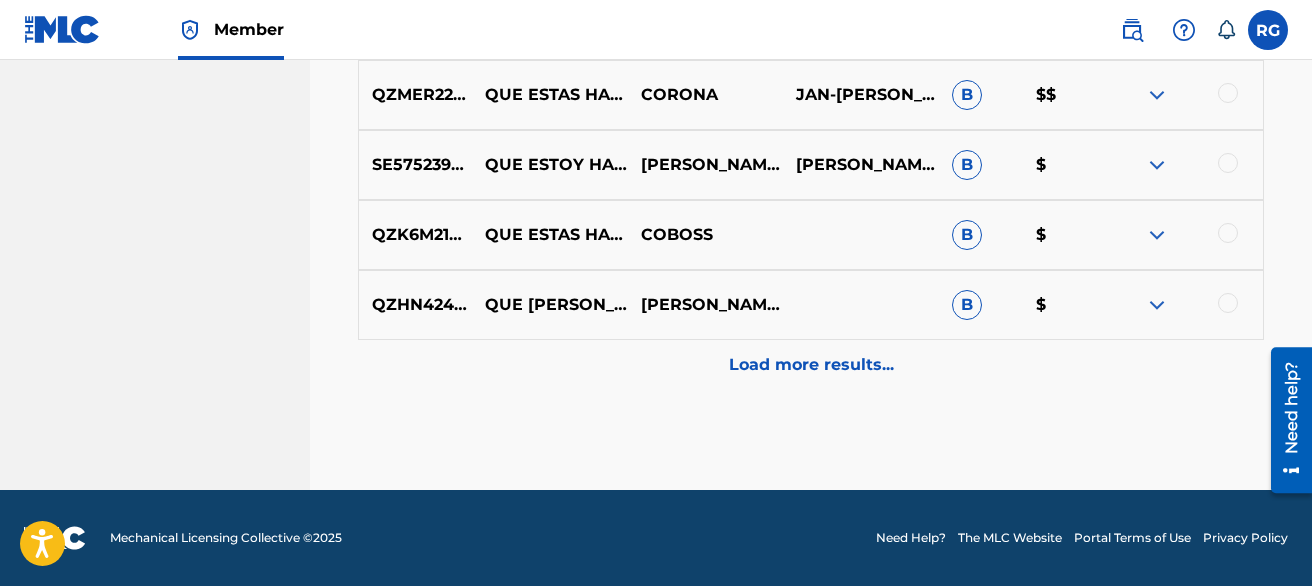 click on "Load more results..." at bounding box center (811, 365) 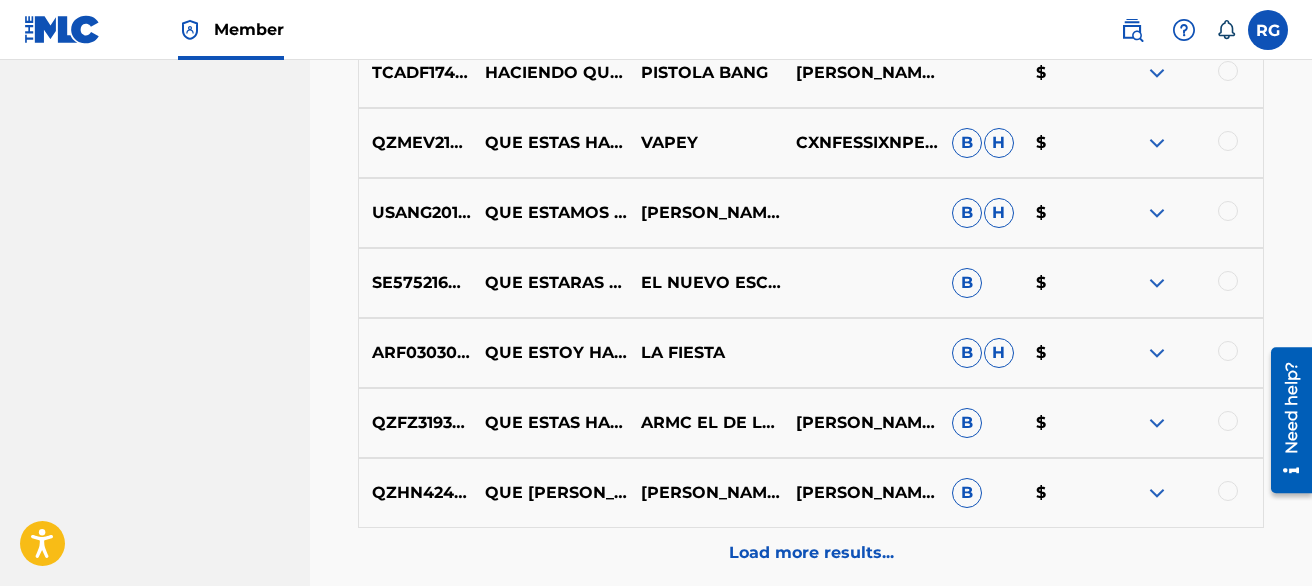 scroll, scrollTop: 6128, scrollLeft: 0, axis: vertical 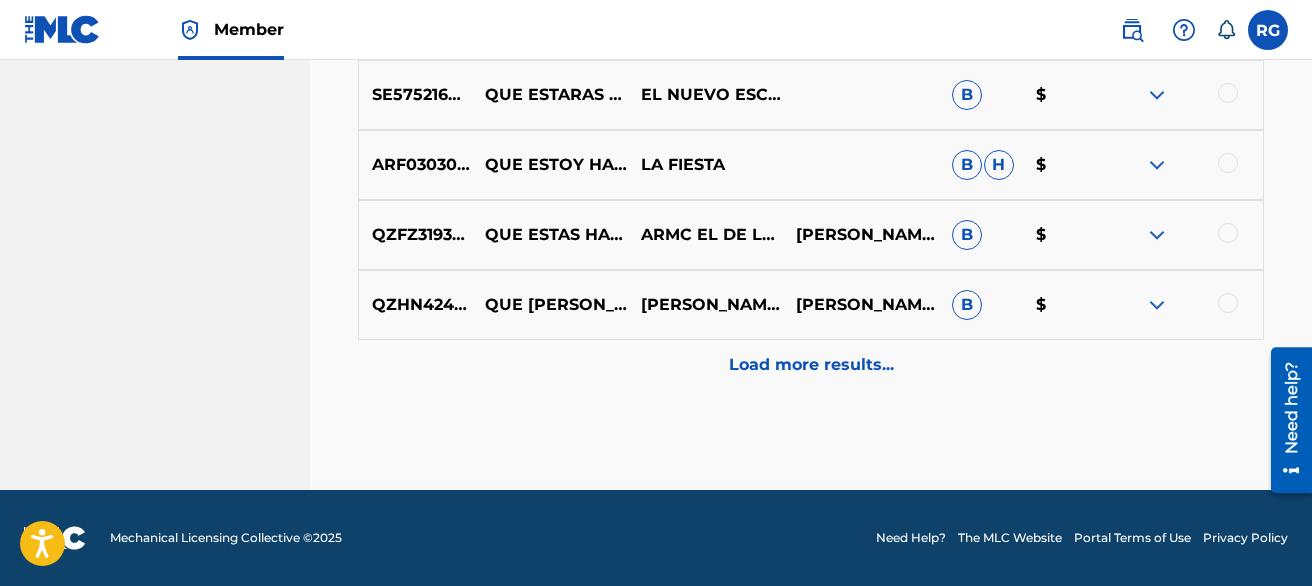 click on "Load more results..." at bounding box center [811, 365] 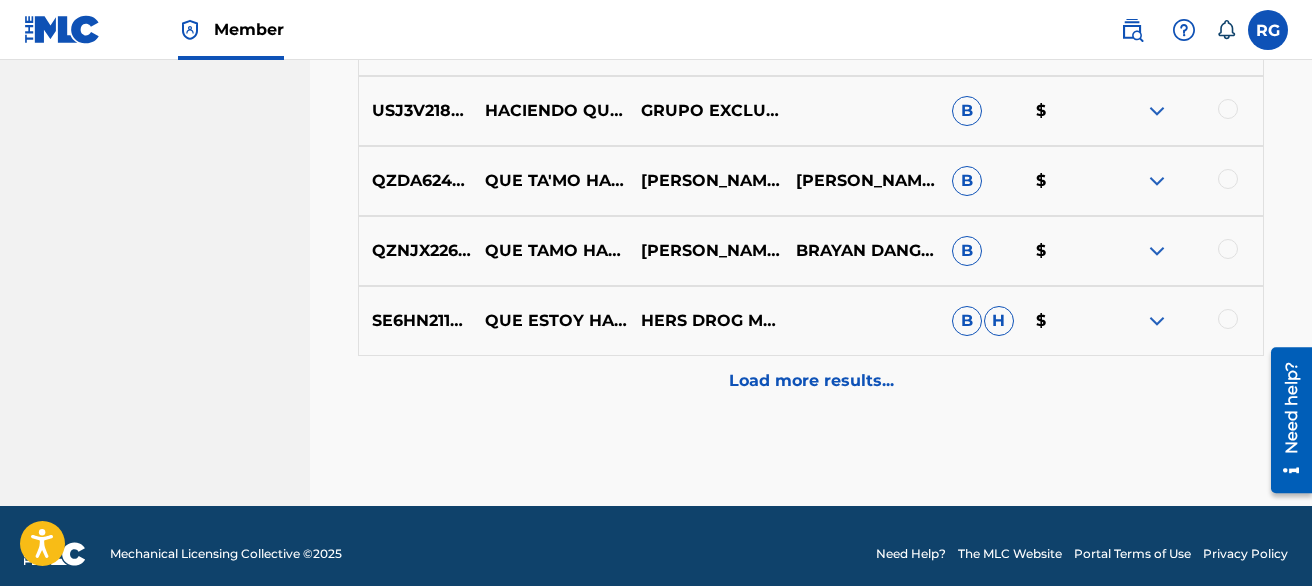 scroll, scrollTop: 6828, scrollLeft: 0, axis: vertical 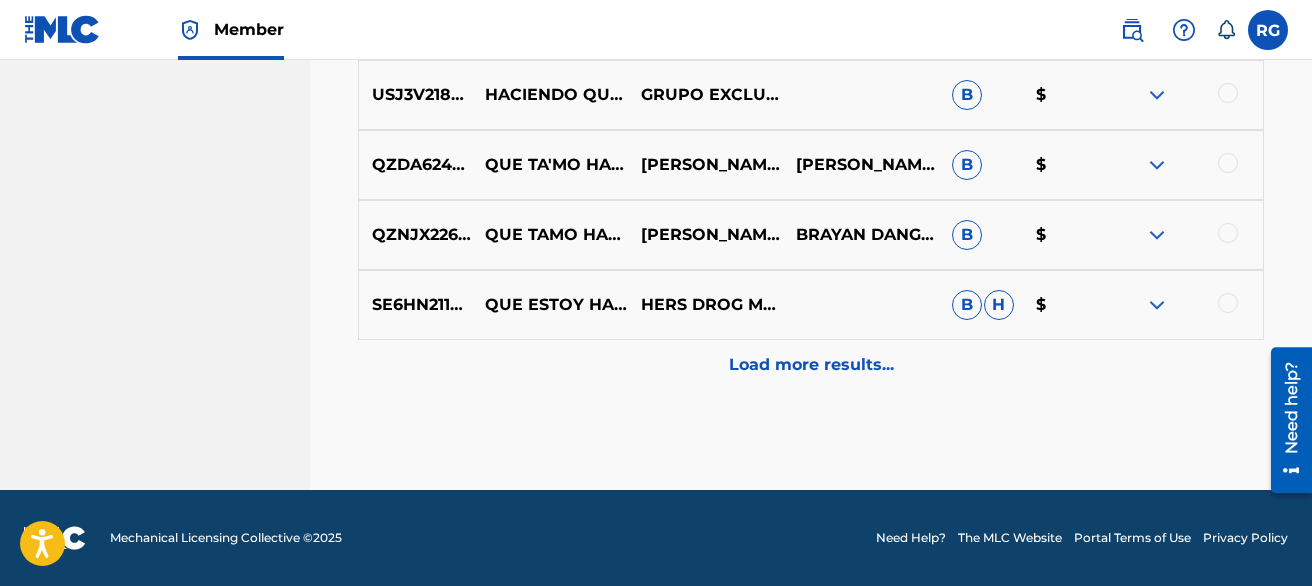 click on "Load more results..." at bounding box center (811, 365) 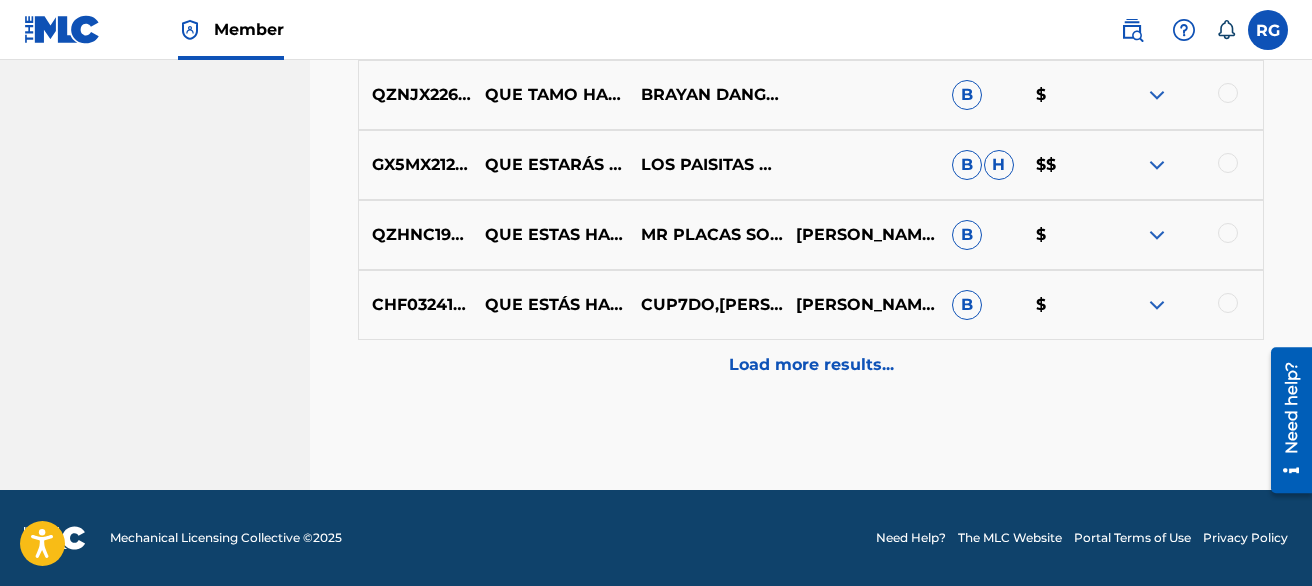 click on "Load more results..." at bounding box center (811, 365) 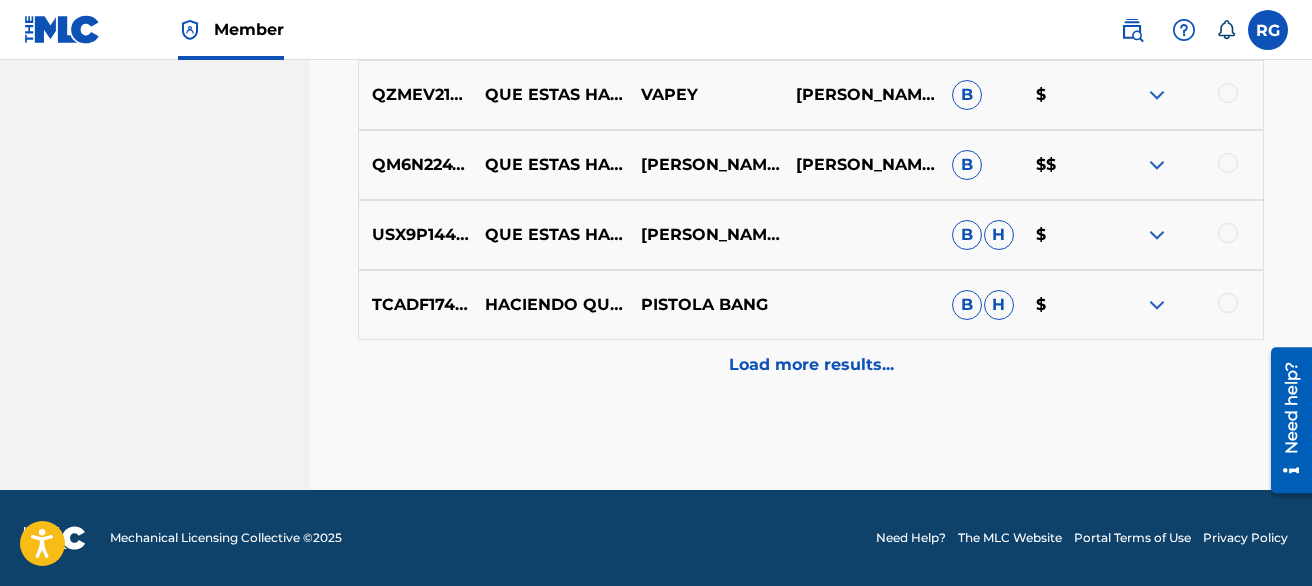 click on "Load more results..." at bounding box center [811, 365] 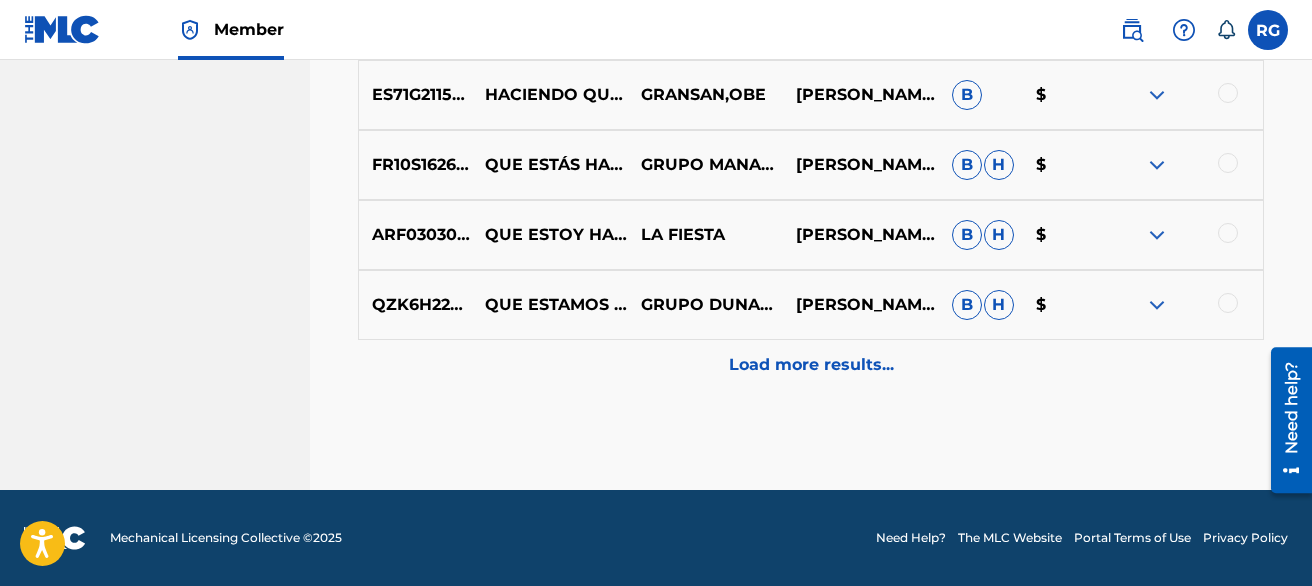 click on "Load more results..." at bounding box center [811, 365] 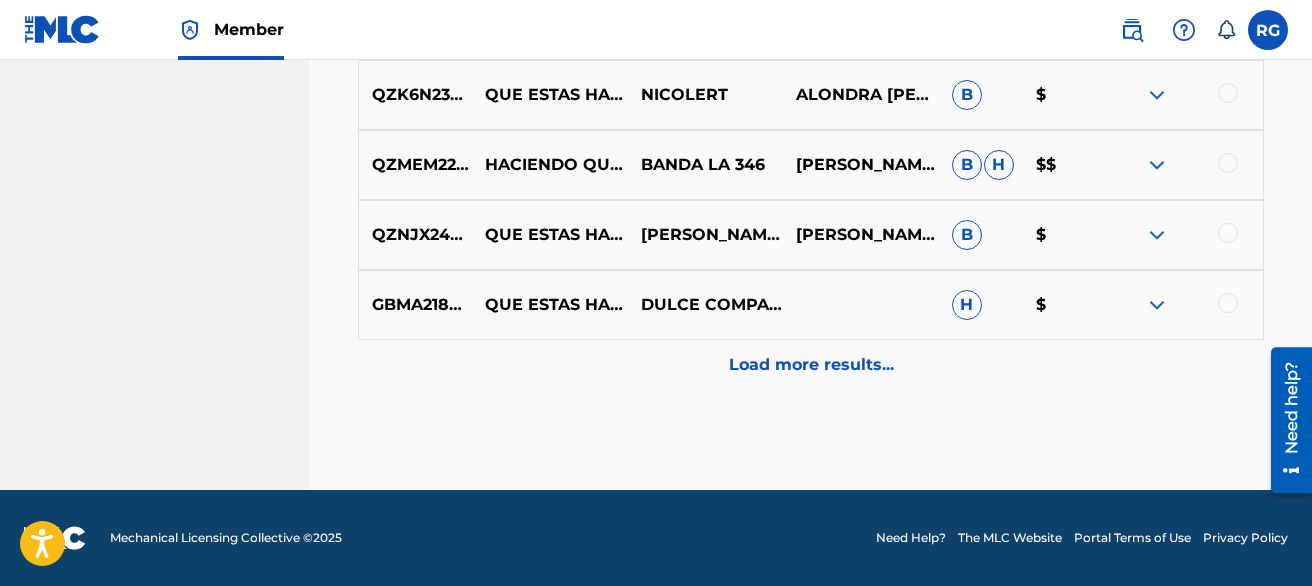 click on "Load more results..." at bounding box center [811, 365] 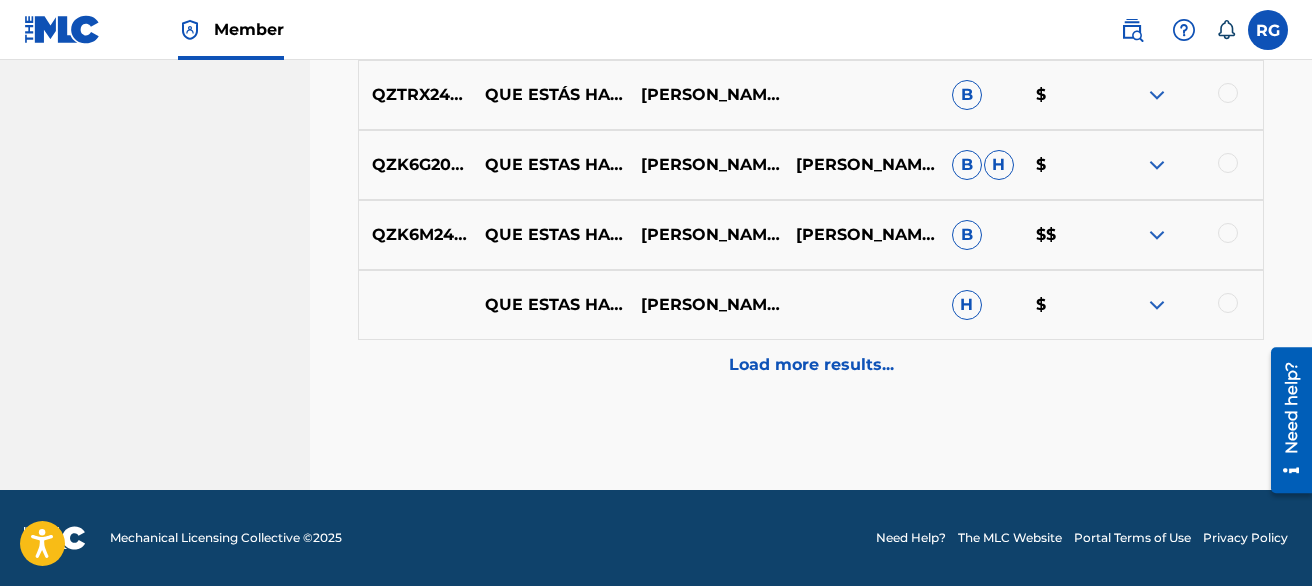 click on "Load more results..." at bounding box center (811, 365) 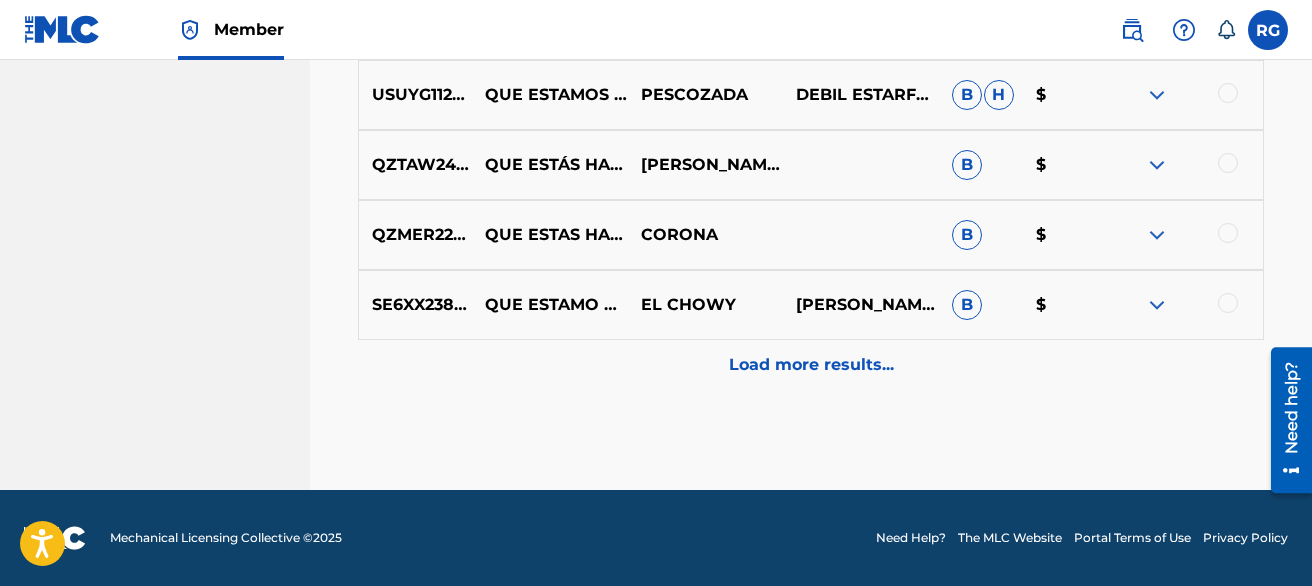 click on "Load more results..." at bounding box center [811, 365] 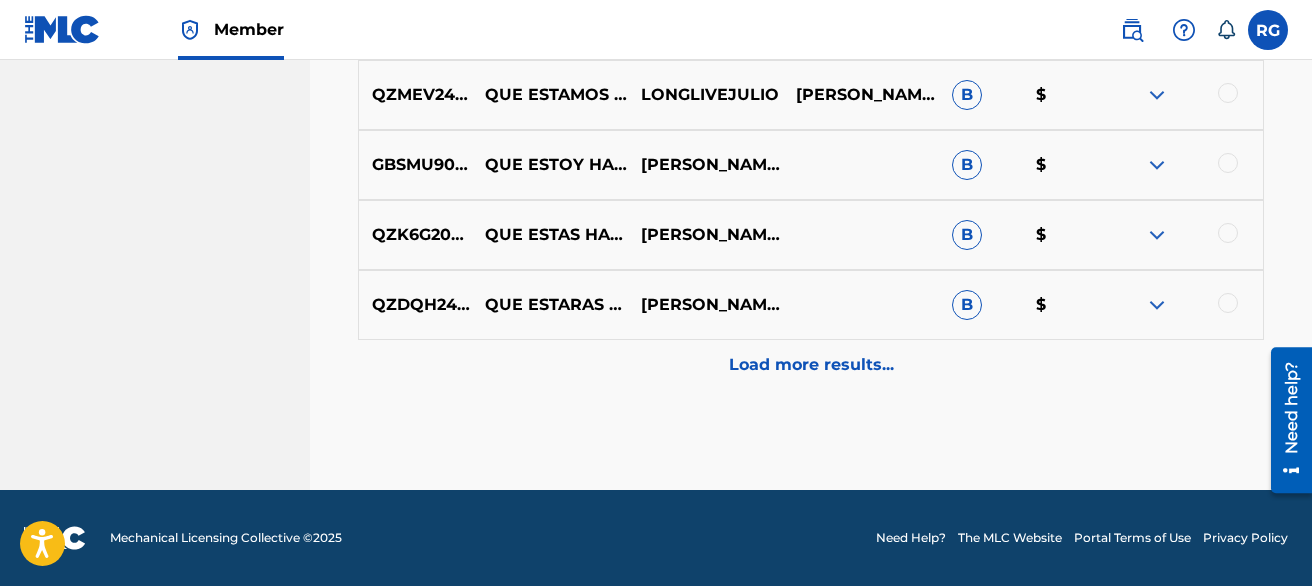 click on "Load more results..." at bounding box center (811, 365) 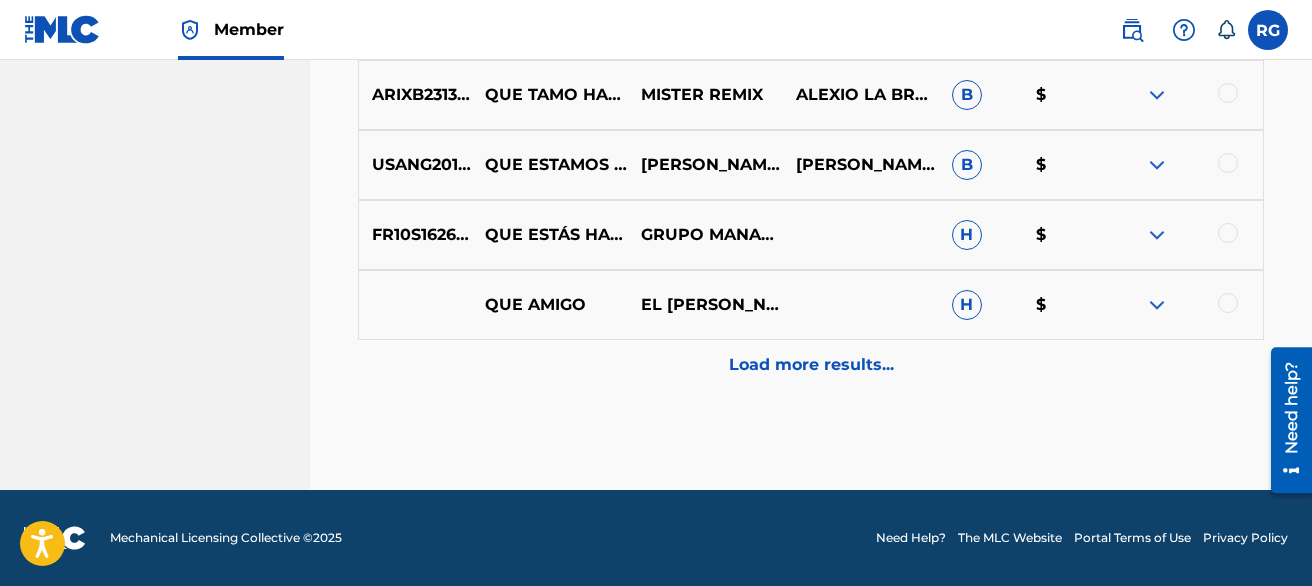 click on "Load more results..." at bounding box center [811, 365] 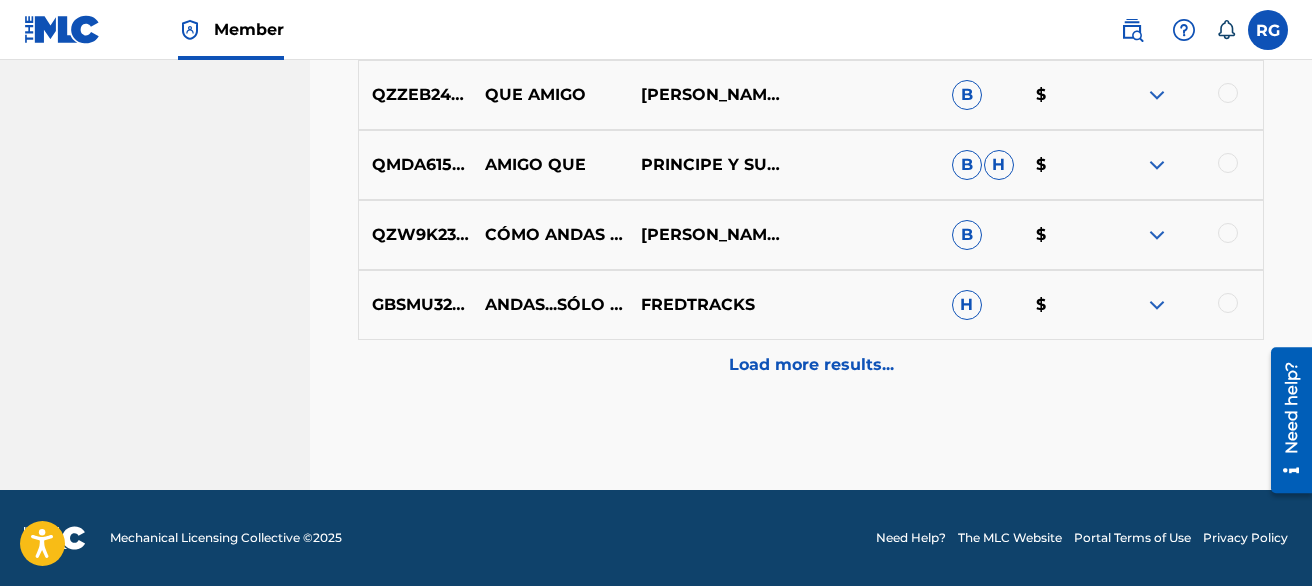 click on "Load more results..." at bounding box center (811, 365) 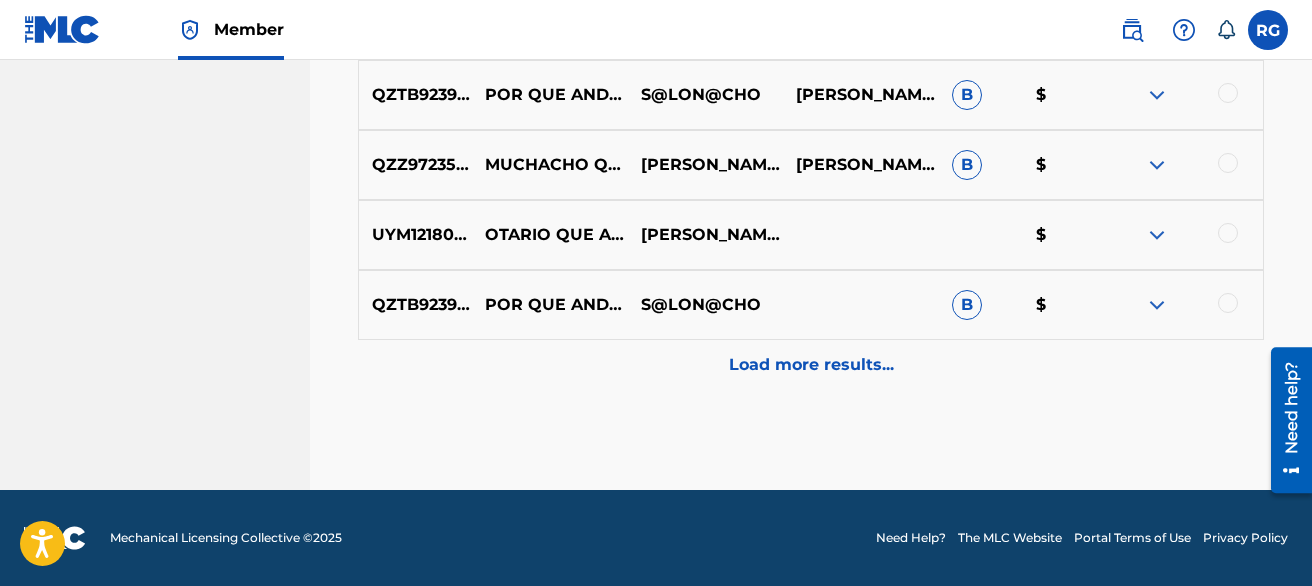click on "Load more results..." at bounding box center (811, 365) 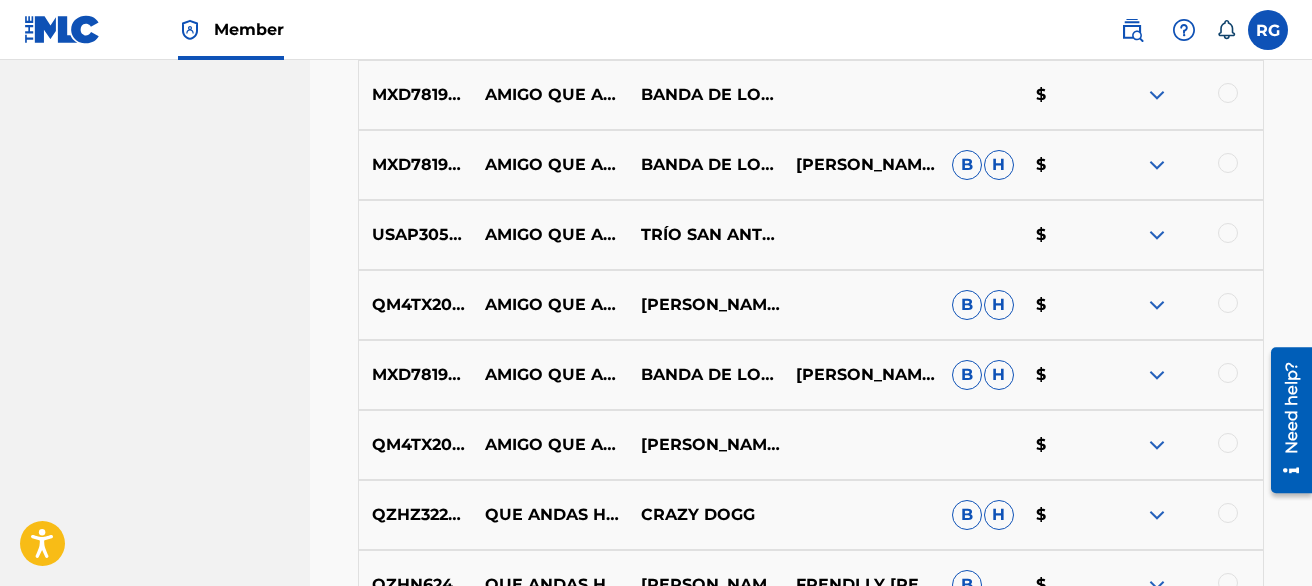 scroll, scrollTop: 960, scrollLeft: 0, axis: vertical 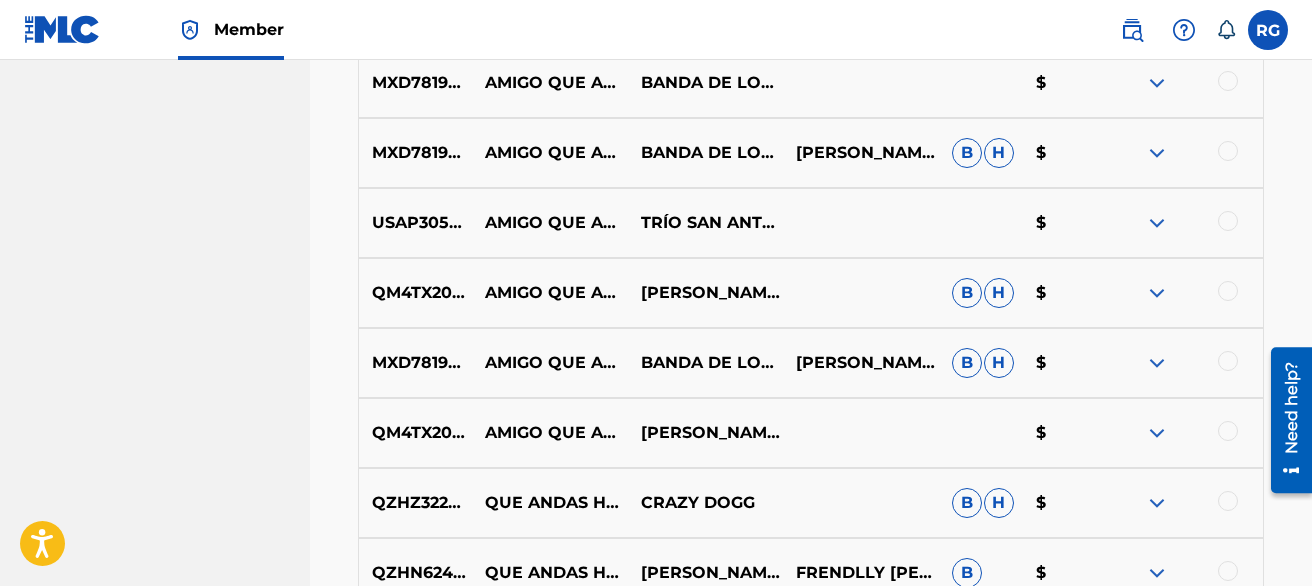 click at bounding box center [1157, 293] 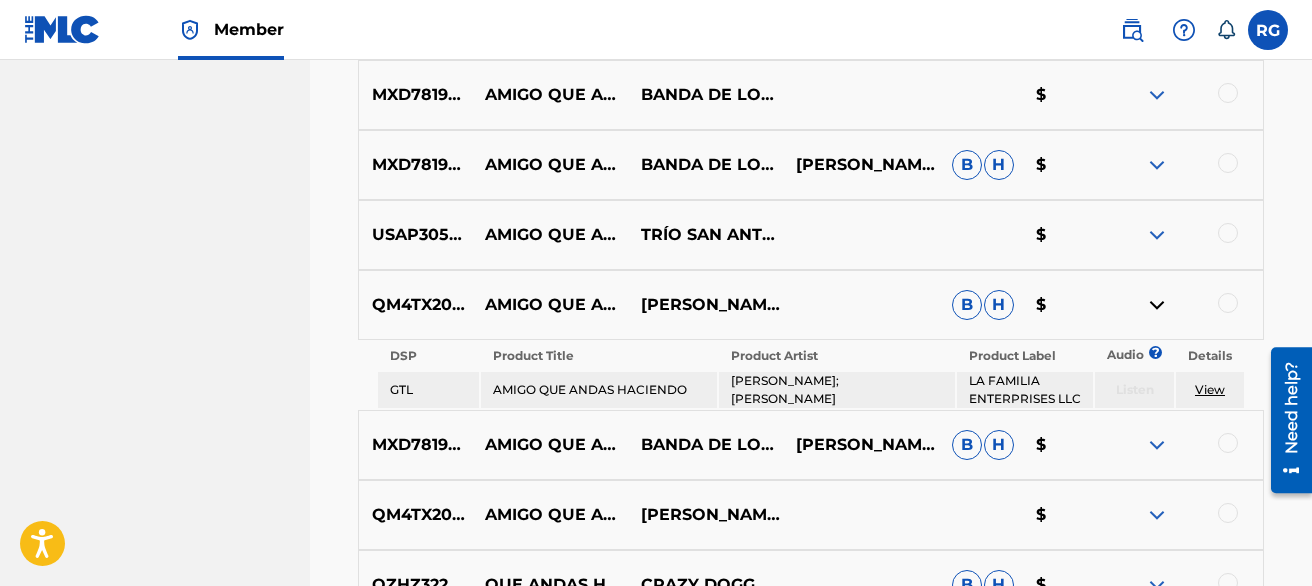 scroll, scrollTop: 960, scrollLeft: 0, axis: vertical 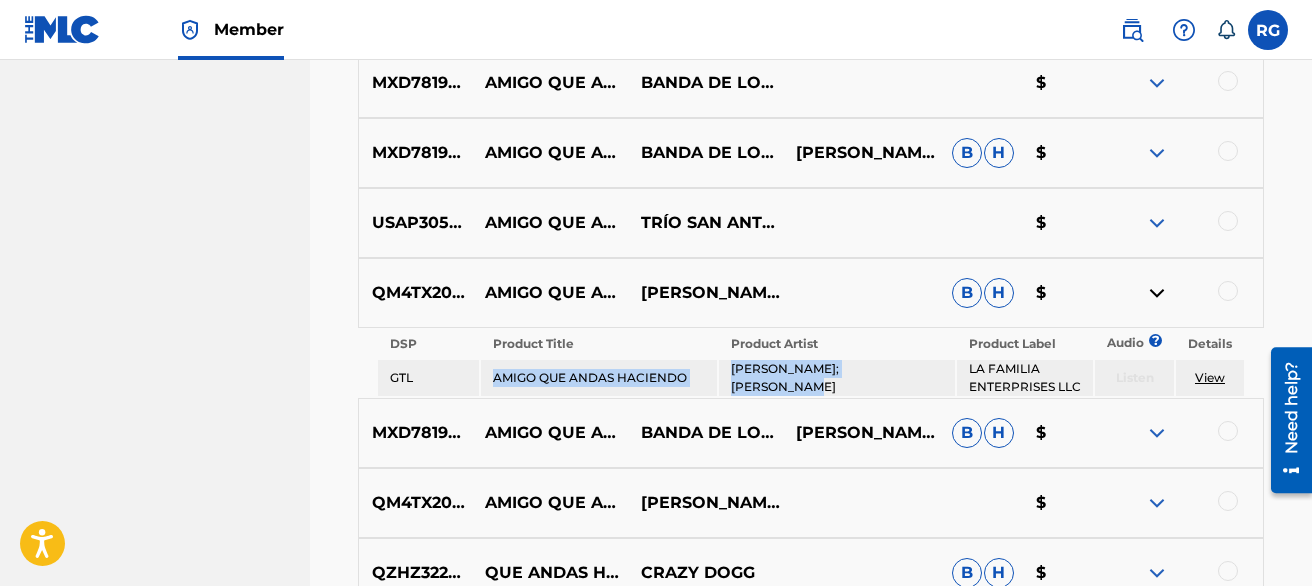 drag, startPoint x: 493, startPoint y: 375, endPoint x: 916, endPoint y: 376, distance: 423.0012 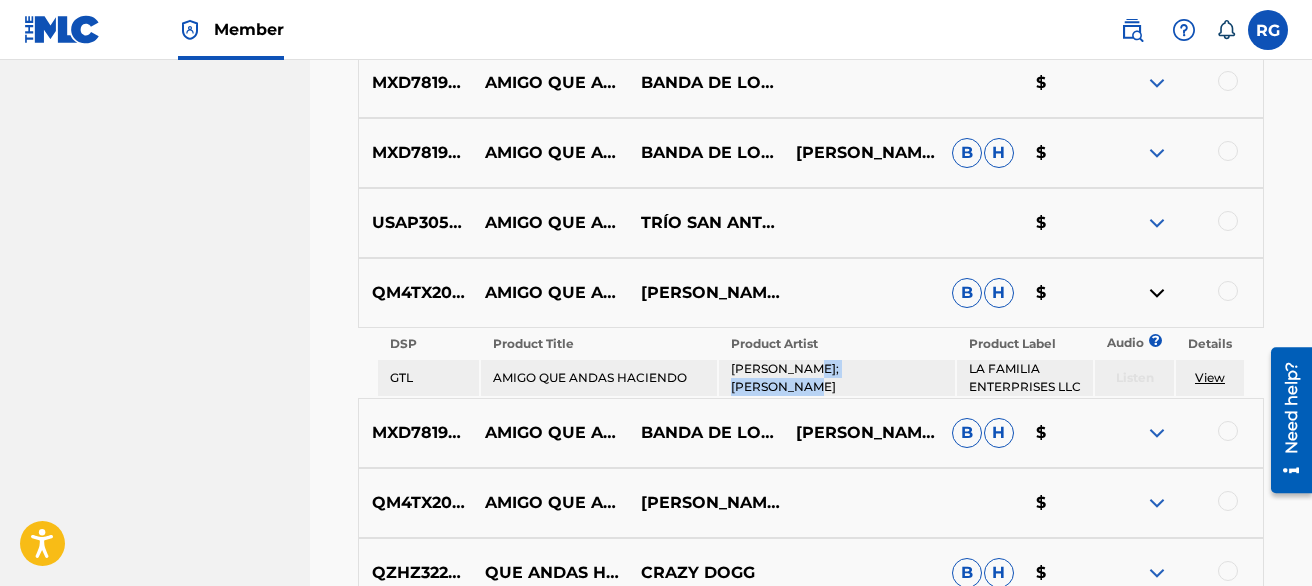 drag, startPoint x: 803, startPoint y: 380, endPoint x: 900, endPoint y: 381, distance: 97.00516 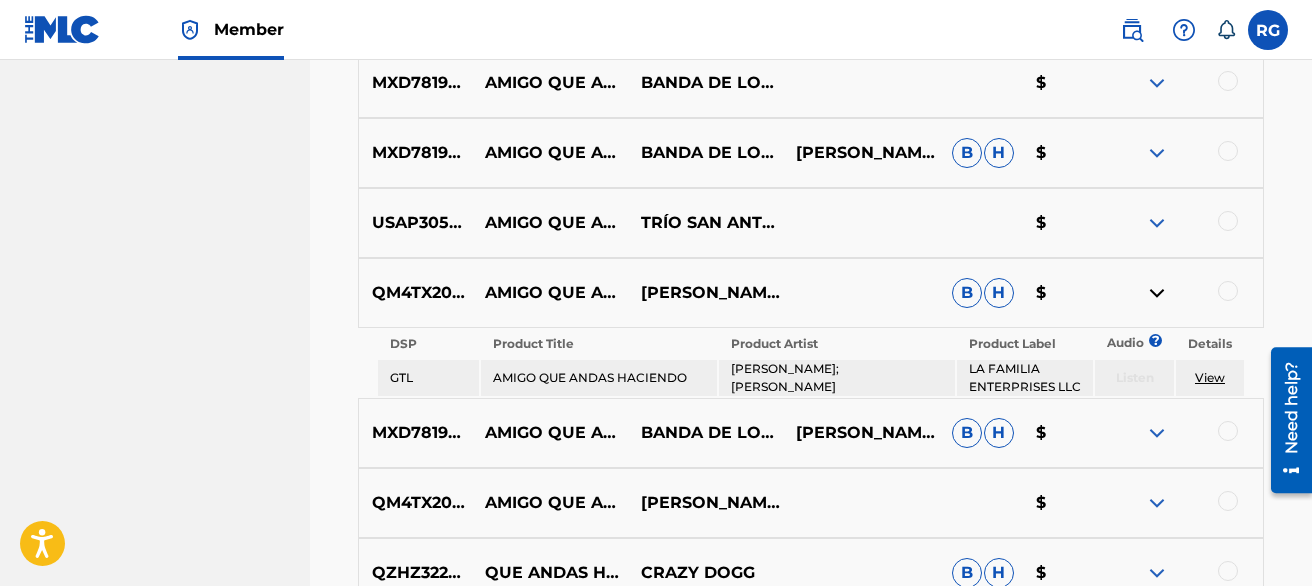 click at bounding box center (1228, 291) 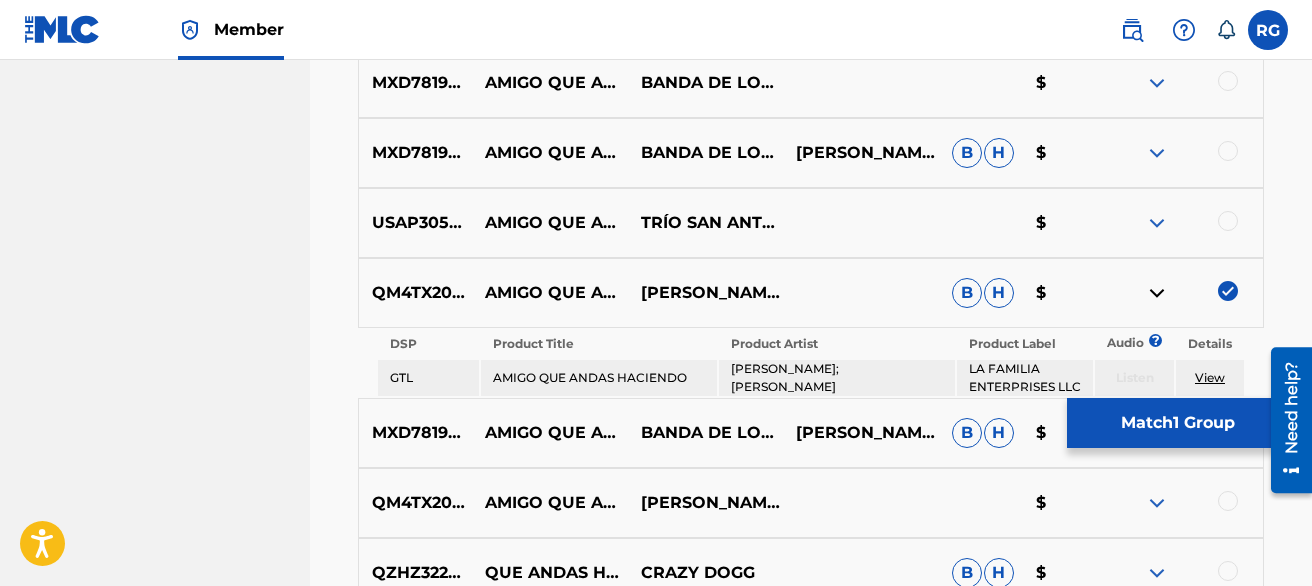 click at bounding box center (1228, 501) 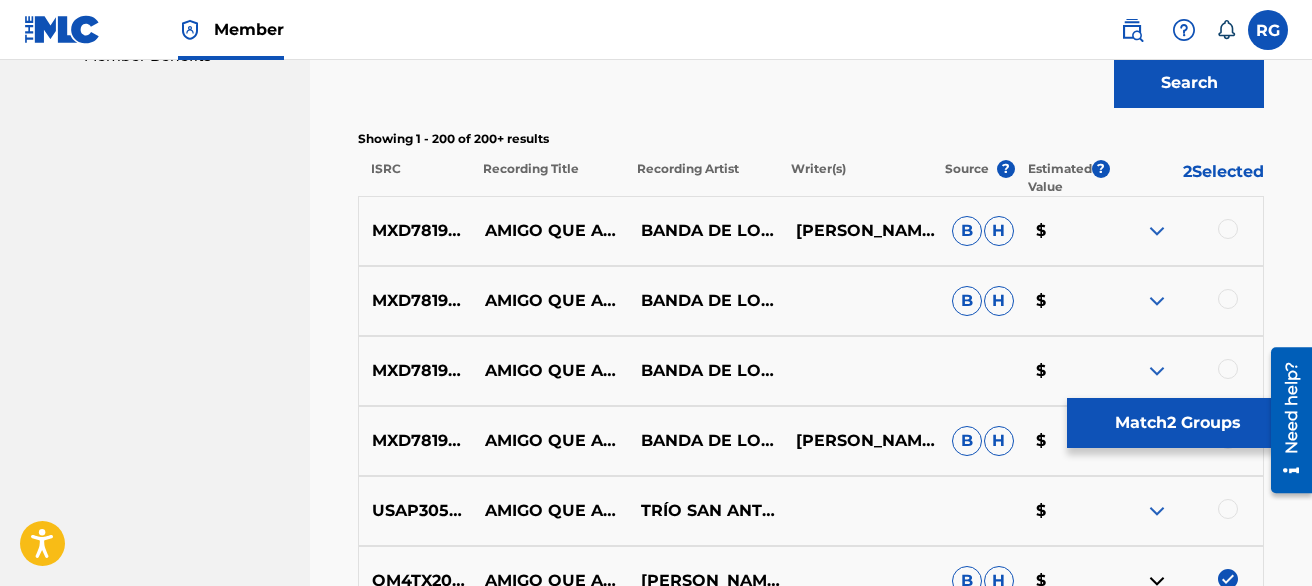 scroll, scrollTop: 698, scrollLeft: 0, axis: vertical 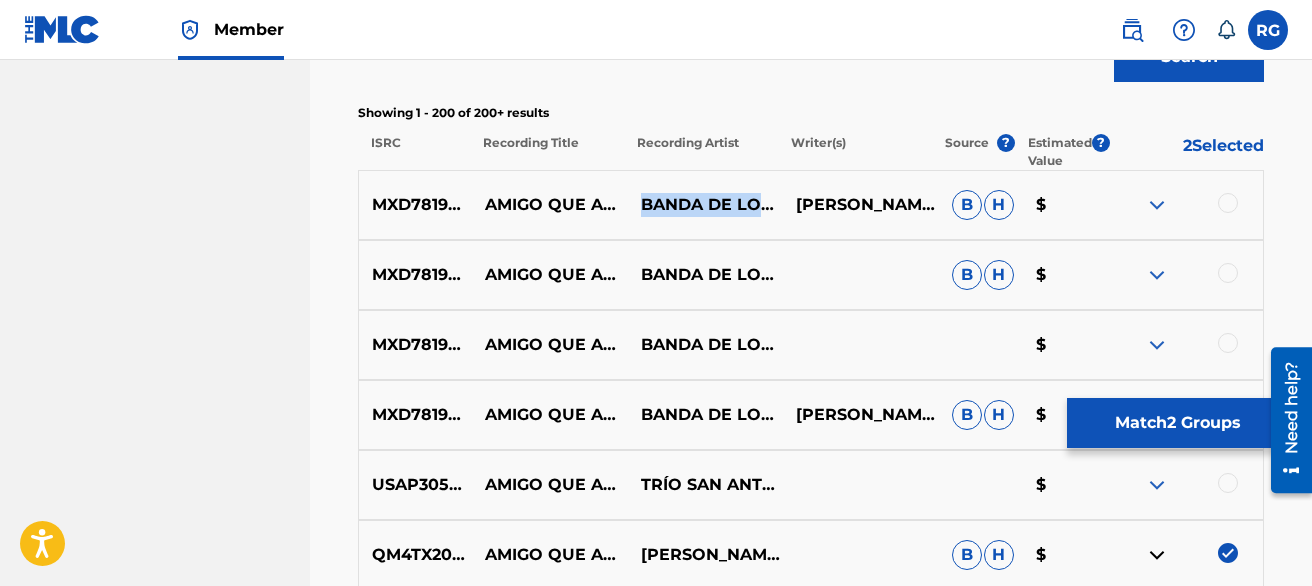 drag, startPoint x: 642, startPoint y: 180, endPoint x: 725, endPoint y: 222, distance: 93.0215 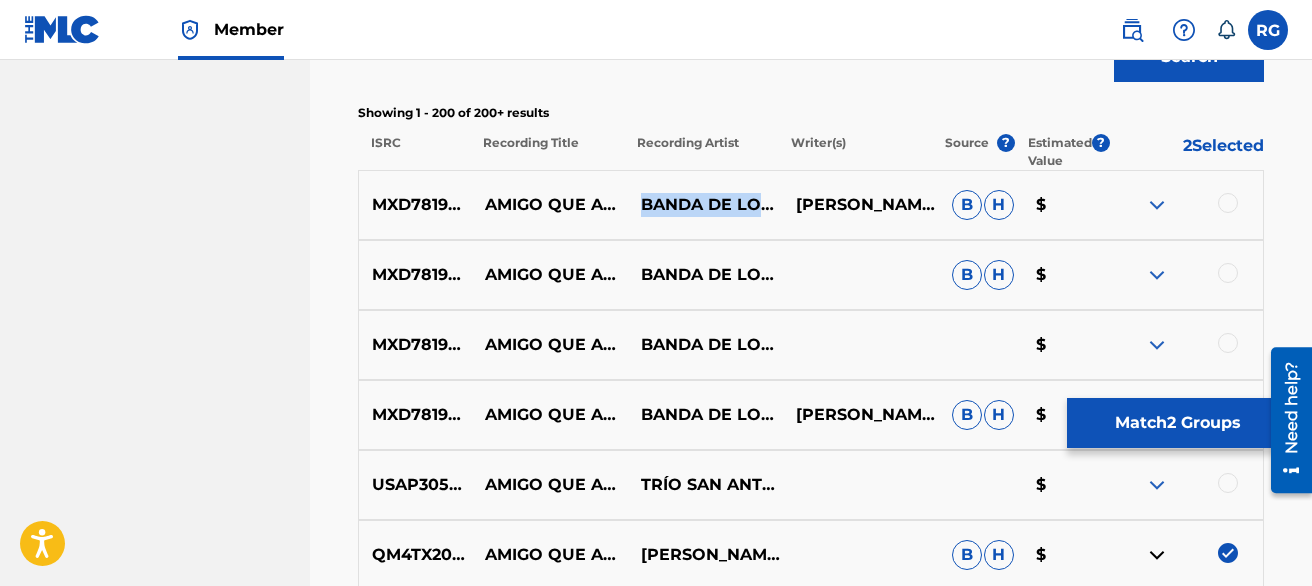 copy on "BANDA DE LOS HERMANOS SANCHEZ" 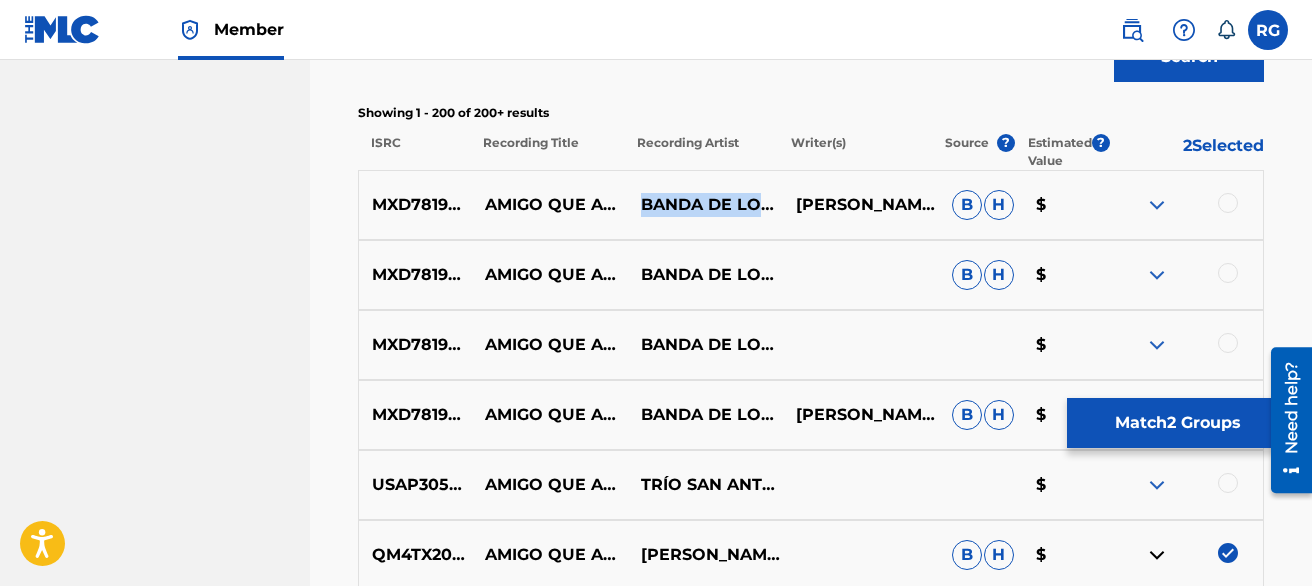 click at bounding box center (1157, 205) 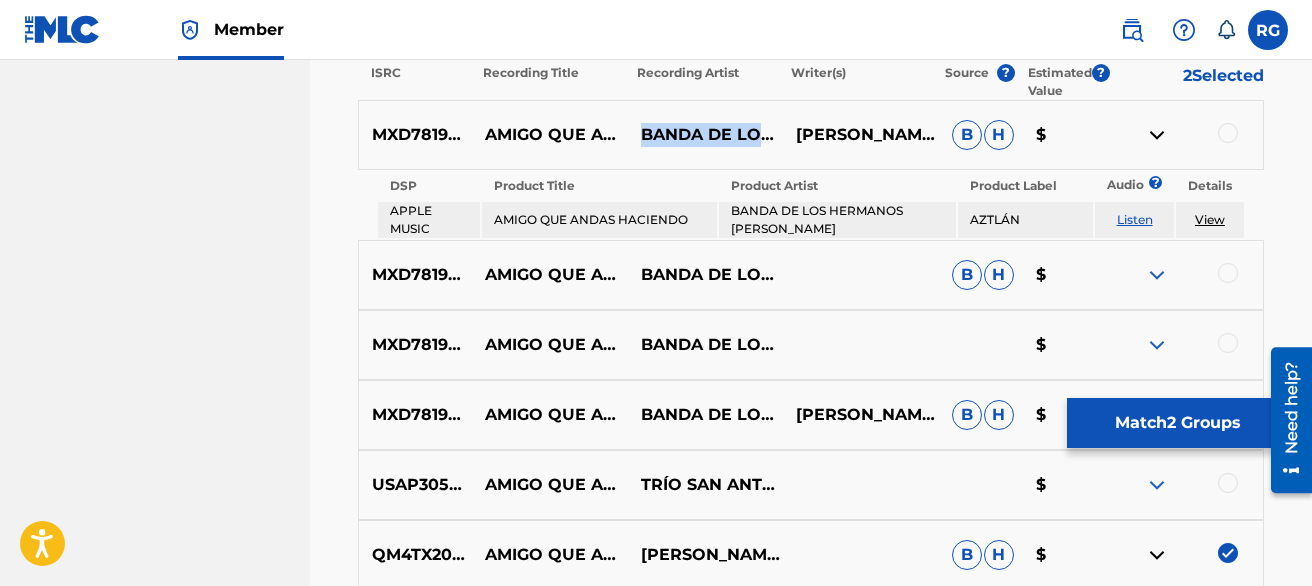 click on "Listen" at bounding box center (1135, 219) 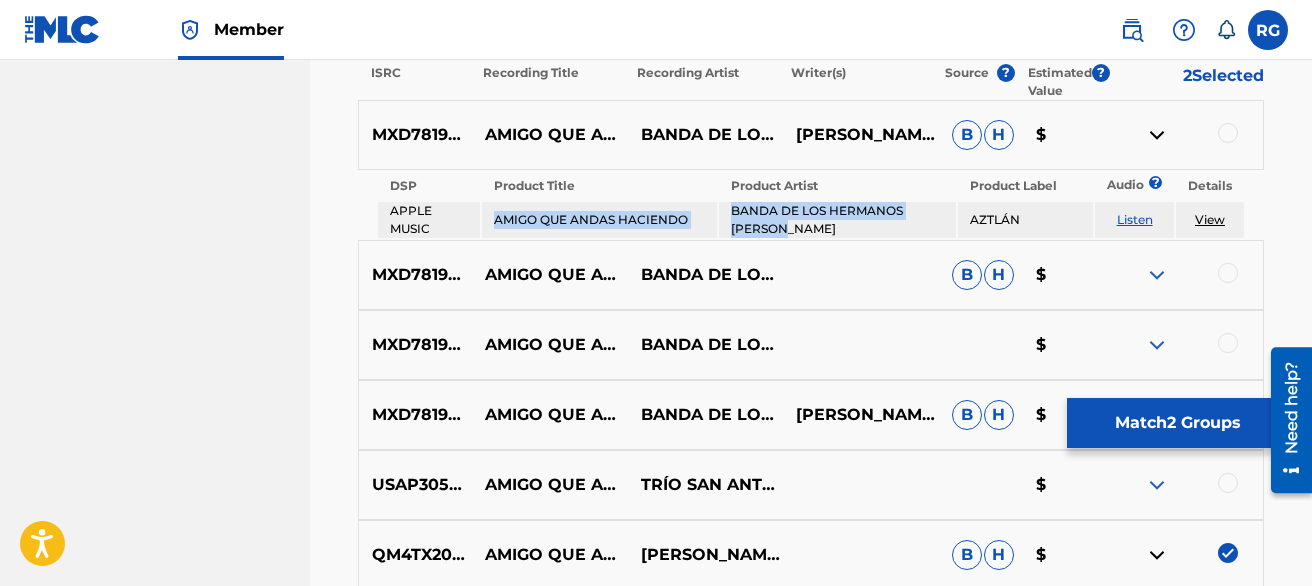 drag, startPoint x: 496, startPoint y: 220, endPoint x: 797, endPoint y: 225, distance: 301.04153 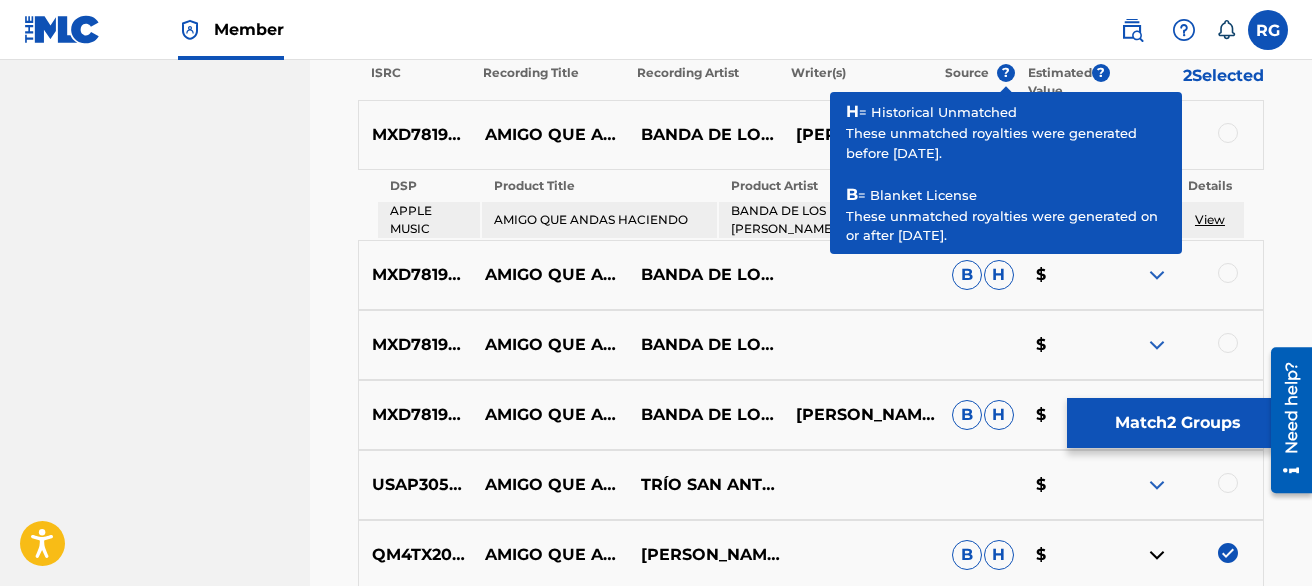 click on "Matching Tool The Matching Tool allows Members to match  sound recordings  to works within their catalog. This ensures you'll collect the royalties you're owed for your work(s). The first step is to locate recordings not yet matched to your works by entering criteria in the search fields below. Search results are sorted by relevance and will be grouped together based on similar data. In the next step, you can locate the specific work in your catalog that you want to match. SearchWithCriteria1853eb6a-2c0f-4e04-bfa2-8522ad3acdc2 Recording Title AMIGO QUE ANDAS HACIENDO SearchWithCriteriadcef366c-1f30-4e15-9ccf-3db15979e421 Recording ISRC Add Criteria Filter Estimated Value All $$$$$ $$$$ $$$ $$ $ Source All Blanket License Historical Unmatched Remove Filters Apply Filters Filters ( 0 ) Search Showing 1 - 200 of 200+ results ISRC Recording Title Recording Artist Writer(s) Source ? Estimated Value ? 2  Selected MXD781903068 AMIGO QUE ANDAS HACIENDO BANDA DE LOS HERMANOS SANCHEZ B H $ DSP Product Title Audio ? B" at bounding box center (811, 6841) 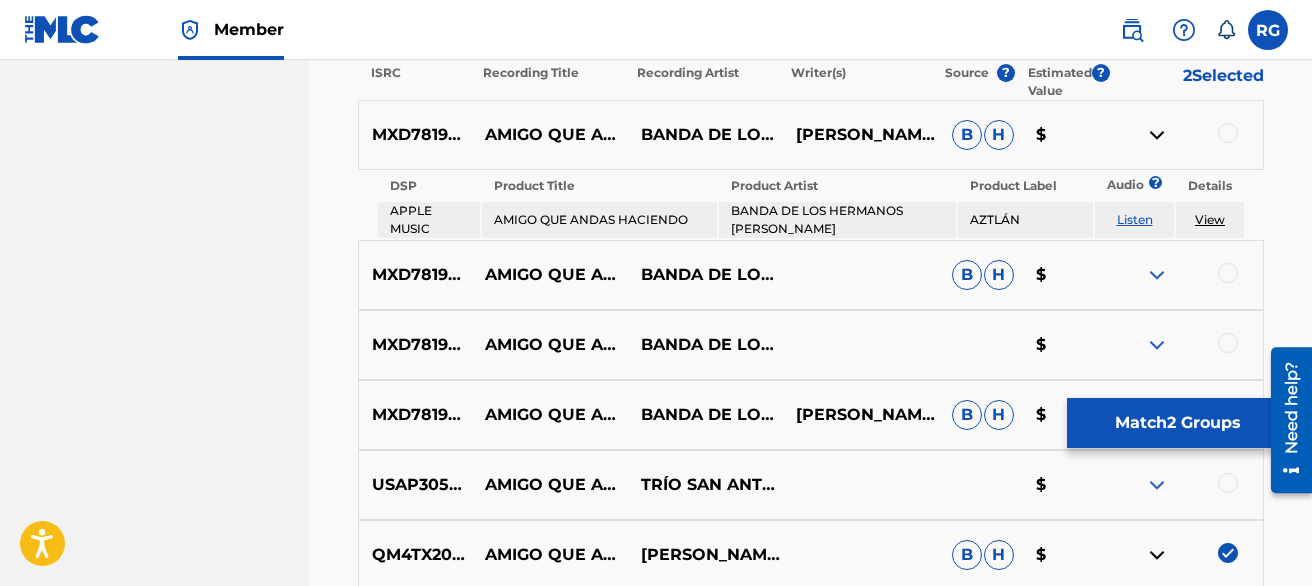 click at bounding box center (1157, 135) 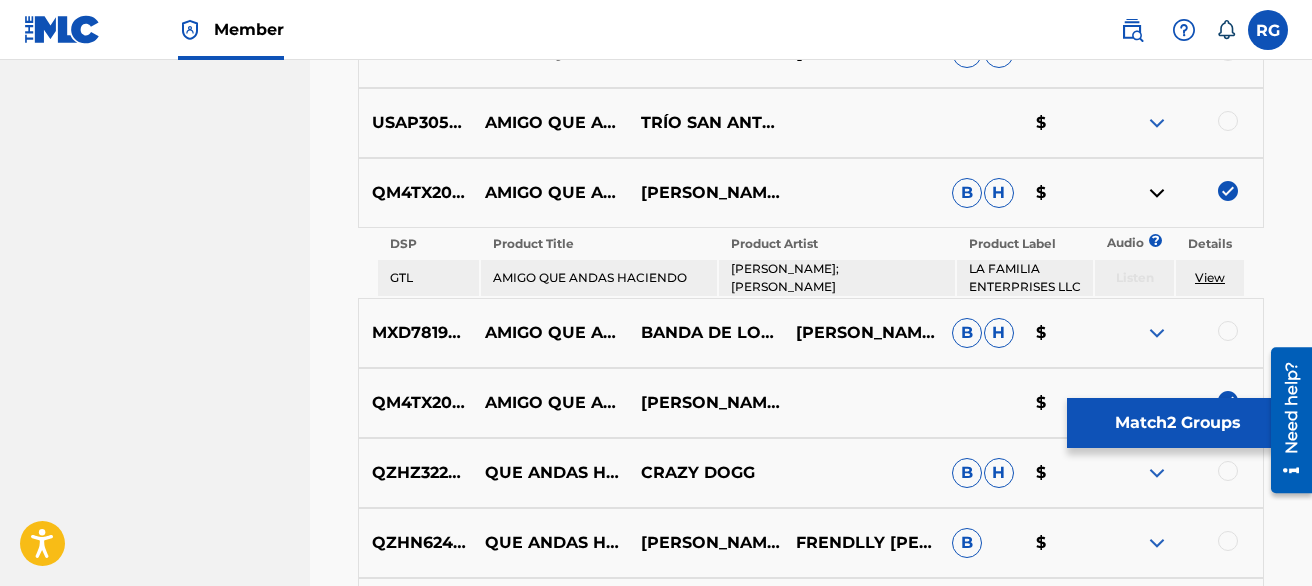 scroll, scrollTop: 1098, scrollLeft: 0, axis: vertical 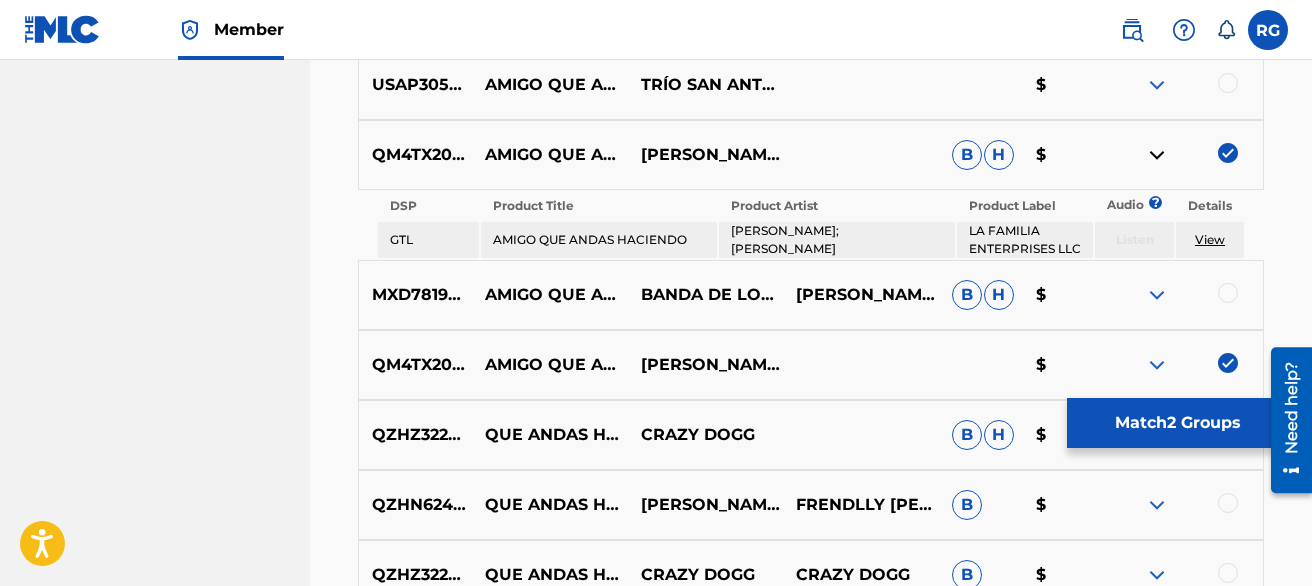 click at bounding box center (1157, 85) 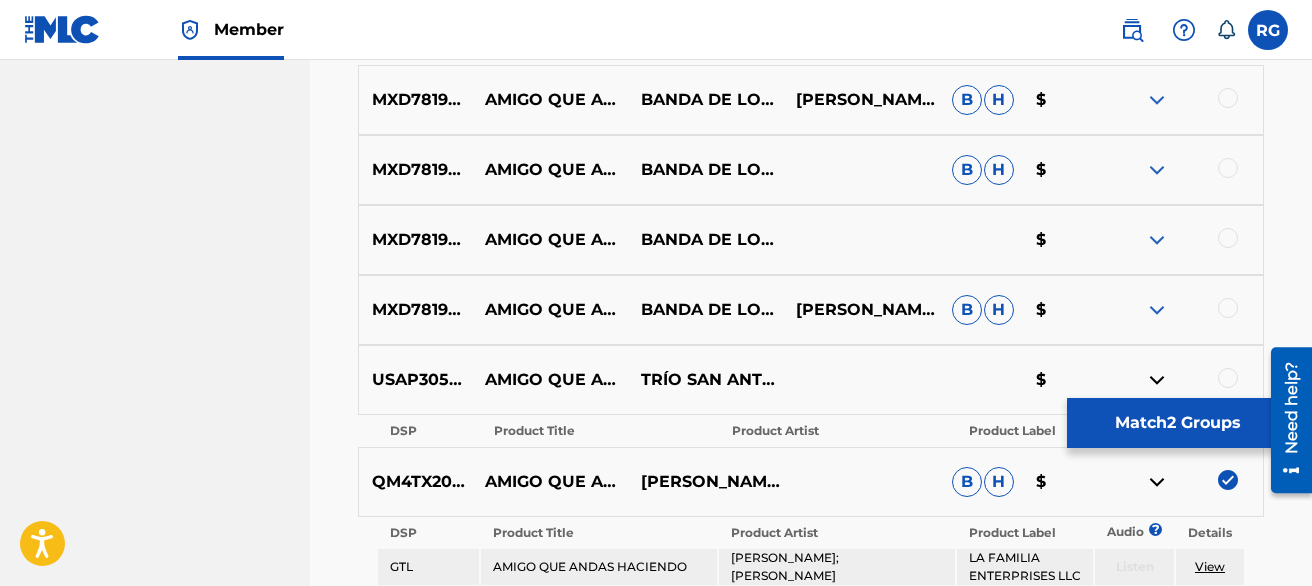 scroll, scrollTop: 829, scrollLeft: 0, axis: vertical 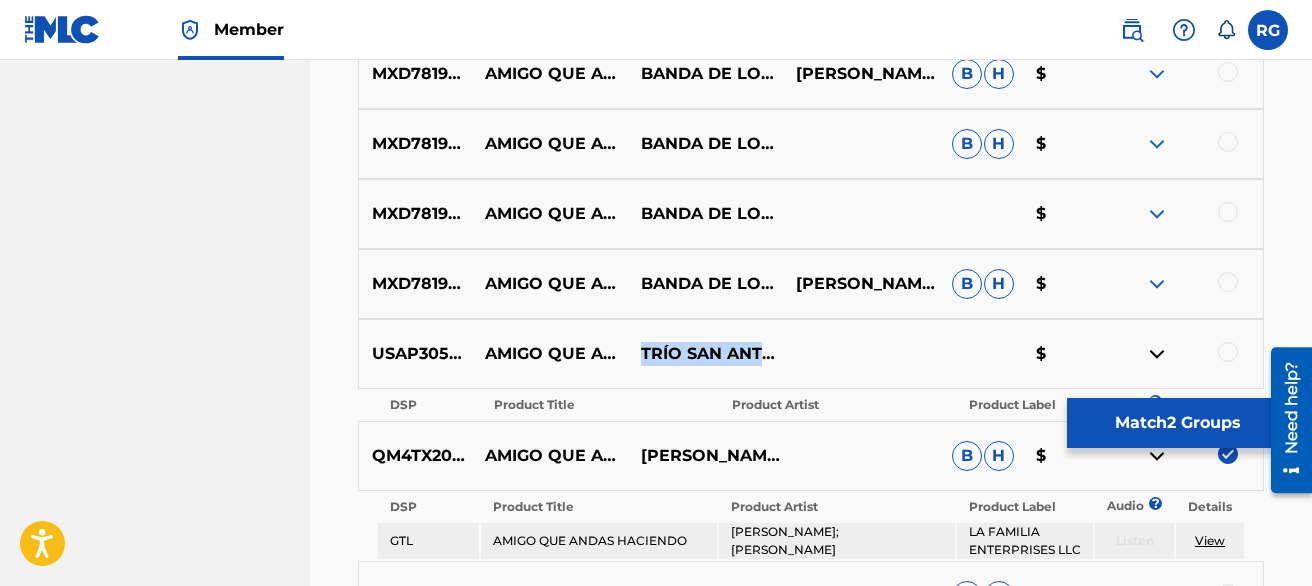 drag, startPoint x: 644, startPoint y: 344, endPoint x: 718, endPoint y: 361, distance: 75.9276 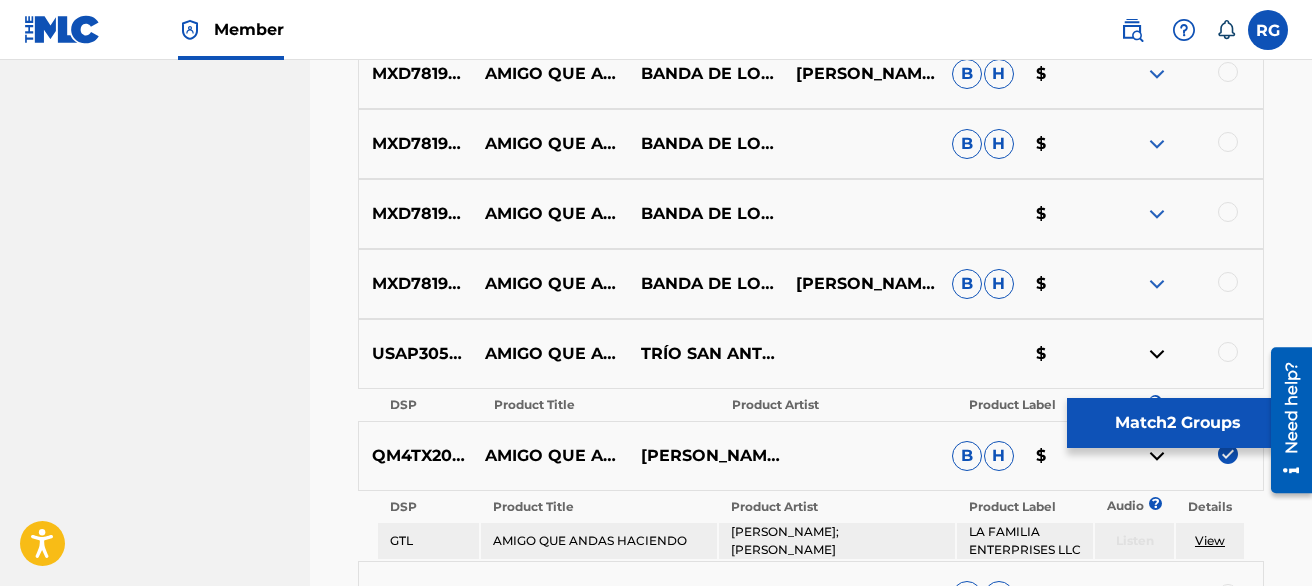 click at bounding box center [1228, 352] 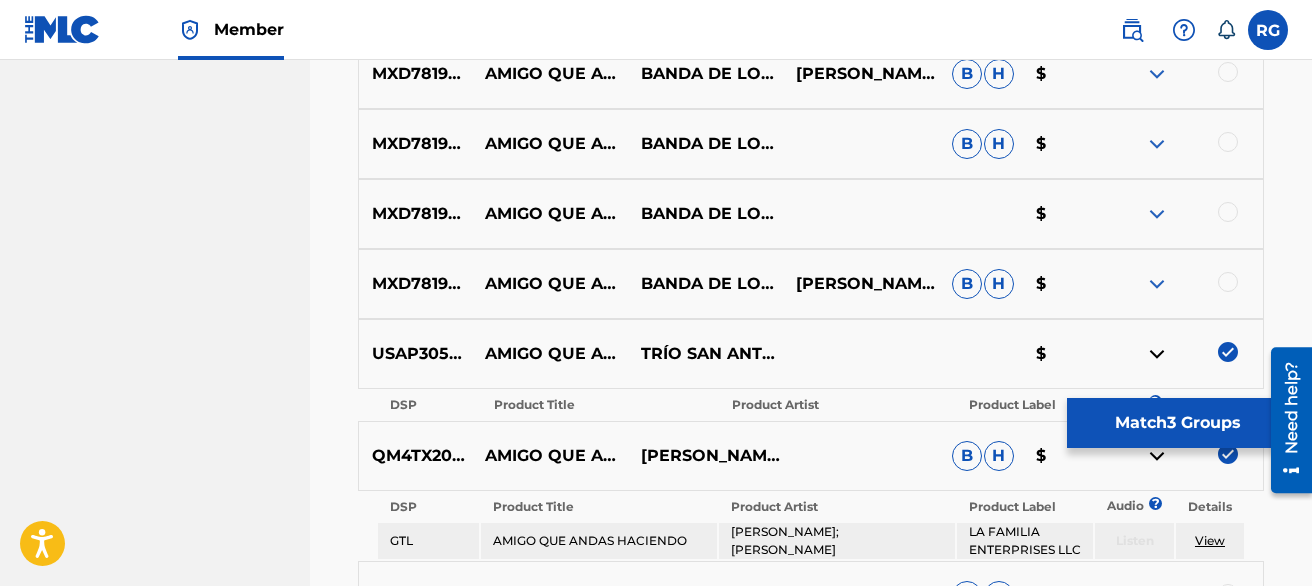 click at bounding box center [1157, 456] 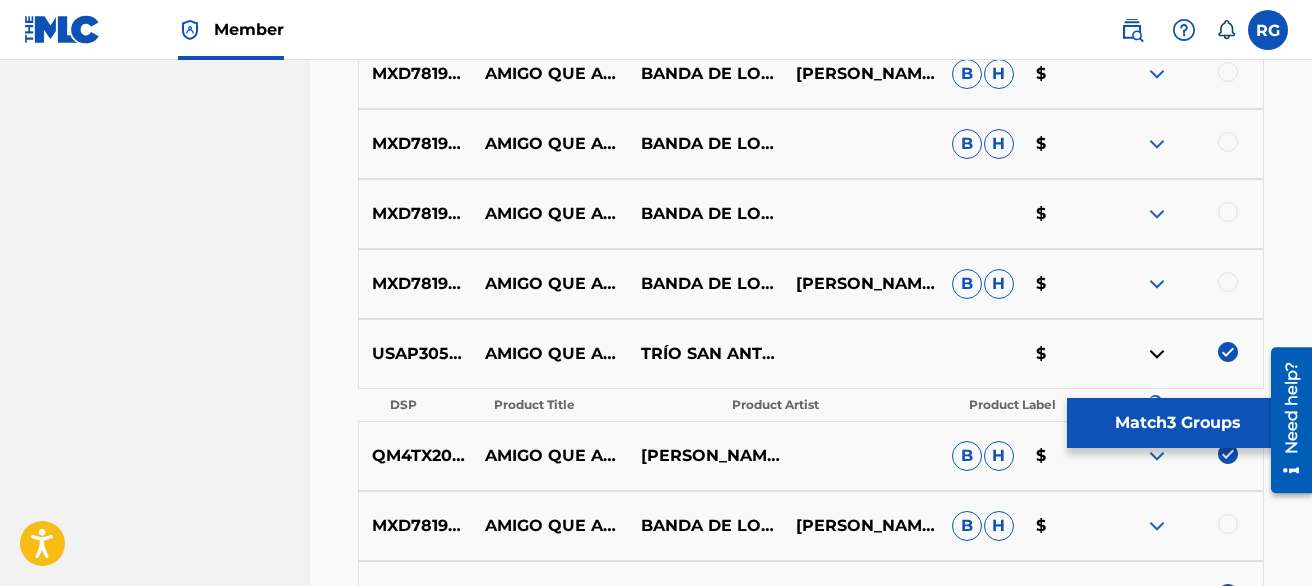 click at bounding box center [1157, 354] 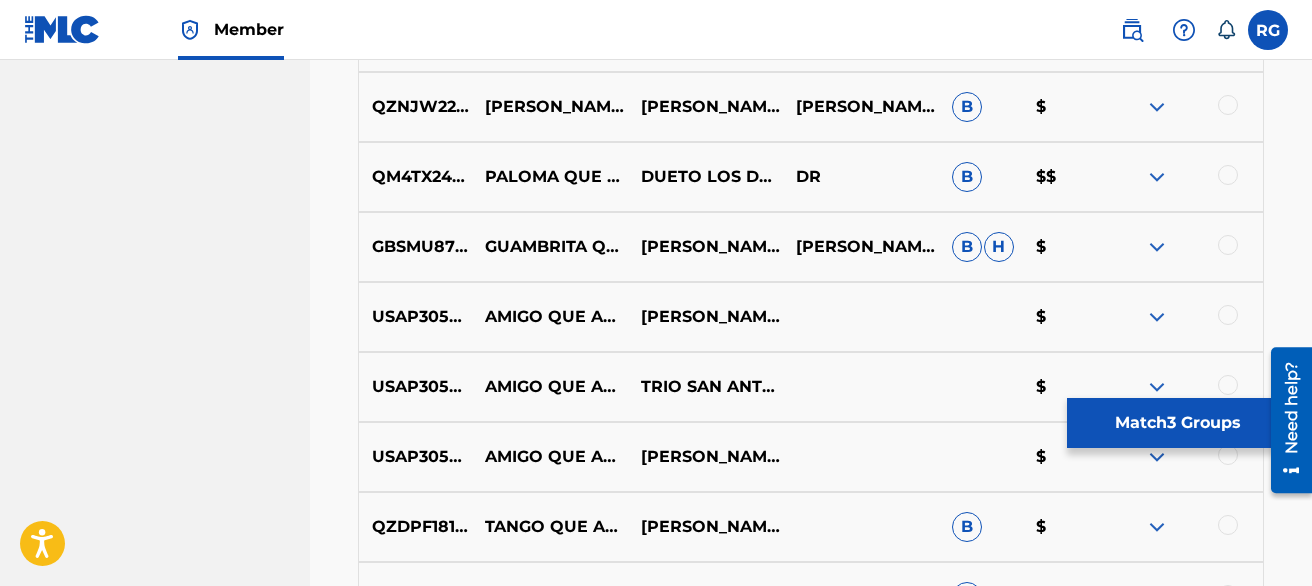 scroll, scrollTop: 3200, scrollLeft: 0, axis: vertical 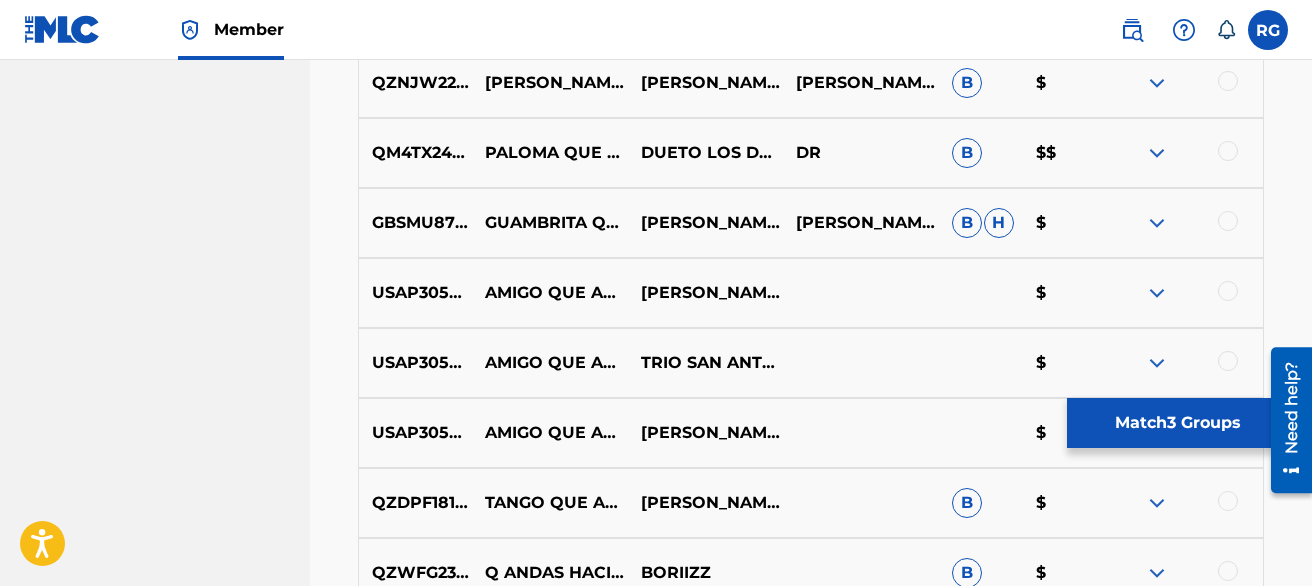 click at bounding box center [1228, 291] 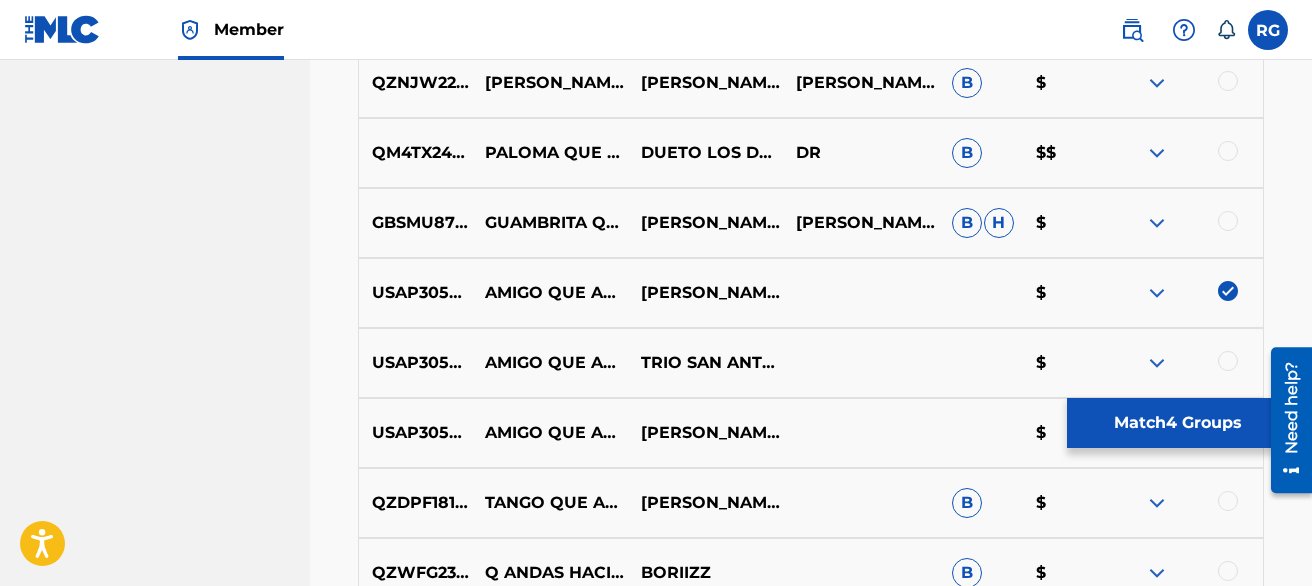 click at bounding box center (1228, 361) 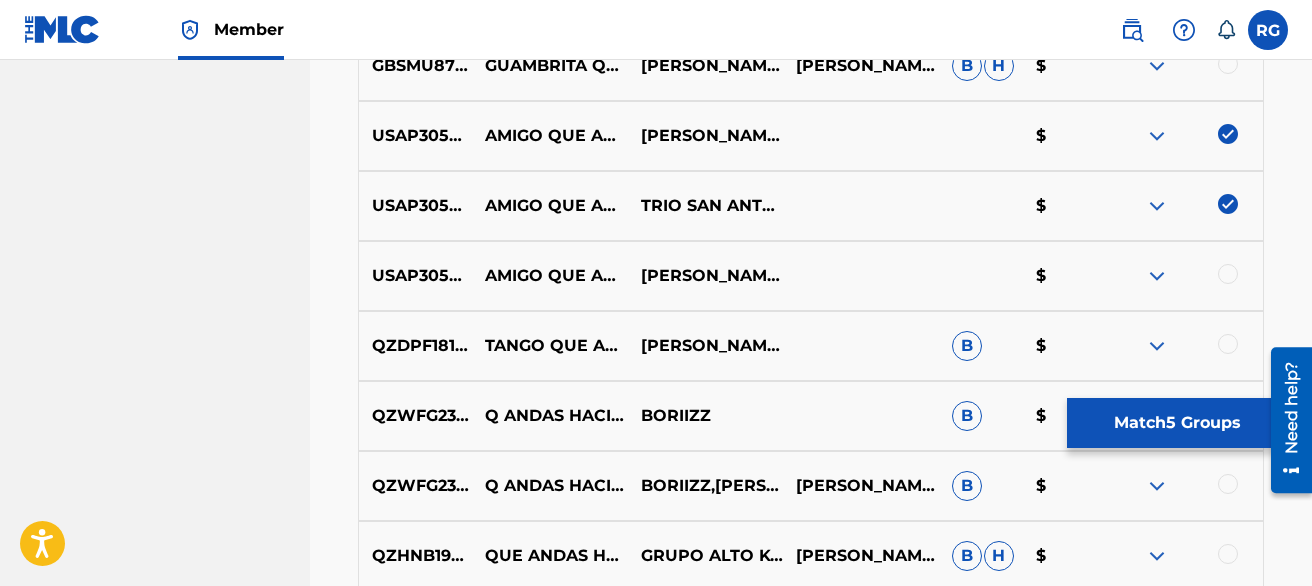 scroll, scrollTop: 3360, scrollLeft: 0, axis: vertical 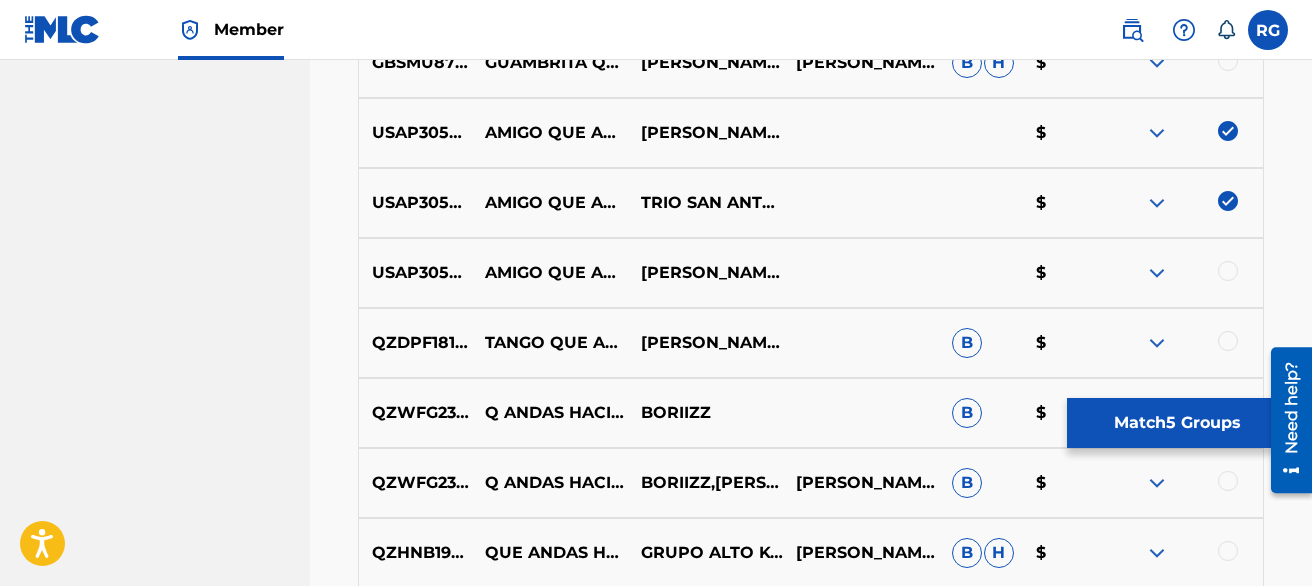click at bounding box center [1228, 271] 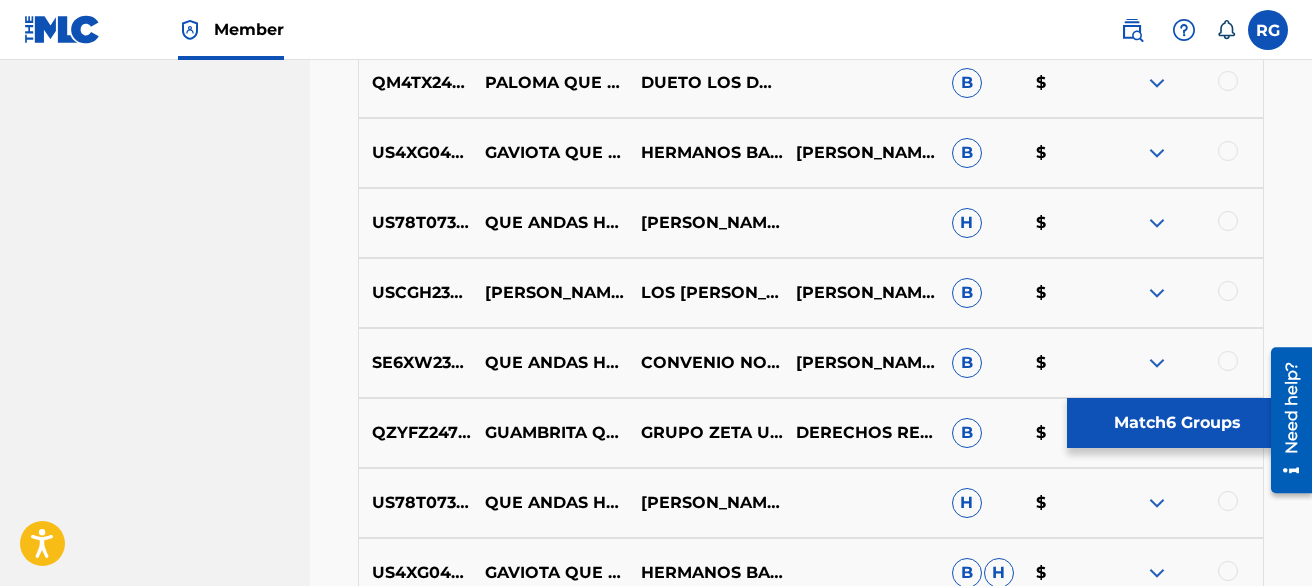 scroll, scrollTop: 3200, scrollLeft: 0, axis: vertical 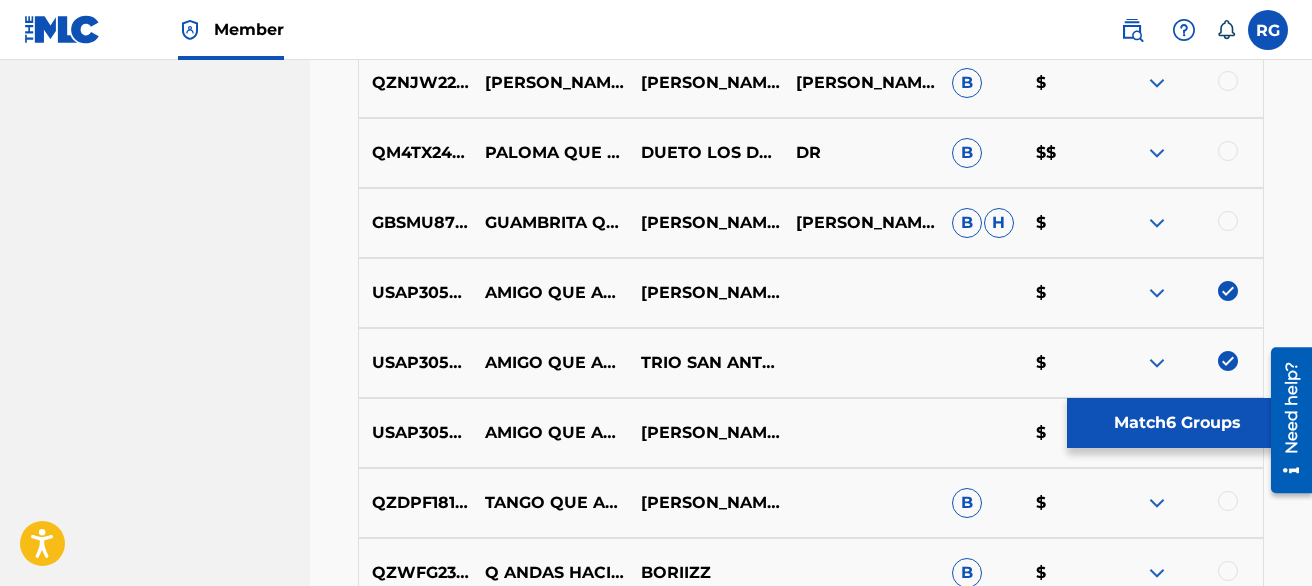 click on "Matching Tool The Matching Tool allows Members to match  sound recordings  to works within their catalog. This ensures you'll collect the royalties you're owed for your work(s). The first step is to locate recordings not yet matched to your works by entering criteria in the search fields below. Search results are sorted by relevance and will be grouped together based on similar data. In the next step, you can locate the specific work in your catalog that you want to match. SearchWithCriteria1853eb6a-2c0f-4e04-bfa2-8522ad3acdc2 Recording Title AMIGO QUE ANDAS HACIENDO SearchWithCriteriadcef366c-1f30-4e15-9ccf-3db15979e421 Recording ISRC Add Criteria Filter Estimated Value All $$$$$ $$$$ $$$ $$ $ Source All Blanket License Historical Unmatched Remove Filters Apply Filters Filters ( 0 ) Search Showing 1 - 200 of 200+ results ISRC Recording Title Recording Artist Writer(s) Source ? Estimated Value ? 6  Selected MXD781903068 AMIGO QUE ANDAS HACIENDO BANDA DE LOS HERMANOS SANCHEZ B H $ MXD781903068 B H $ $ B H $" at bounding box center [811, 4364] 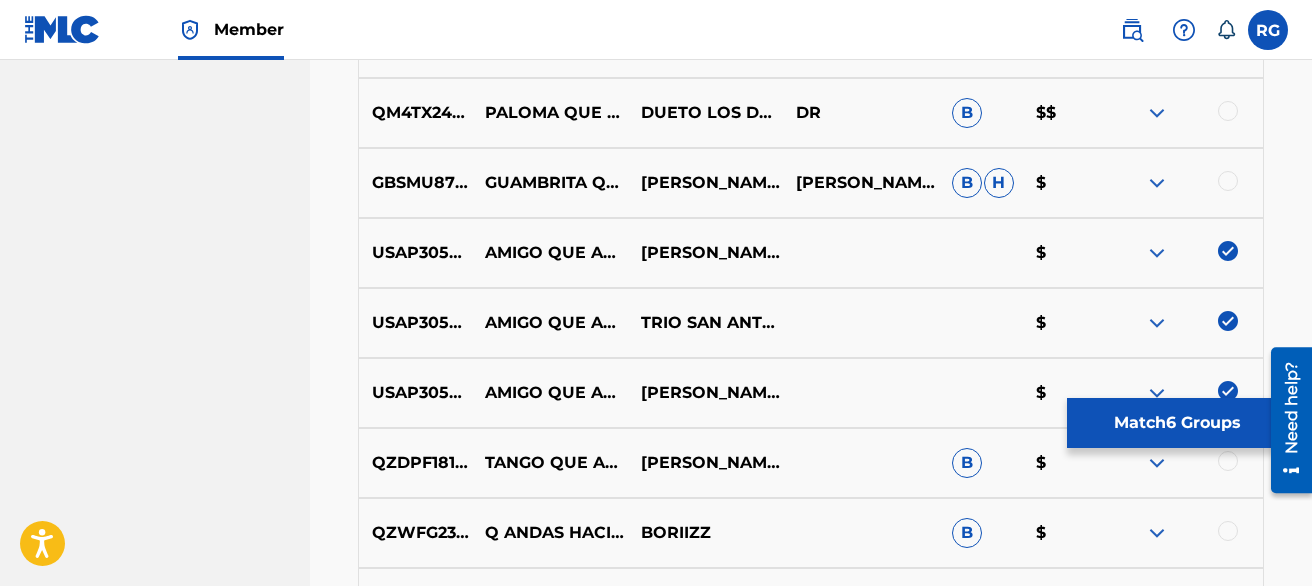 scroll, scrollTop: 3280, scrollLeft: 0, axis: vertical 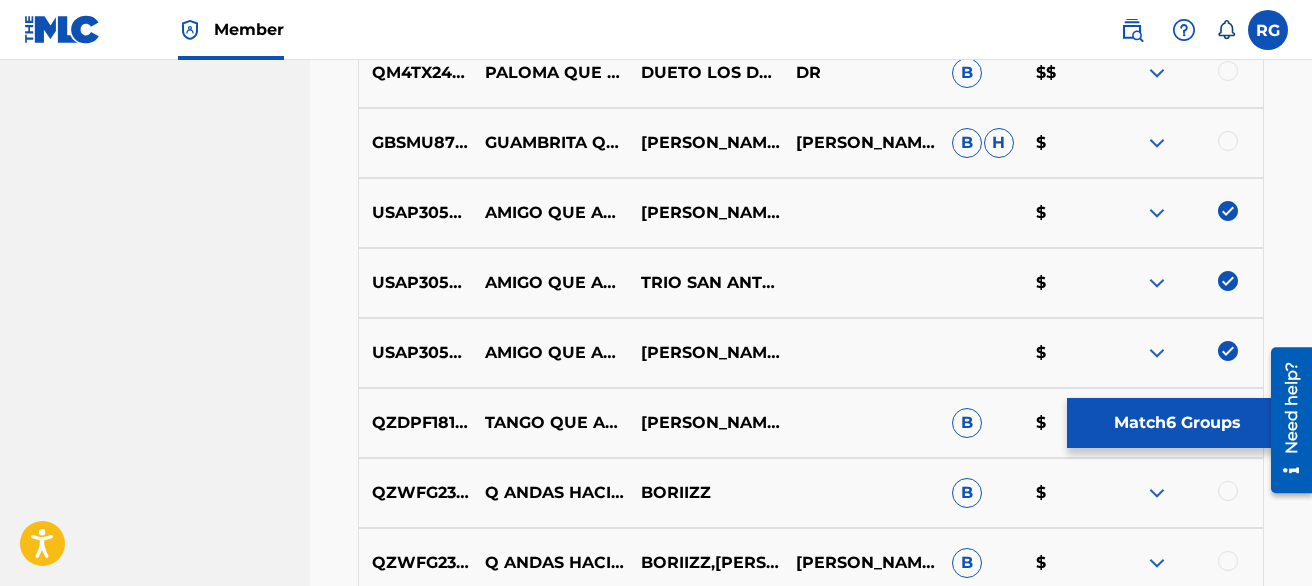 click on "Matching Tool The Matching Tool allows Members to match  sound recordings  to works within their catalog. This ensures you'll collect the royalties you're owed for your work(s). The first step is to locate recordings not yet matched to your works by entering criteria in the search fields below. Search results are sorted by relevance and will be grouped together based on similar data. In the next step, you can locate the specific work in your catalog that you want to match. SearchWithCriteria1853eb6a-2c0f-4e04-bfa2-8522ad3acdc2 Recording Title AMIGO QUE ANDAS HACIENDO SearchWithCriteriadcef366c-1f30-4e15-9ccf-3db15979e421 Recording ISRC Add Criteria Filter Estimated Value All $$$$$ $$$$ $$$ $$ $ Source All Blanket License Historical Unmatched Remove Filters Apply Filters Filters ( 0 ) Search Showing 1 - 200 of 200+ results ISRC Recording Title Recording Artist Writer(s) Source ? Estimated Value ? 6  Selected MXD781903068 AMIGO QUE ANDAS HACIENDO BANDA DE LOS HERMANOS SANCHEZ B H $ MXD781903068 B H $ $ B H $" at bounding box center [811, 4259] 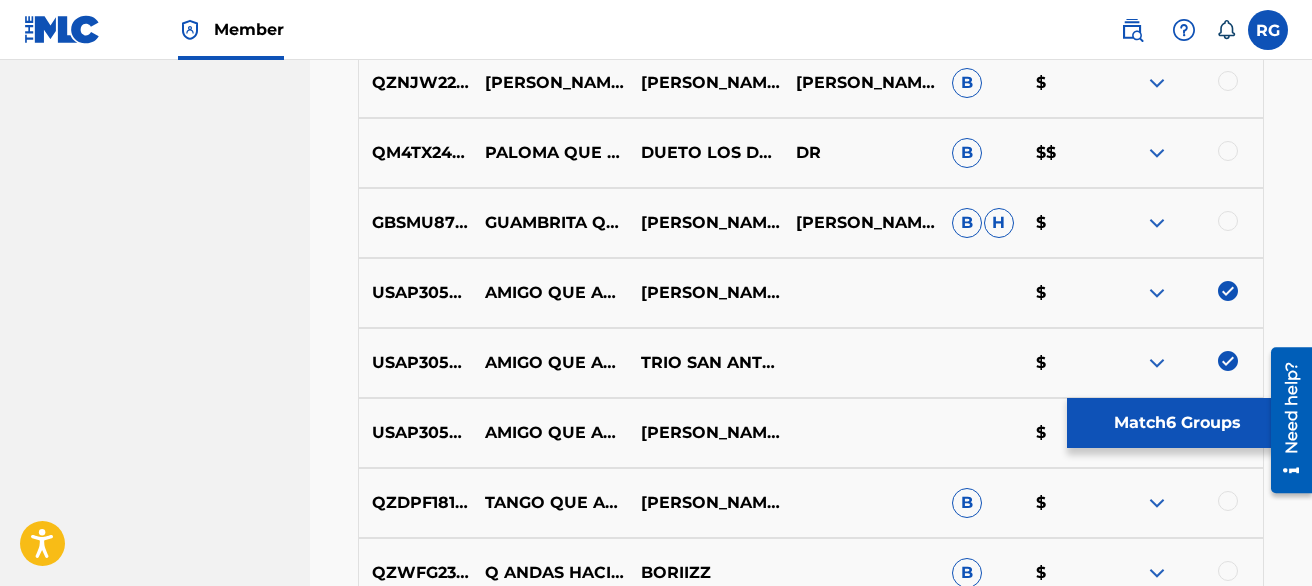 scroll, scrollTop: 960, scrollLeft: 0, axis: vertical 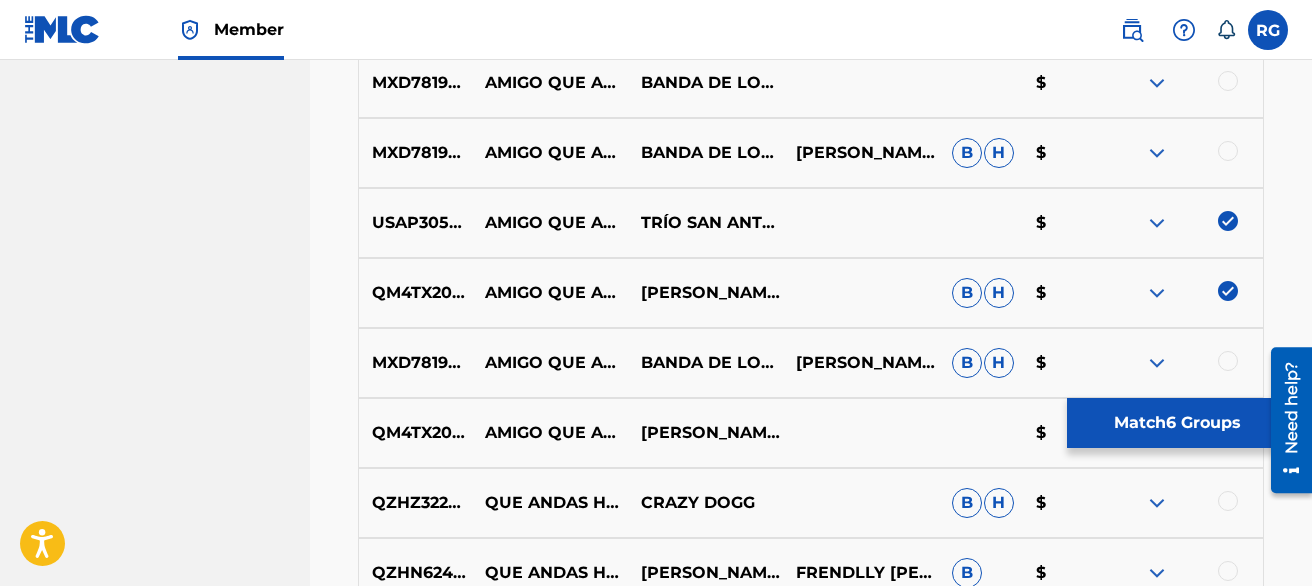 click on "Matching Tool The Matching Tool allows Members to match  sound recordings  to works within their catalog. This ensures you'll collect the royalties you're owed for your work(s). The first step is to locate recordings not yet matched to your works by entering criteria in the search fields below. Search results are sorted by relevance and will be grouped together based on similar data. In the next step, you can locate the specific work in your catalog that you want to match. SearchWithCriteria1853eb6a-2c0f-4e04-bfa2-8522ad3acdc2 Recording Title AMIGO QUE ANDAS HACIENDO SearchWithCriteriadcef366c-1f30-4e15-9ccf-3db15979e421 Recording ISRC Add Criteria Filter Estimated Value All $$$$$ $$$$ $$$ $$ $ Source All Blanket License Historical Unmatched Remove Filters Apply Filters Filters ( 0 ) Search Showing 1 - 200 of 200+ results ISRC Recording Title Recording Artist Writer(s) Source ? Estimated Value ? 6  Selected MXD781903068 AMIGO QUE ANDAS HACIENDO BANDA DE LOS HERMANOS SANCHEZ B H $ MXD781903068 B H $ $ B H $" at bounding box center (811, 6604) 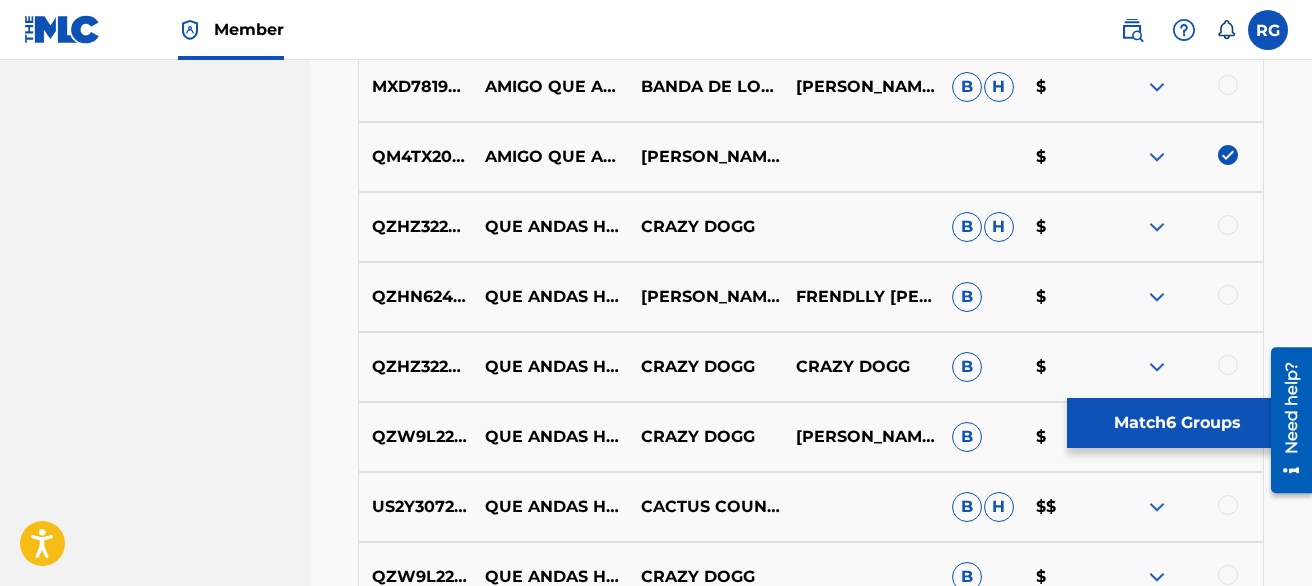 scroll, scrollTop: 1240, scrollLeft: 0, axis: vertical 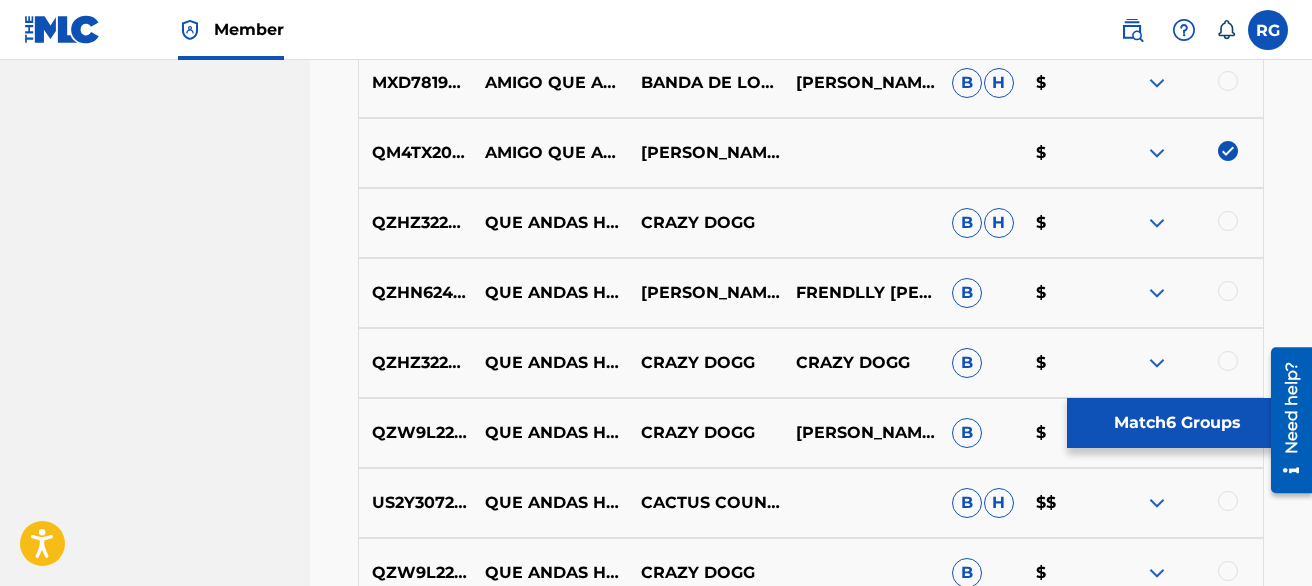 click at bounding box center (1157, 223) 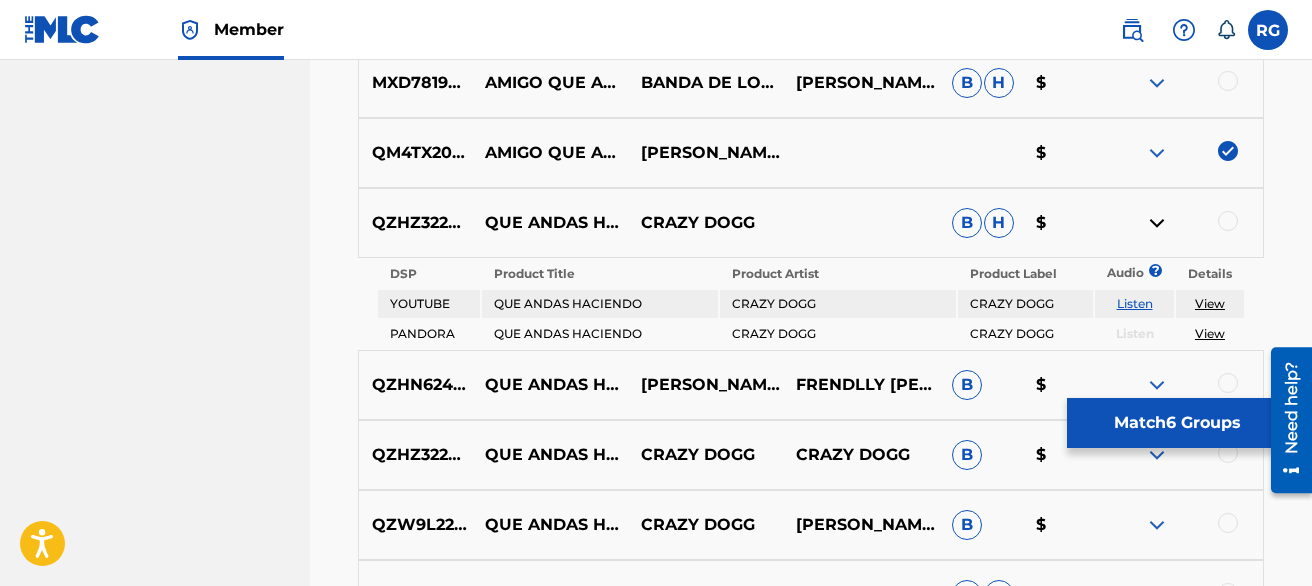 click on "Listen" at bounding box center [1135, 303] 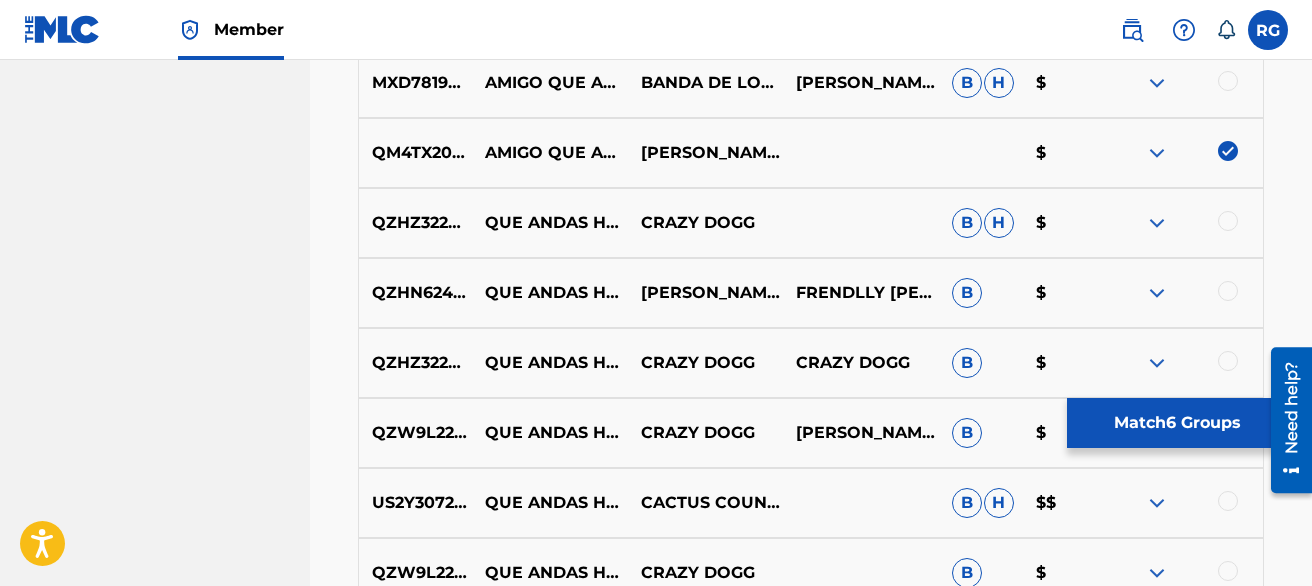 click at bounding box center (1157, 293) 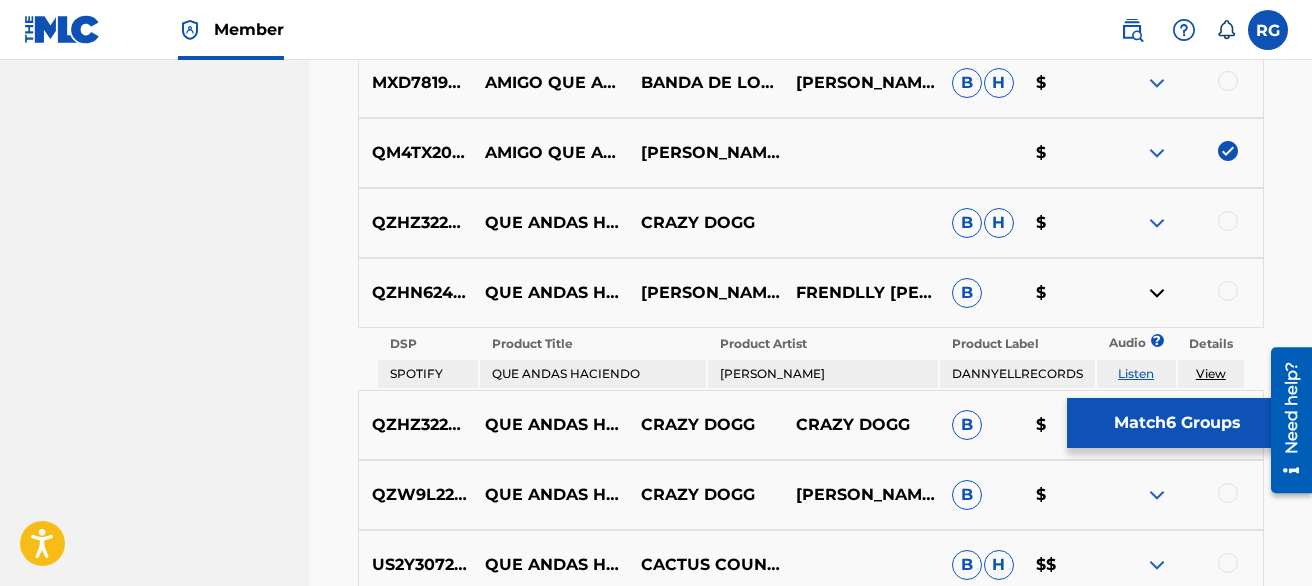 click on "Listen" at bounding box center [1136, 373] 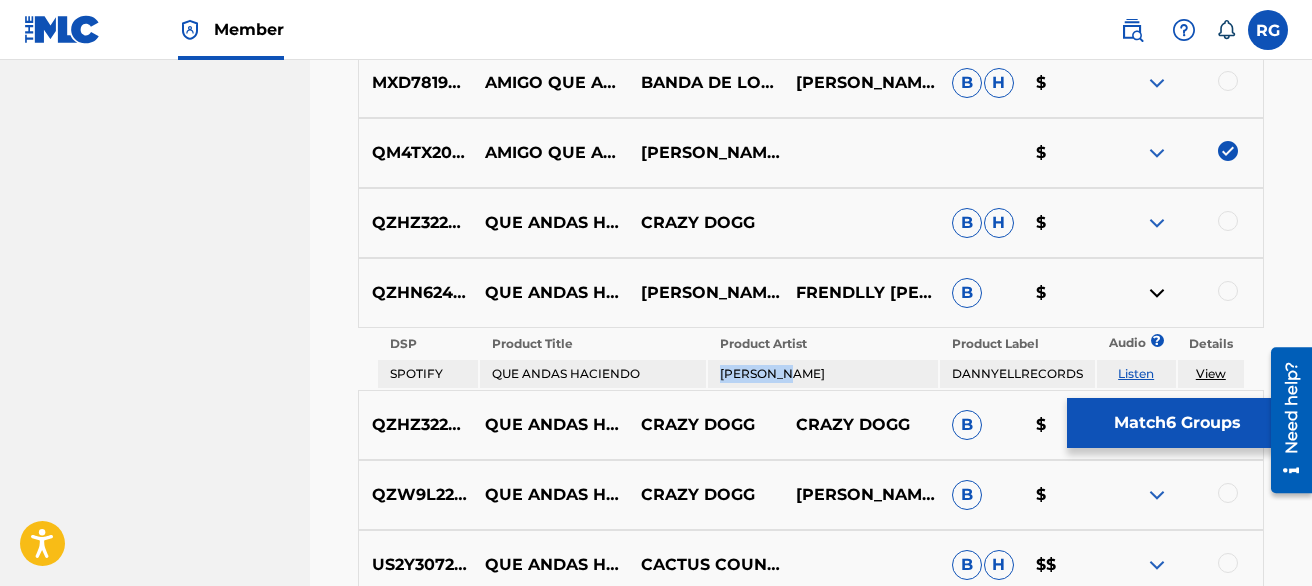 drag, startPoint x: 795, startPoint y: 375, endPoint x: 728, endPoint y: 378, distance: 67.06713 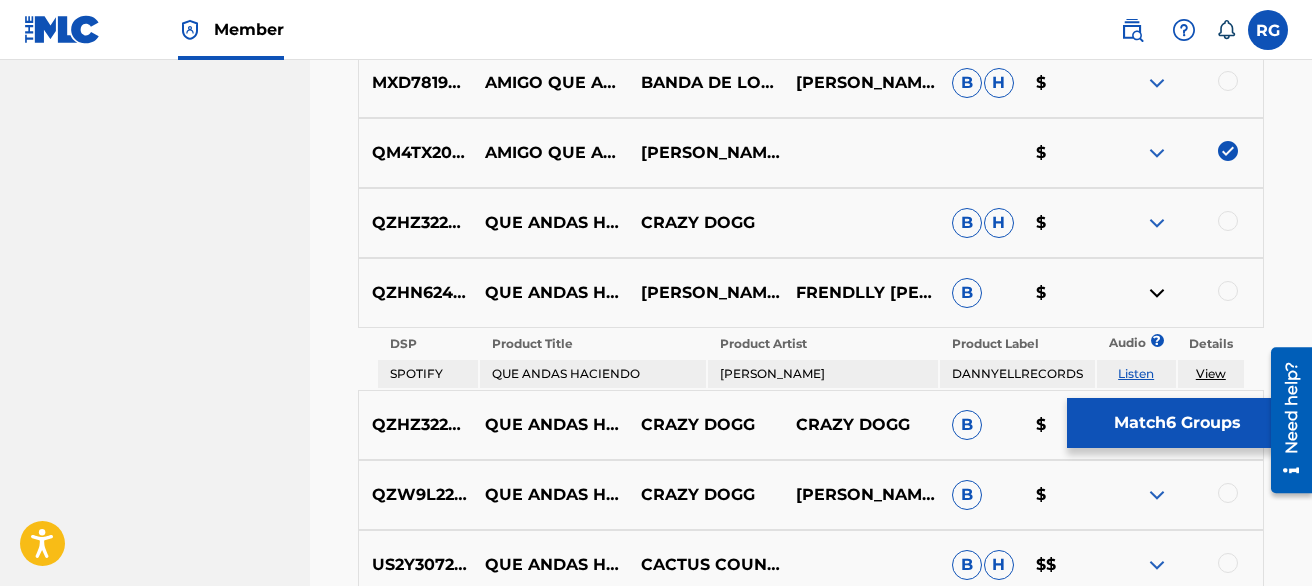 click on "Listen" at bounding box center [1136, 373] 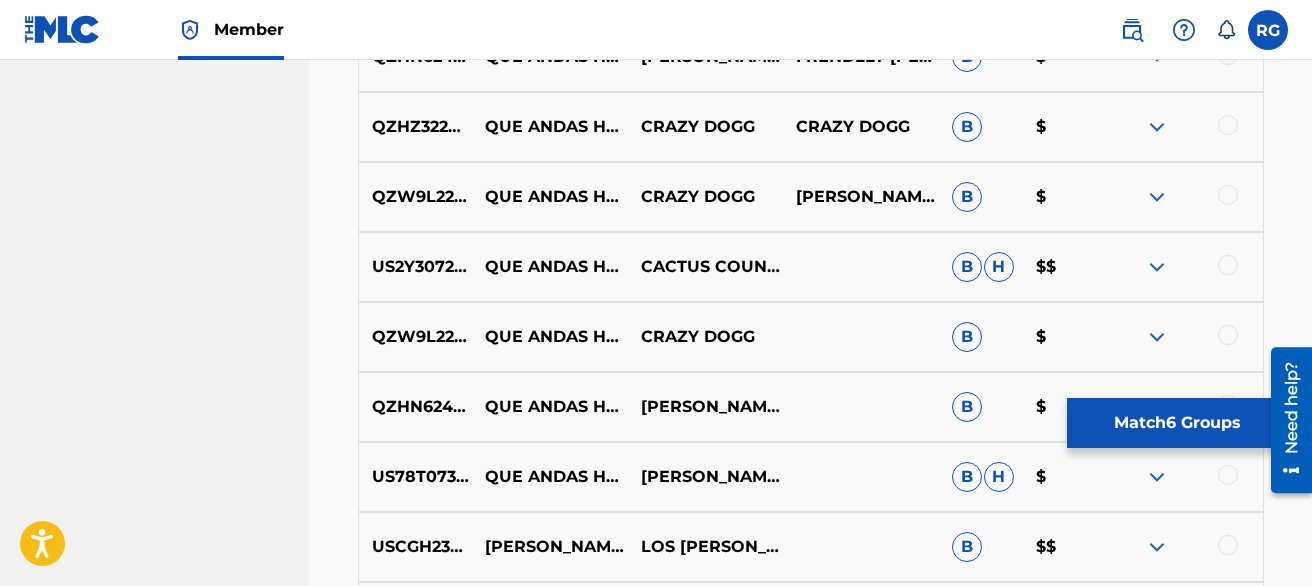 scroll, scrollTop: 1480, scrollLeft: 0, axis: vertical 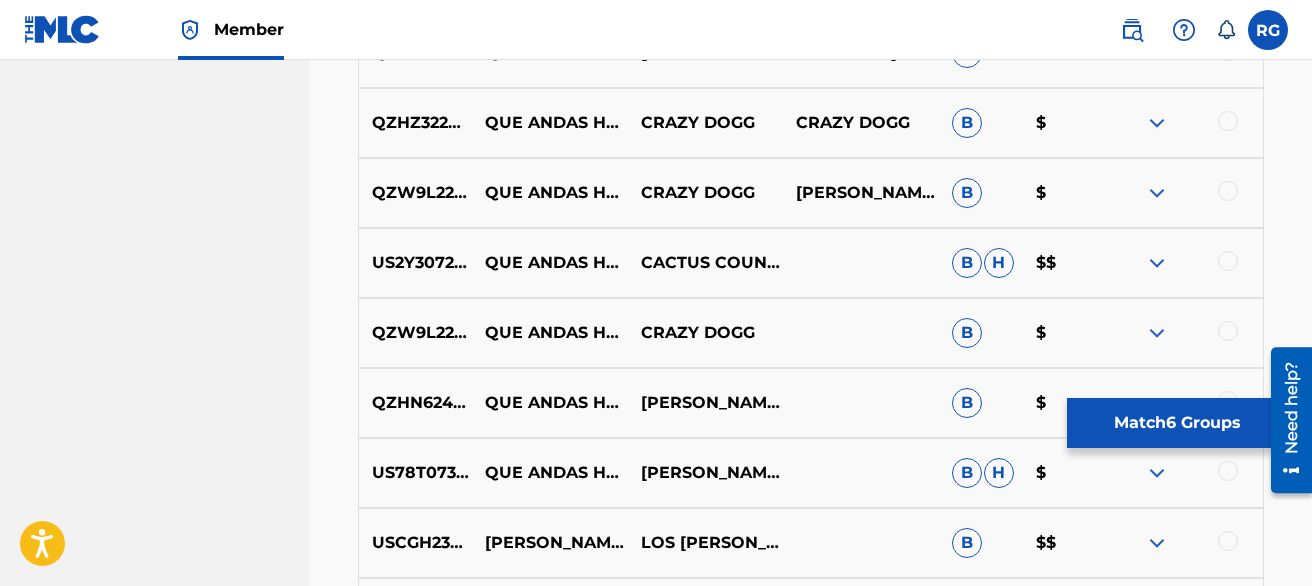click at bounding box center [1157, 123] 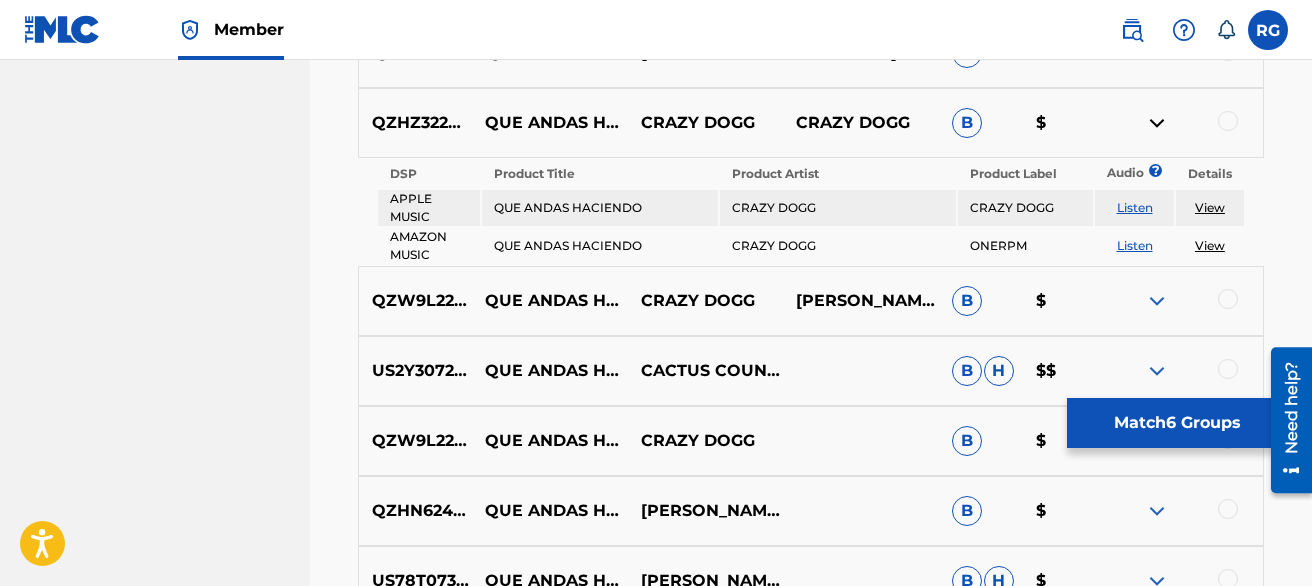click on "Listen" at bounding box center [1135, 207] 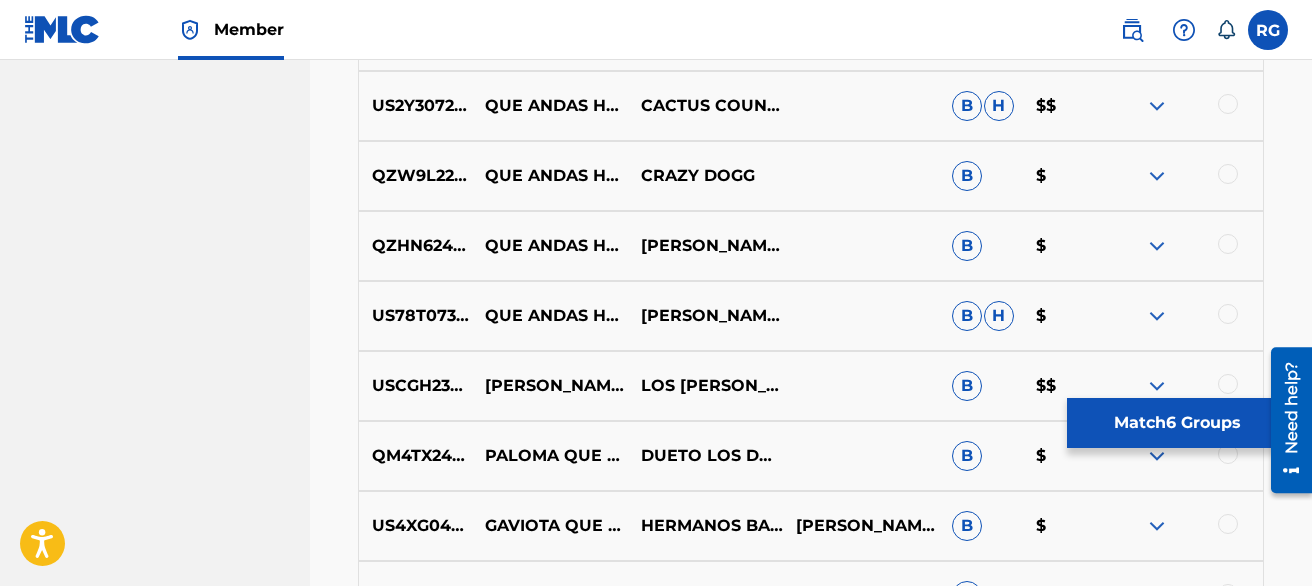 scroll, scrollTop: 1640, scrollLeft: 0, axis: vertical 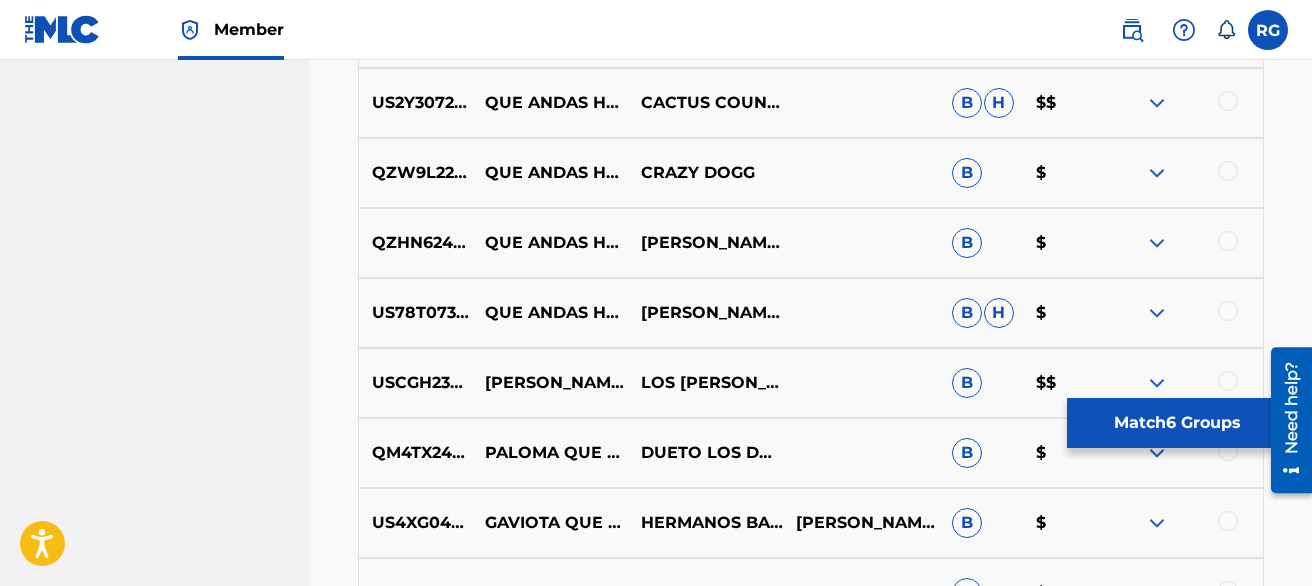 click at bounding box center [1157, 103] 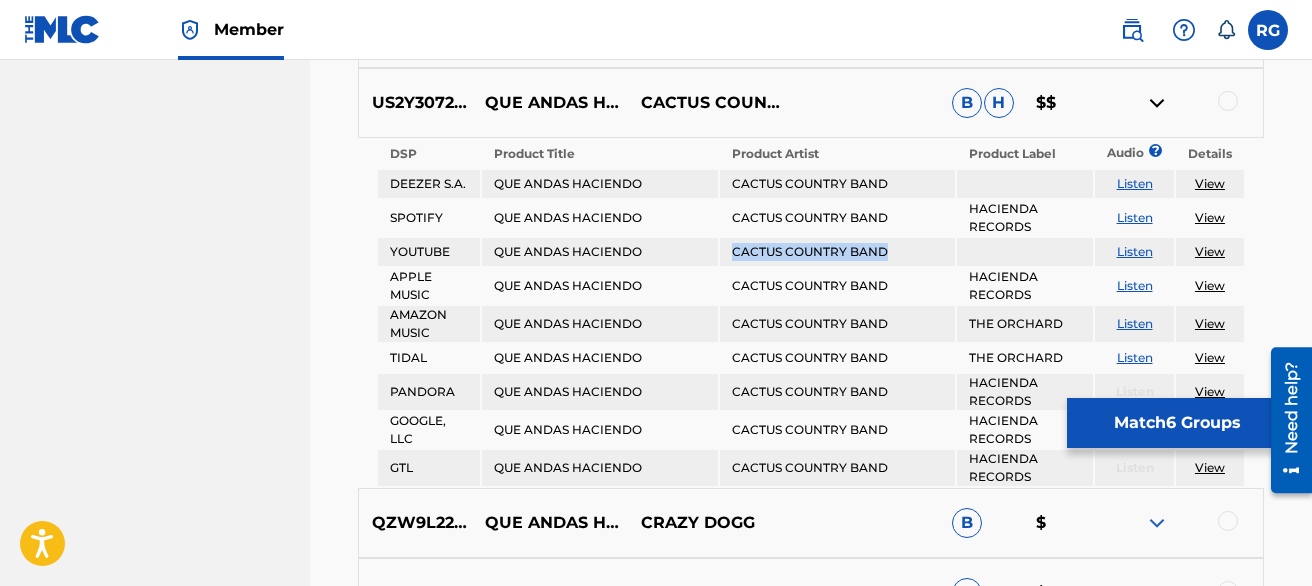 drag, startPoint x: 734, startPoint y: 253, endPoint x: 885, endPoint y: 252, distance: 151.00331 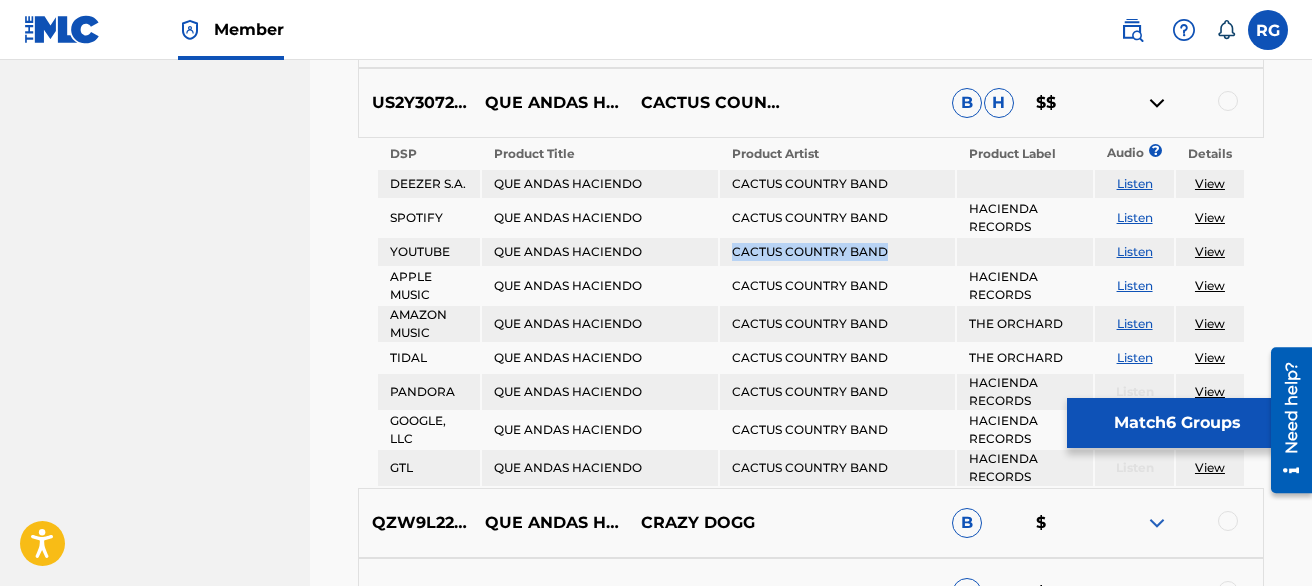 copy on "CACTUS COUNTRY BAND" 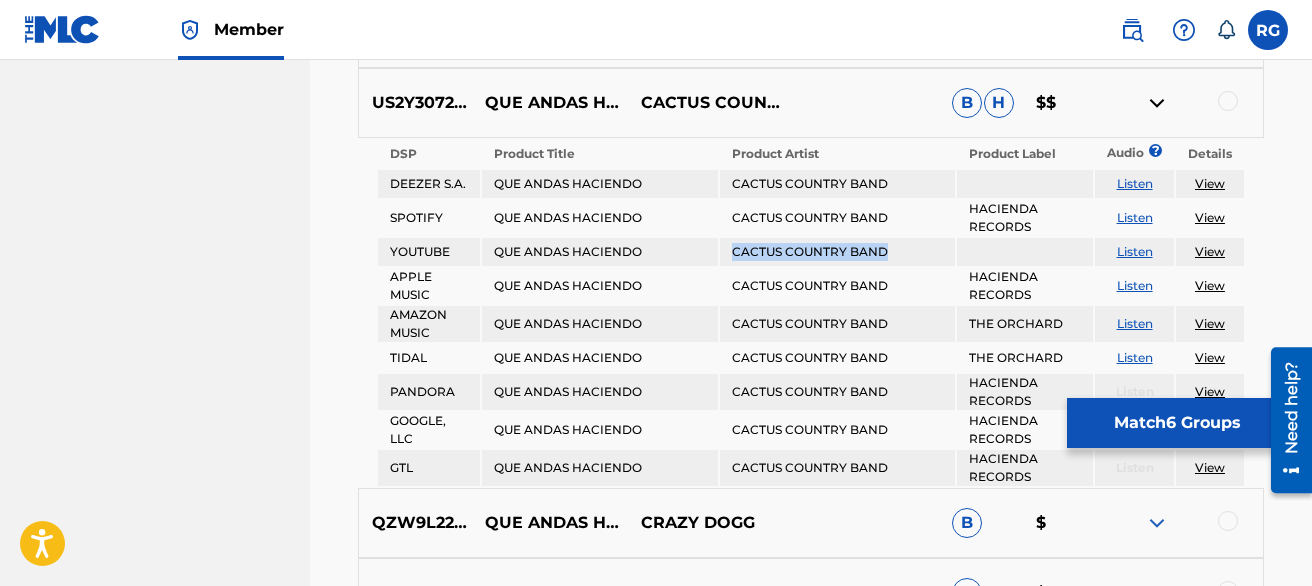 click on "Listen" at bounding box center [1135, 251] 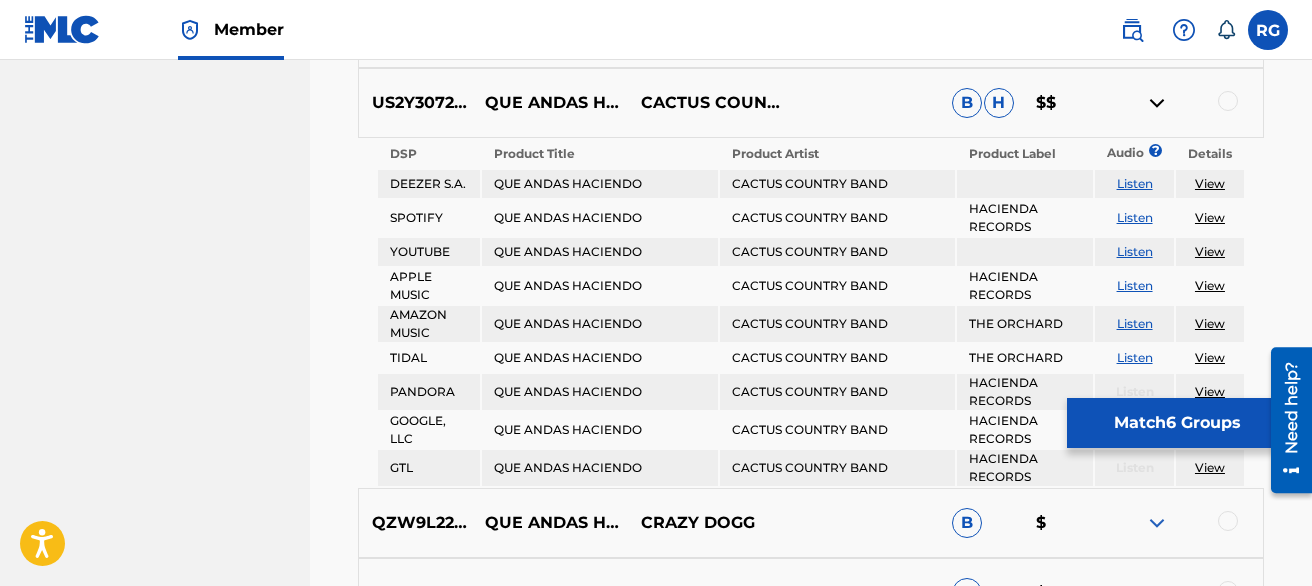 click at bounding box center (1157, 103) 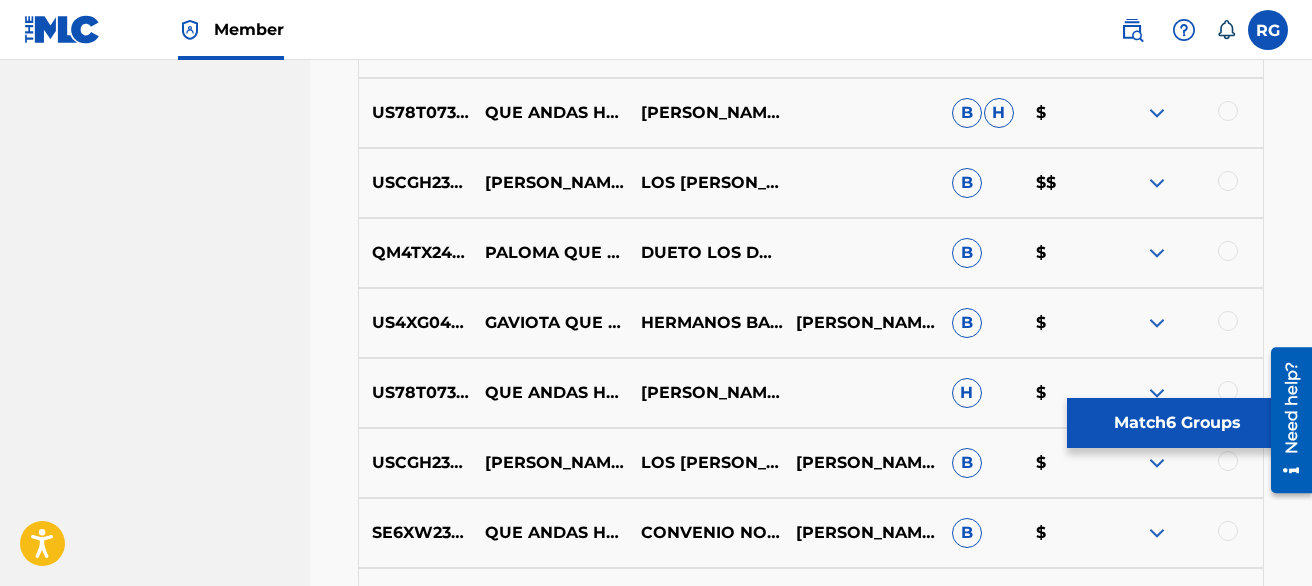 scroll, scrollTop: 1880, scrollLeft: 0, axis: vertical 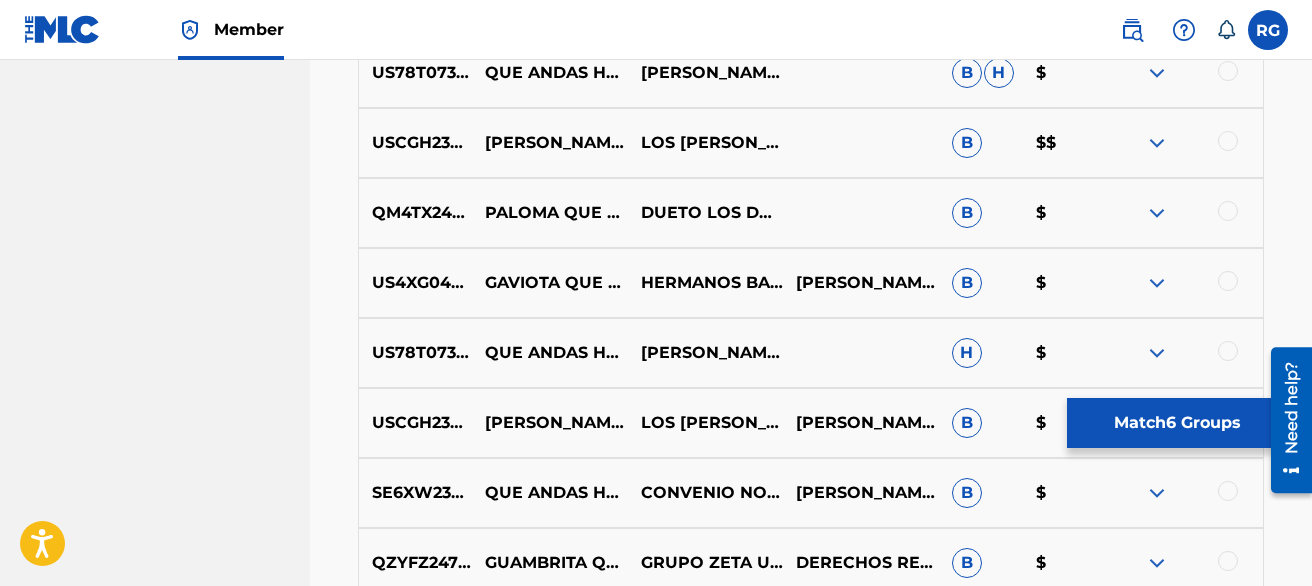 click at bounding box center [1157, 73] 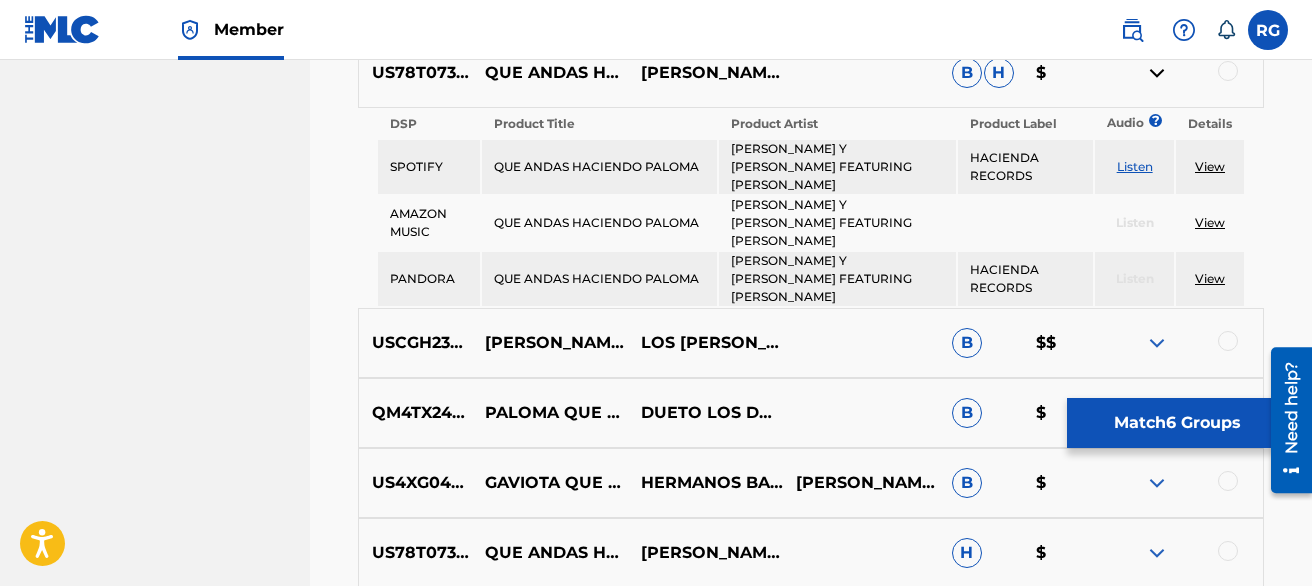 click on "Listen" at bounding box center [1135, 166] 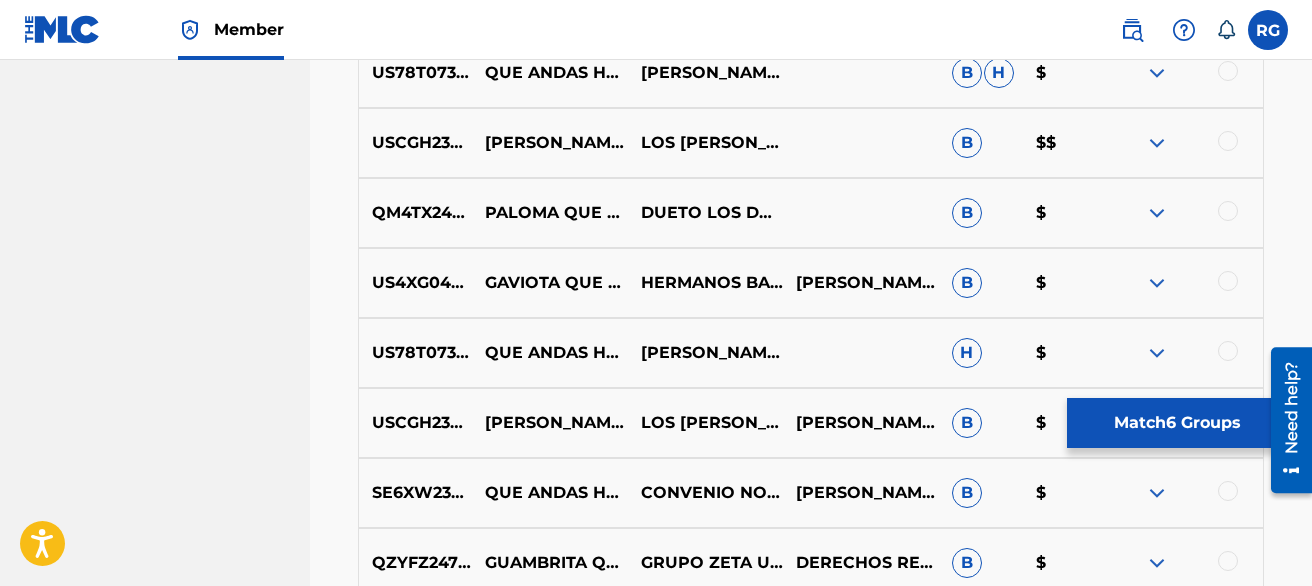 click at bounding box center (1157, 143) 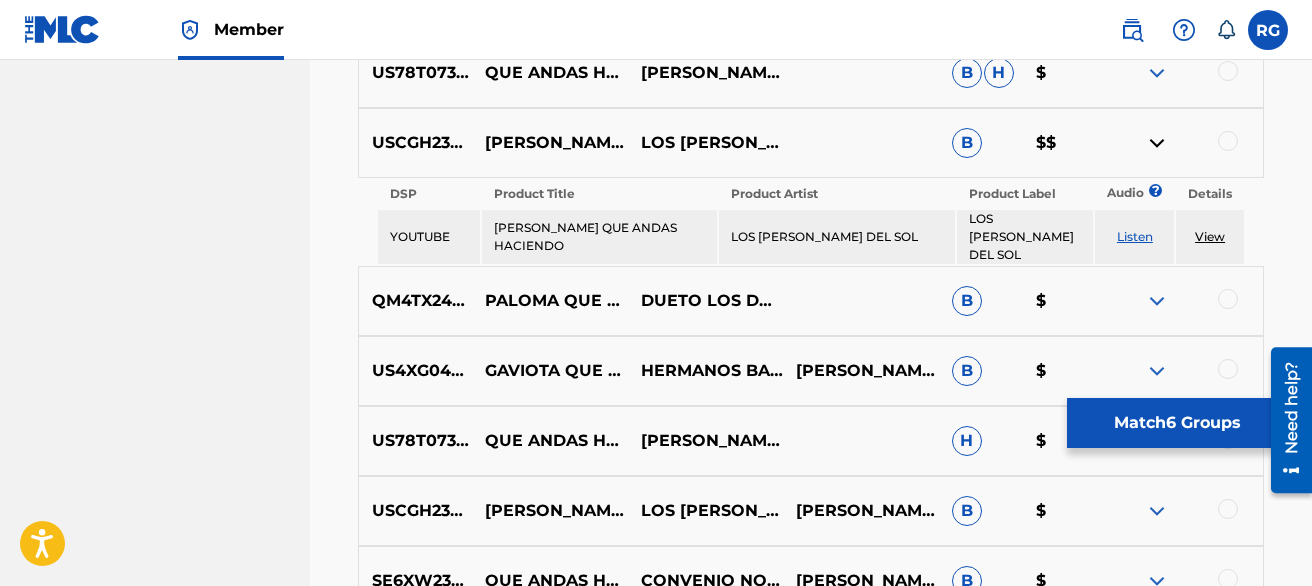 click on "Listen" at bounding box center (1135, 236) 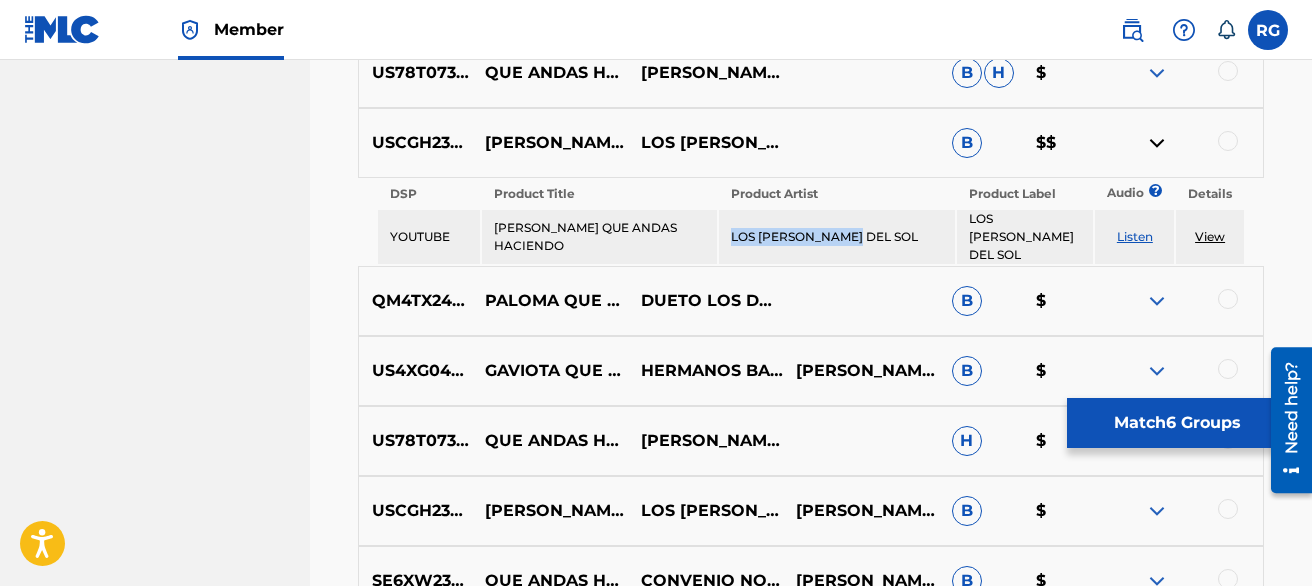 drag, startPoint x: 865, startPoint y: 227, endPoint x: 731, endPoint y: 229, distance: 134.01492 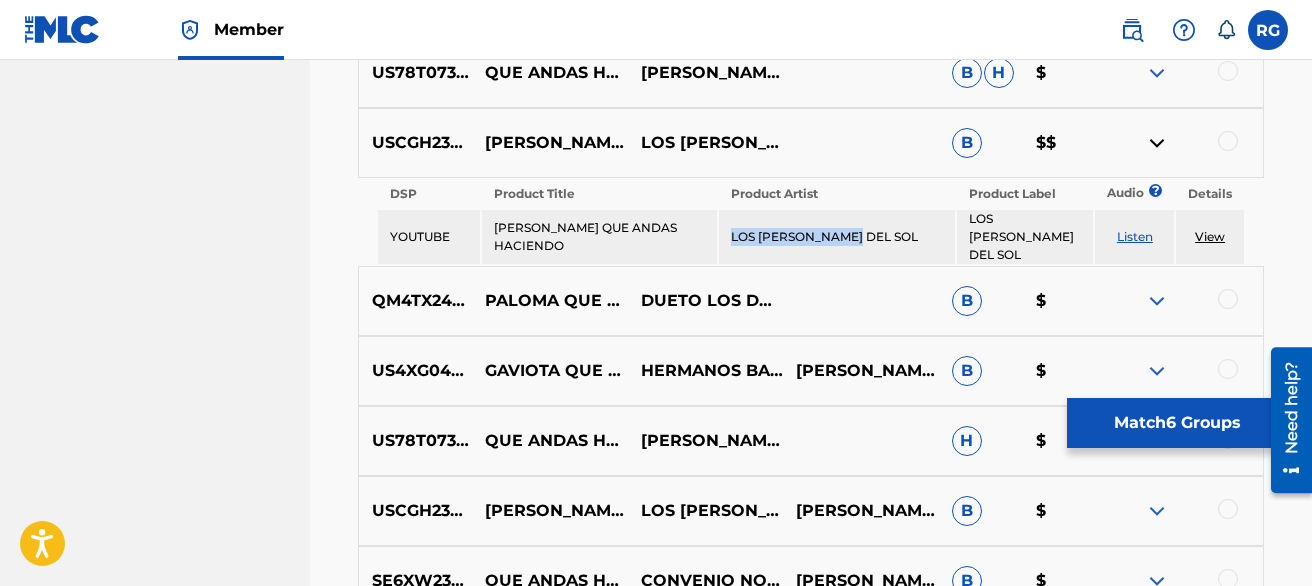 copy on "LOS RAYOS DEL SOL" 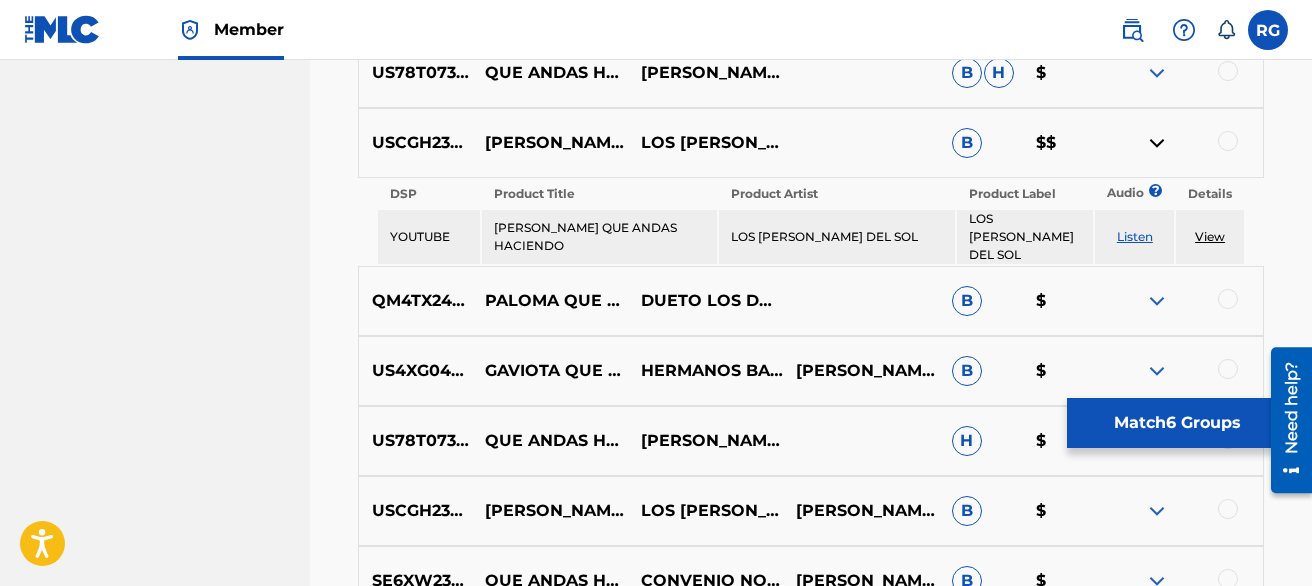 click at bounding box center [1157, 143] 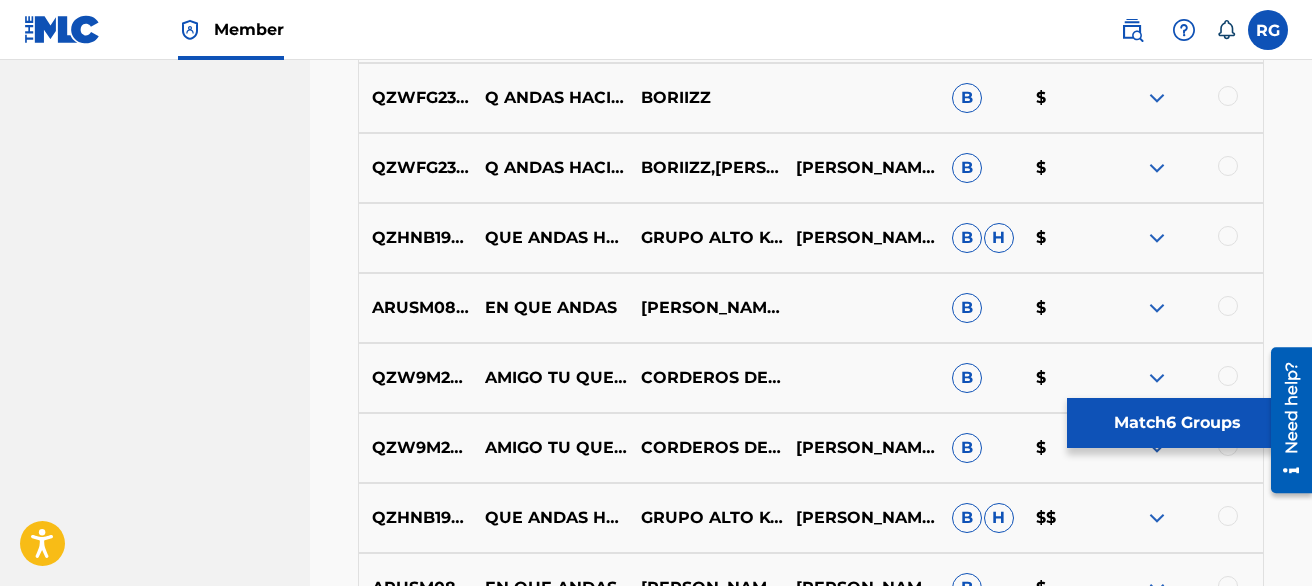 scroll, scrollTop: 3680, scrollLeft: 0, axis: vertical 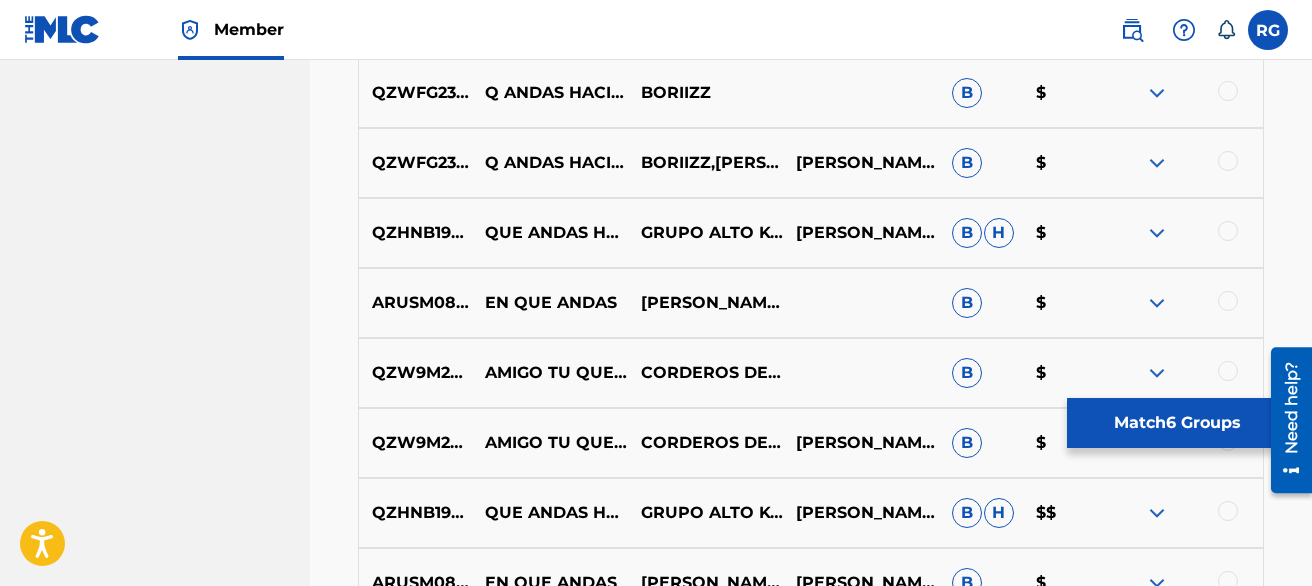 click at bounding box center (1157, 163) 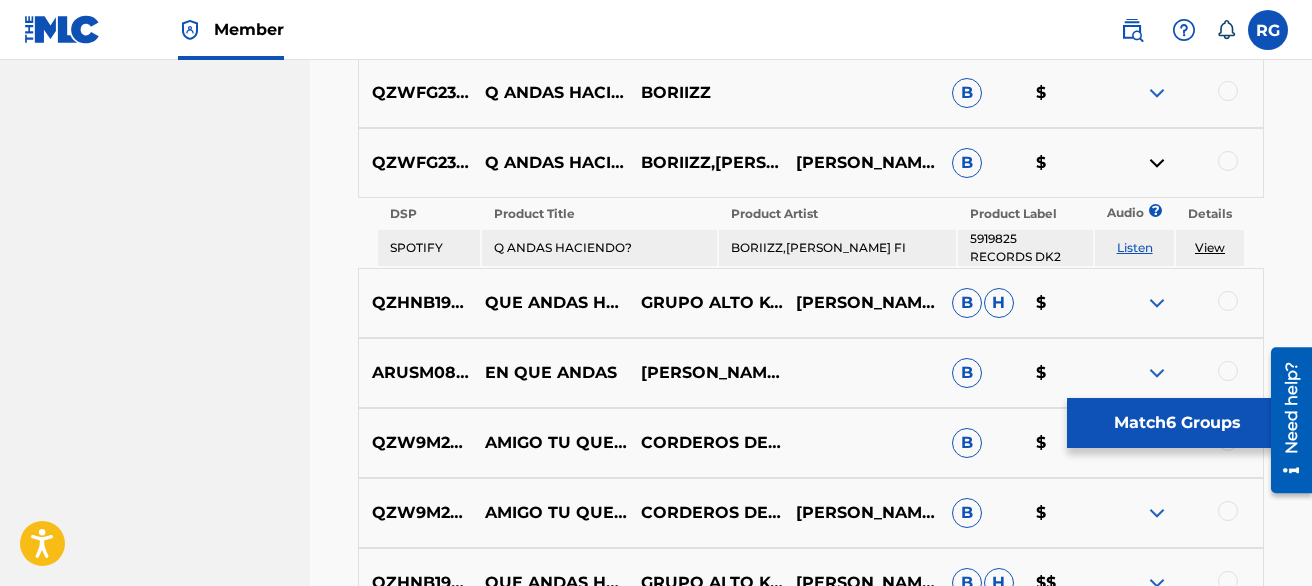 click on "Listen" at bounding box center [1135, 247] 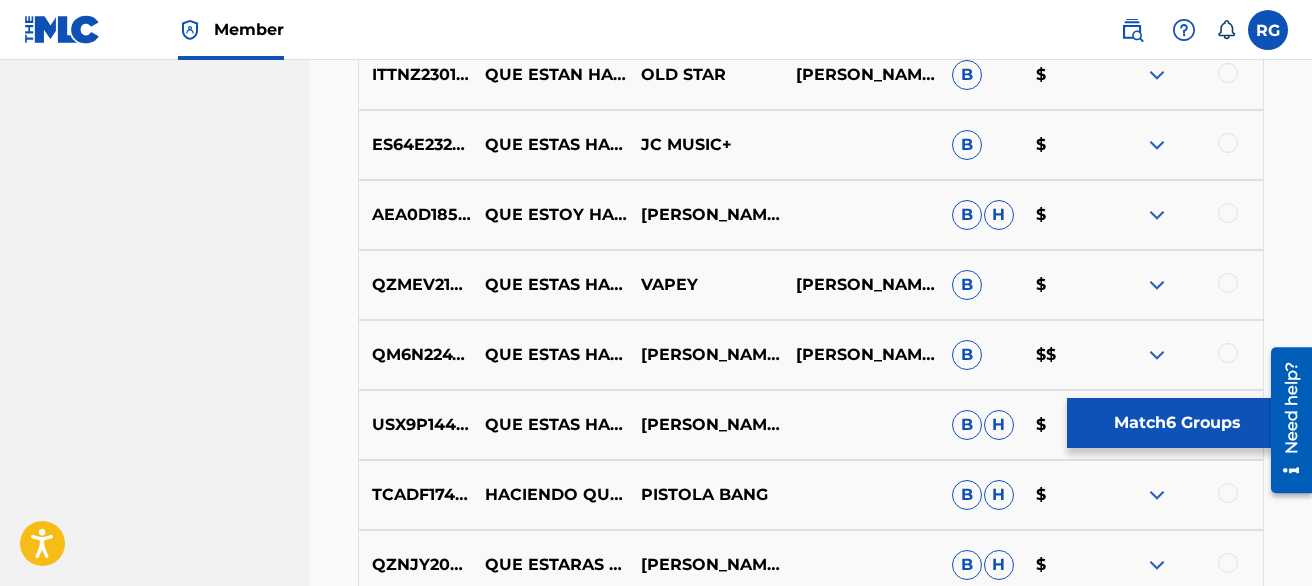 scroll, scrollTop: 8040, scrollLeft: 0, axis: vertical 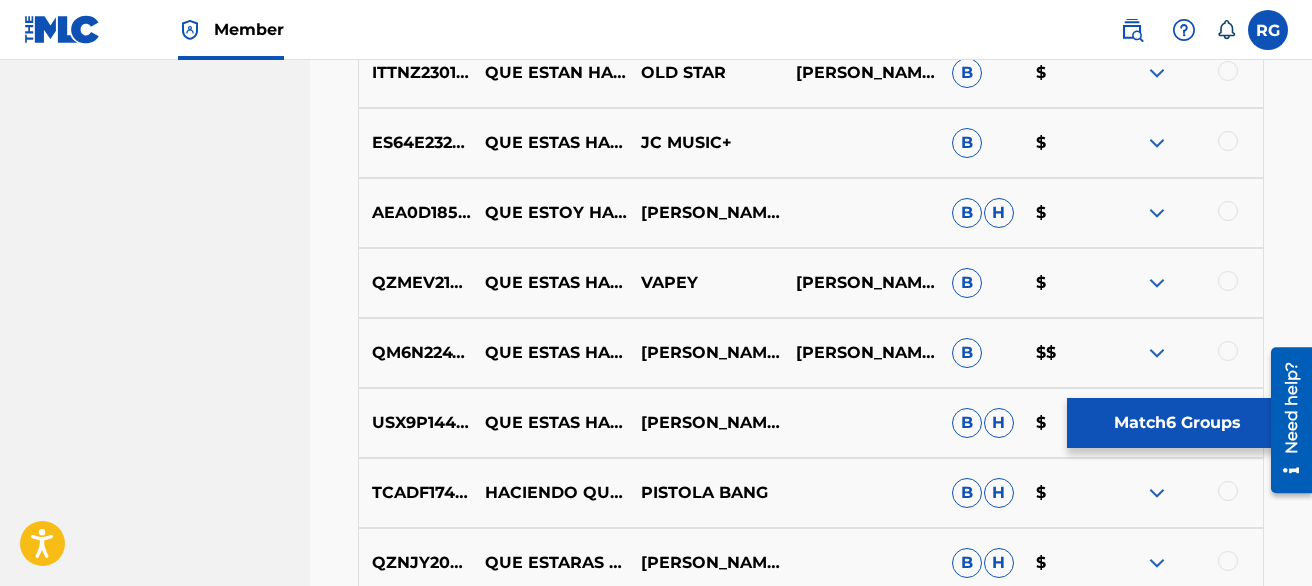 click at bounding box center [1157, 283] 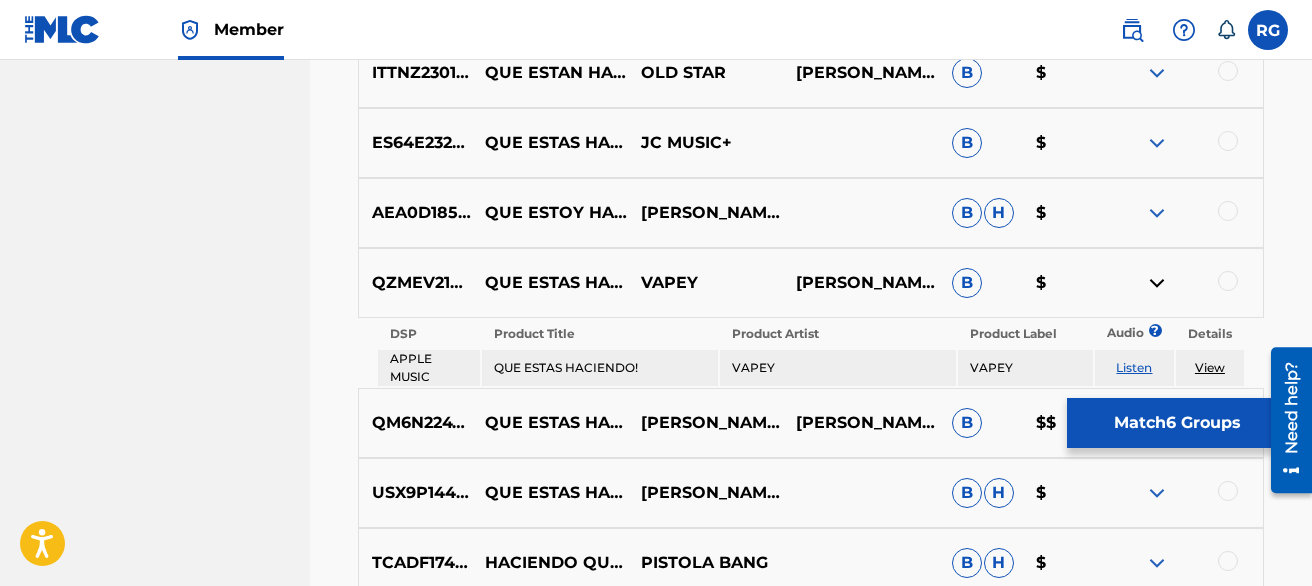 click on "Listen" at bounding box center (1134, 367) 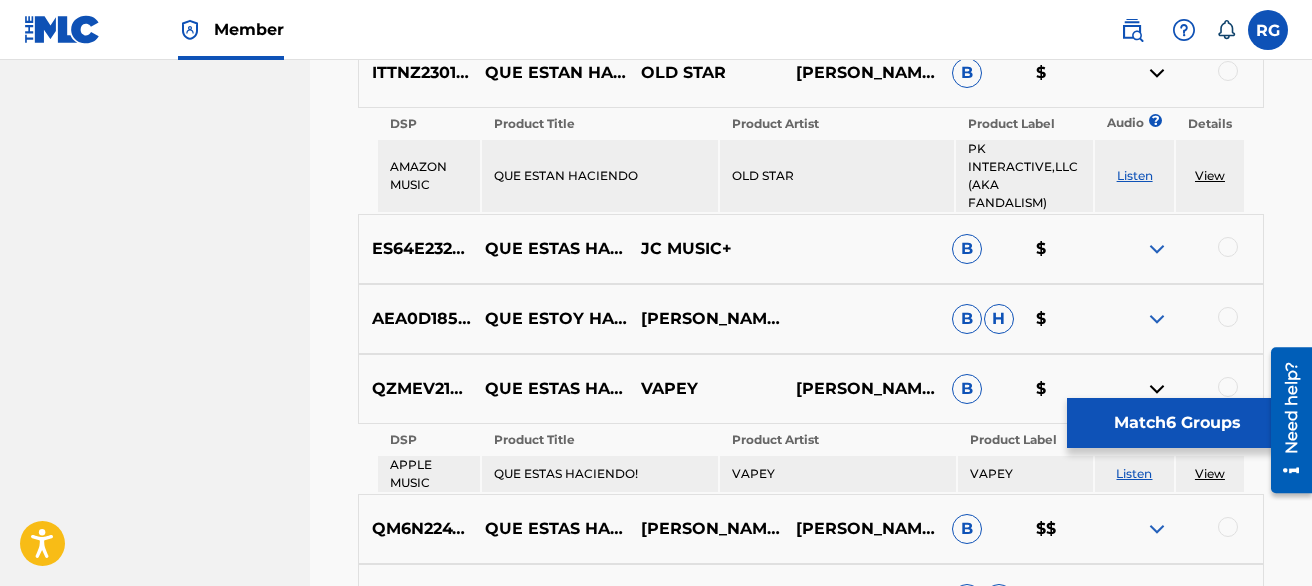 click on "Listen" at bounding box center [1135, 175] 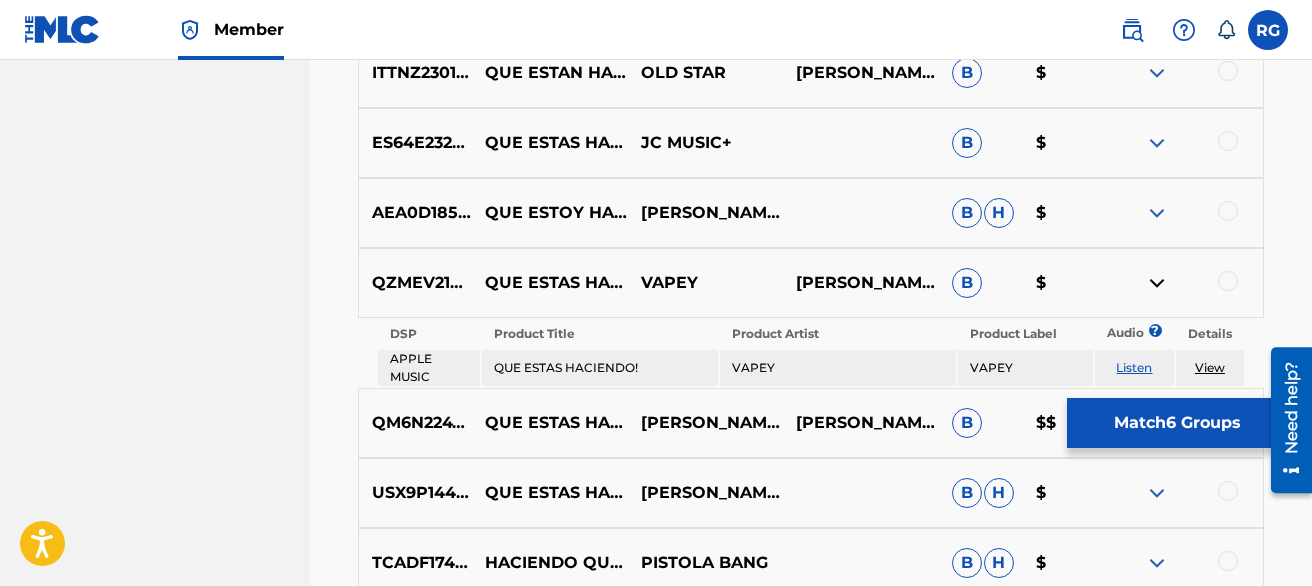 click at bounding box center (1157, 283) 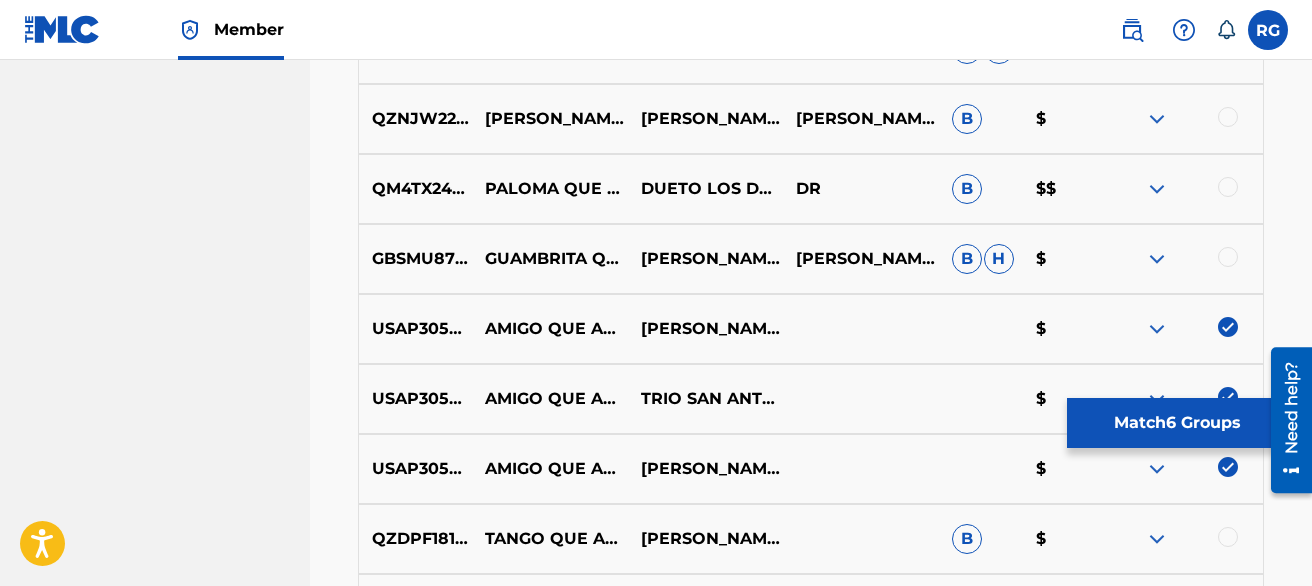 scroll, scrollTop: 3200, scrollLeft: 0, axis: vertical 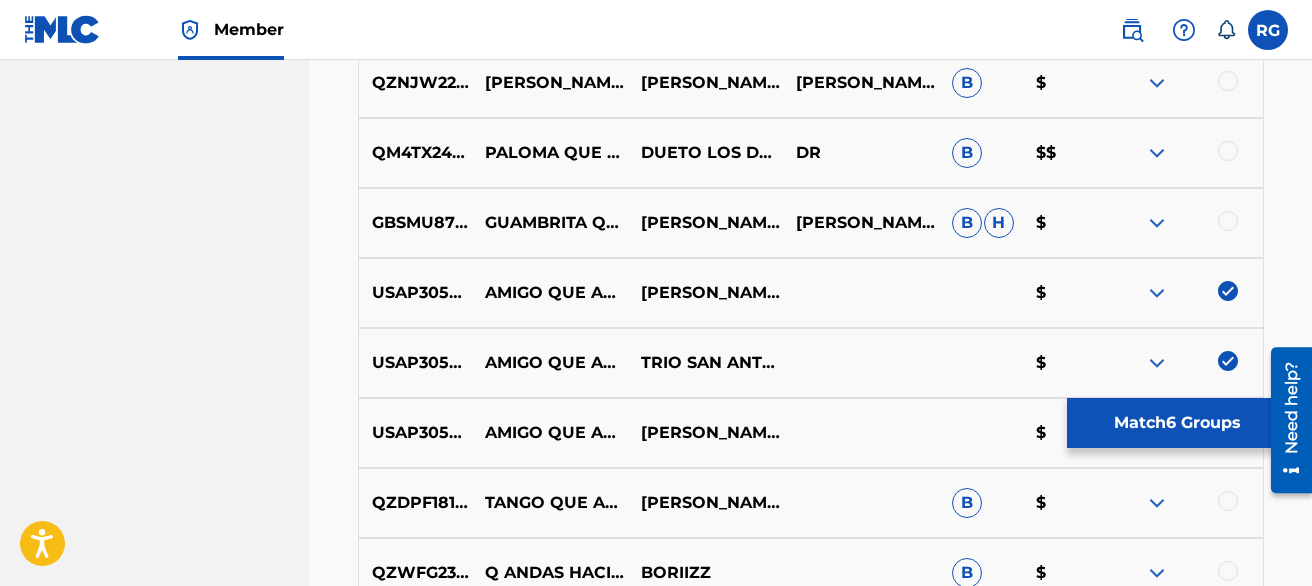 click on "Matching Tool The Matching Tool allows Members to match  sound recordings  to works within their catalog. This ensures you'll collect the royalties you're owed for your work(s). The first step is to locate recordings not yet matched to your works by entering criteria in the search fields below. Search results are sorted by relevance and will be grouped together based on similar data. In the next step, you can locate the specific work in your catalog that you want to match. SearchWithCriteria1853eb6a-2c0f-4e04-bfa2-8522ad3acdc2 Recording Title AMIGO QUE ANDAS HACIENDO SearchWithCriteriadcef366c-1f30-4e15-9ccf-3db15979e421 Recording ISRC Add Criteria Filter Estimated Value All $$$$$ $$$$ $$$ $$ $ Source All Blanket License Historical Unmatched Remove Filters Apply Filters Filters ( 0 ) Search Showing 1 - 200 of 200+ results ISRC Recording Title Recording Artist Writer(s) Source ? Estimated Value ? 6  Selected MXD781903068 AMIGO QUE ANDAS HACIENDO BANDA DE LOS HERMANOS SANCHEZ B H $ MXD781903068 B H $ $ B H $" at bounding box center [811, 4339] 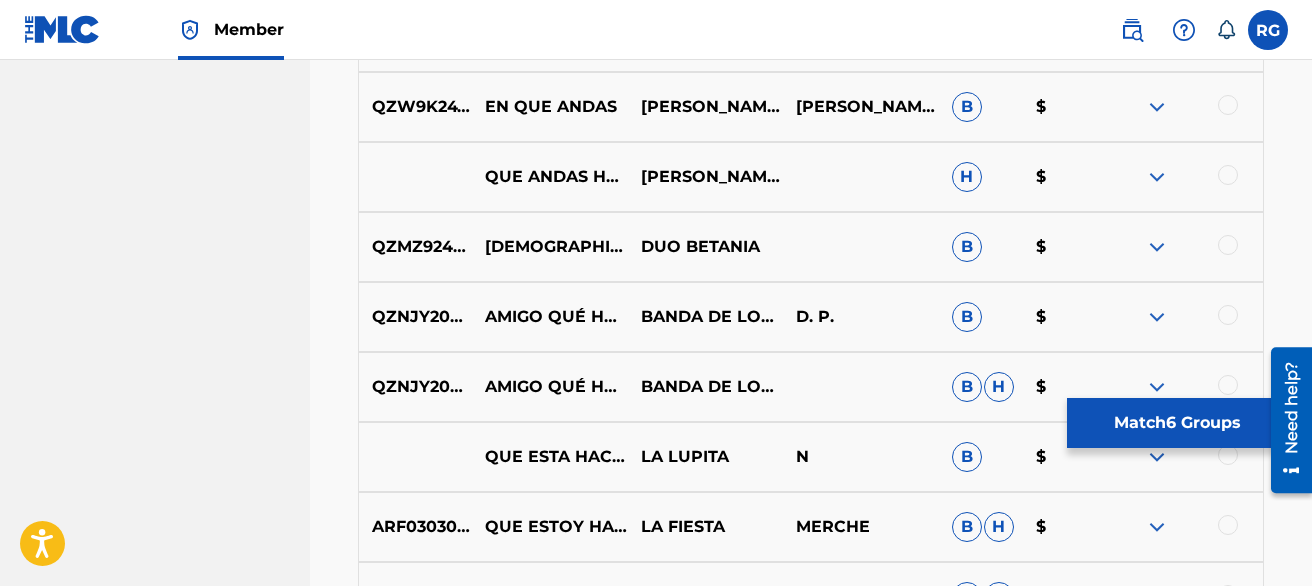 scroll, scrollTop: 4740, scrollLeft: 0, axis: vertical 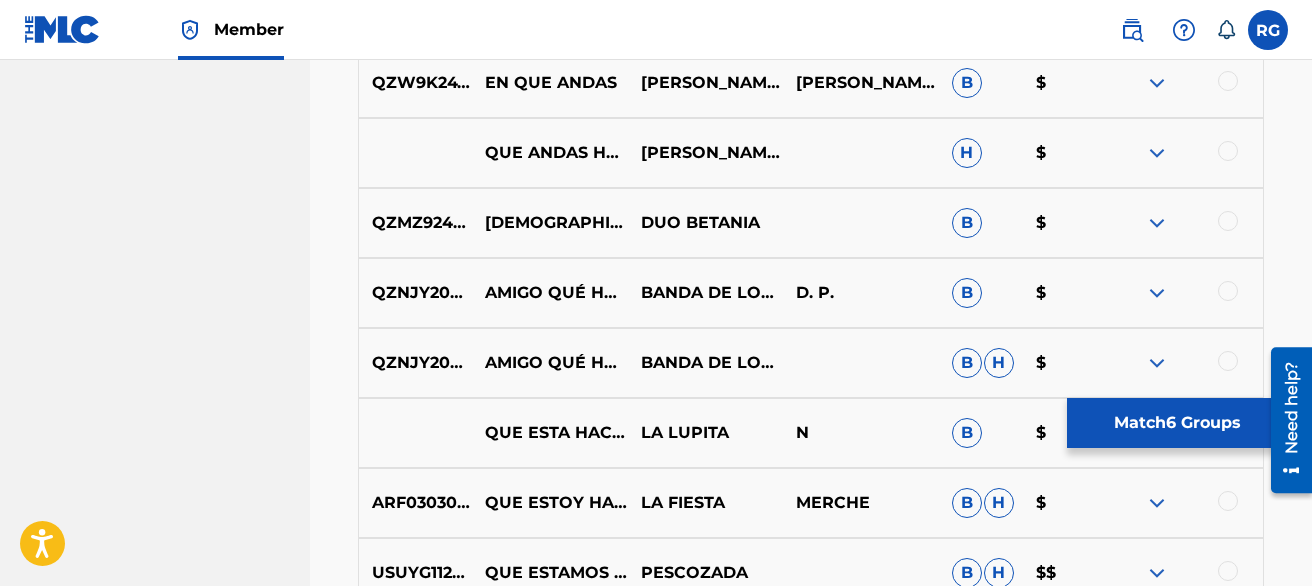 click at bounding box center (1157, 293) 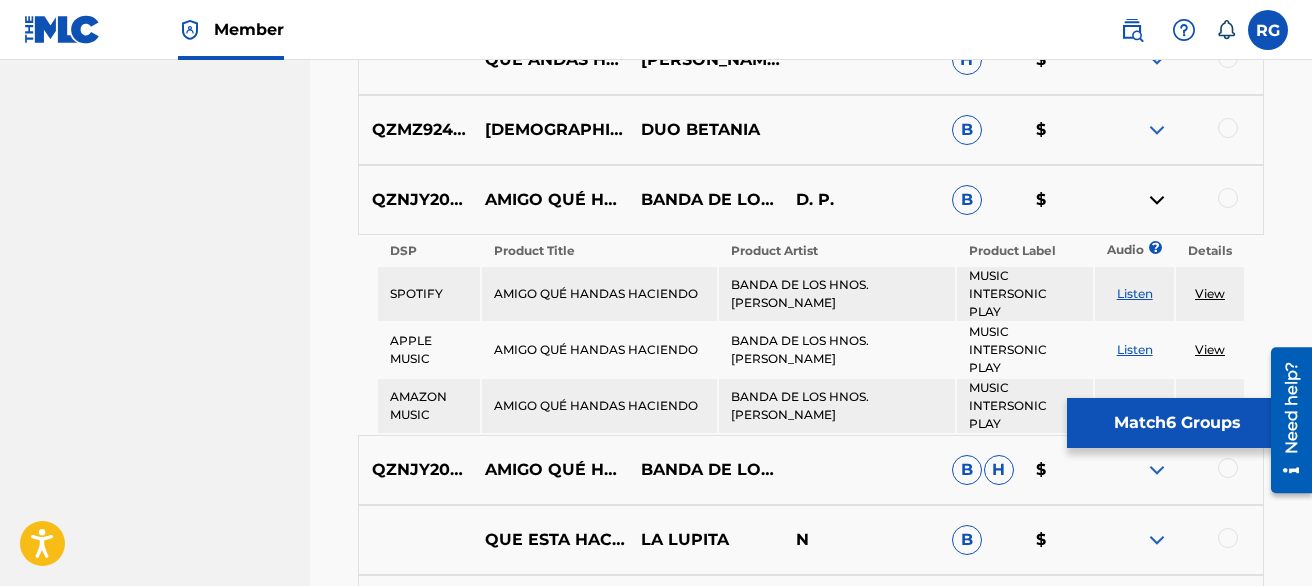 scroll, scrollTop: 4900, scrollLeft: 0, axis: vertical 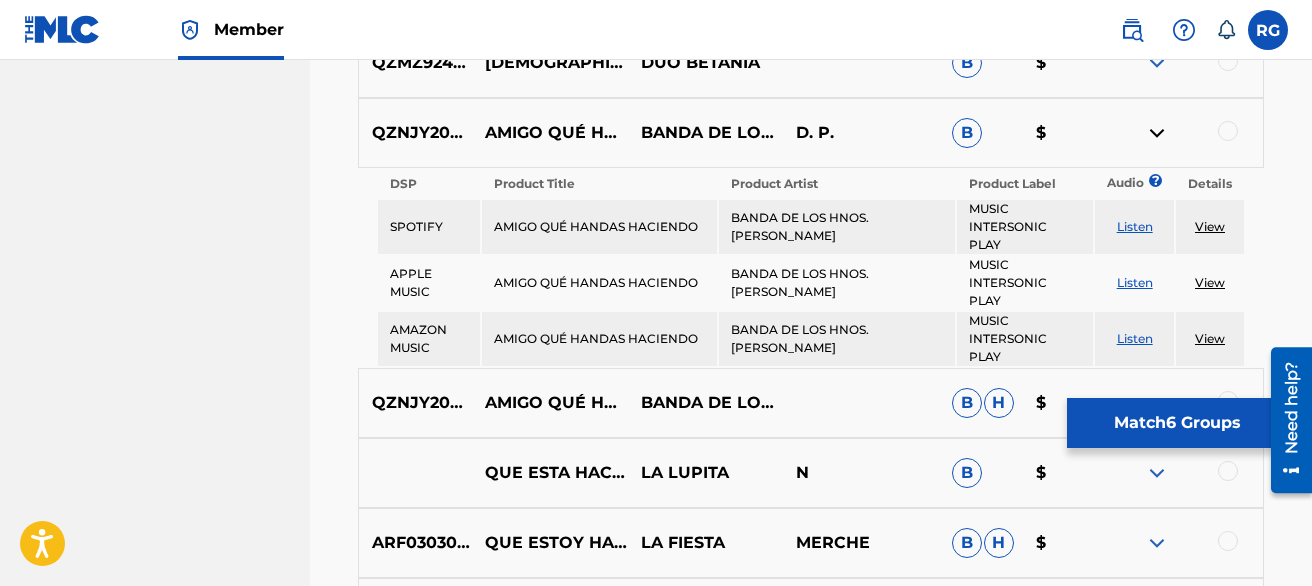 click on "Listen" at bounding box center (1135, 226) 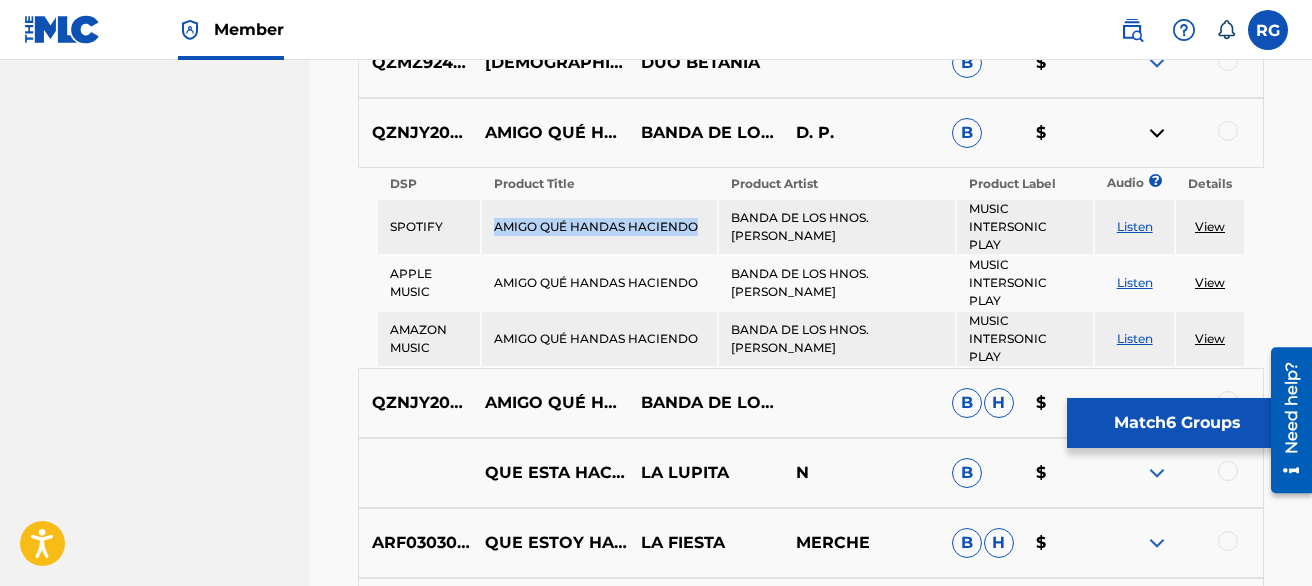 drag, startPoint x: 494, startPoint y: 217, endPoint x: 696, endPoint y: 222, distance: 202.06187 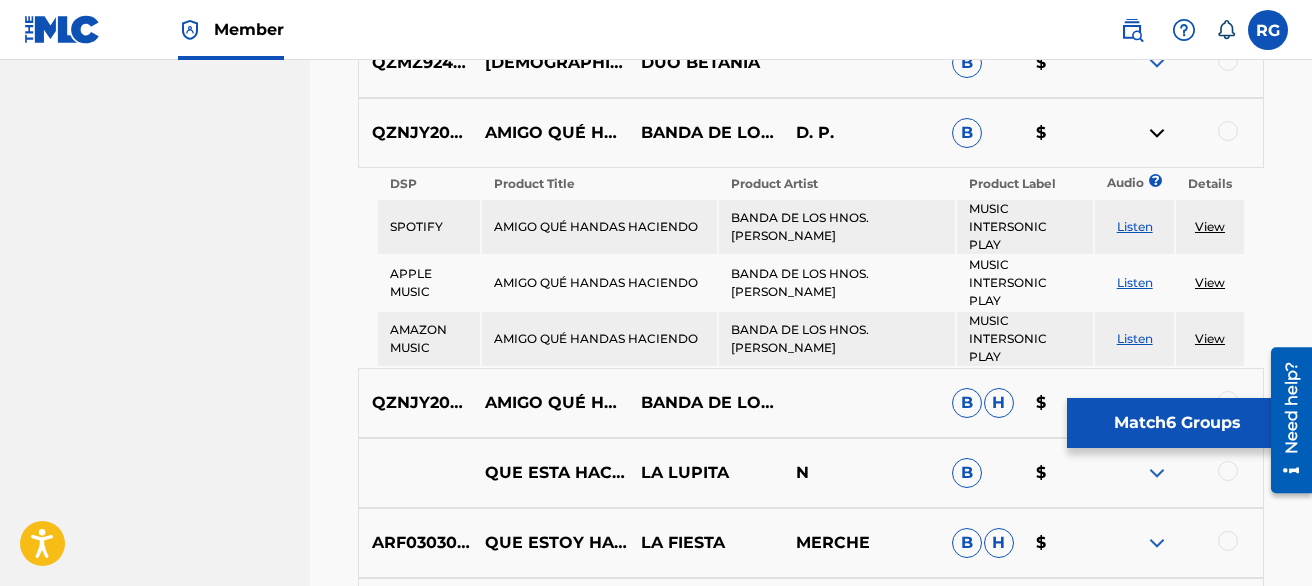 click on "SAN ANTONIO MUSIC PUBLISHER Summary Catalog Works Registration Claiming Tool Individual Registration Tool Bulk Registration Tool Registration Drafts Registration History Overclaims Tool Matching Matching Tool Match History Member Settings Member Benefits" at bounding box center [155, 2714] 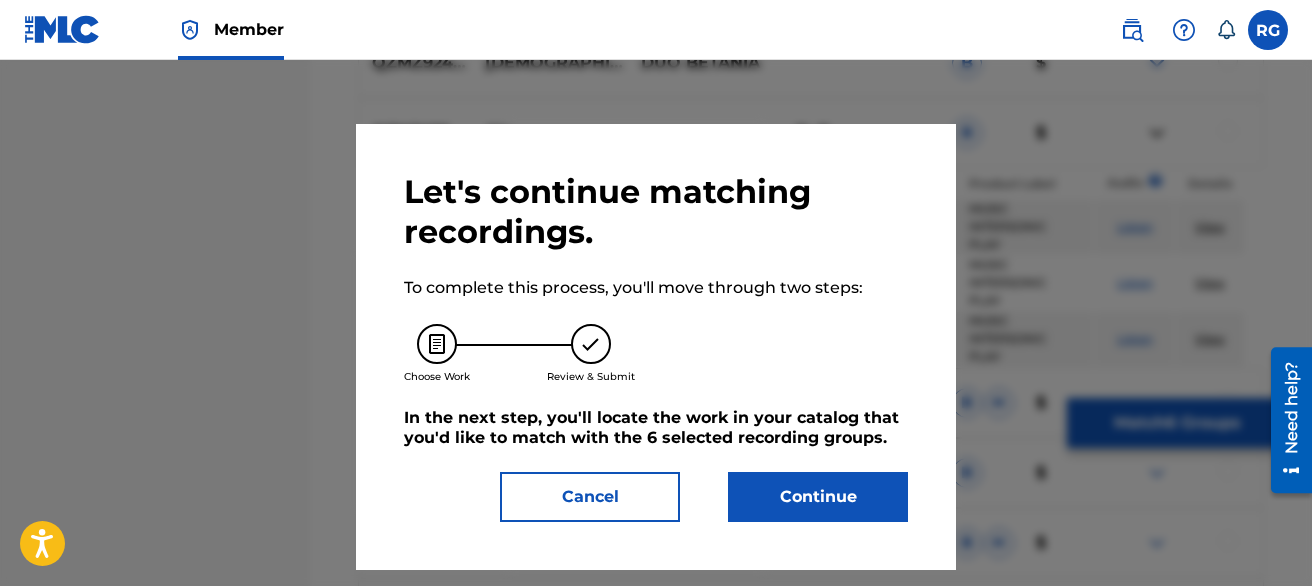 click on "Continue" at bounding box center [818, 497] 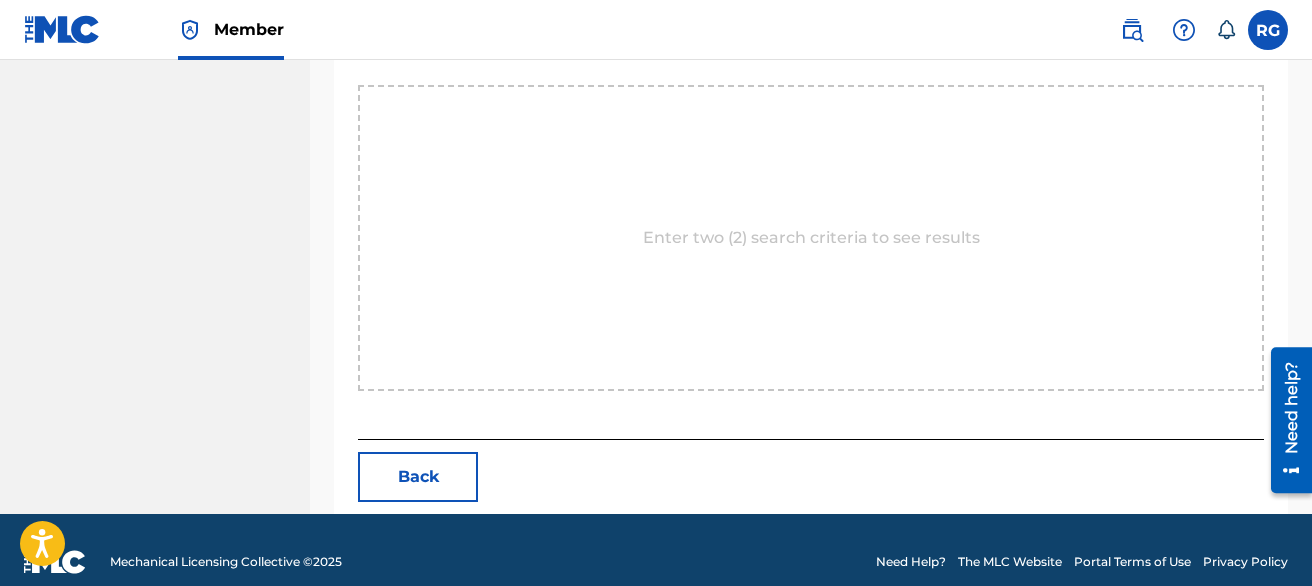 scroll, scrollTop: 794, scrollLeft: 0, axis: vertical 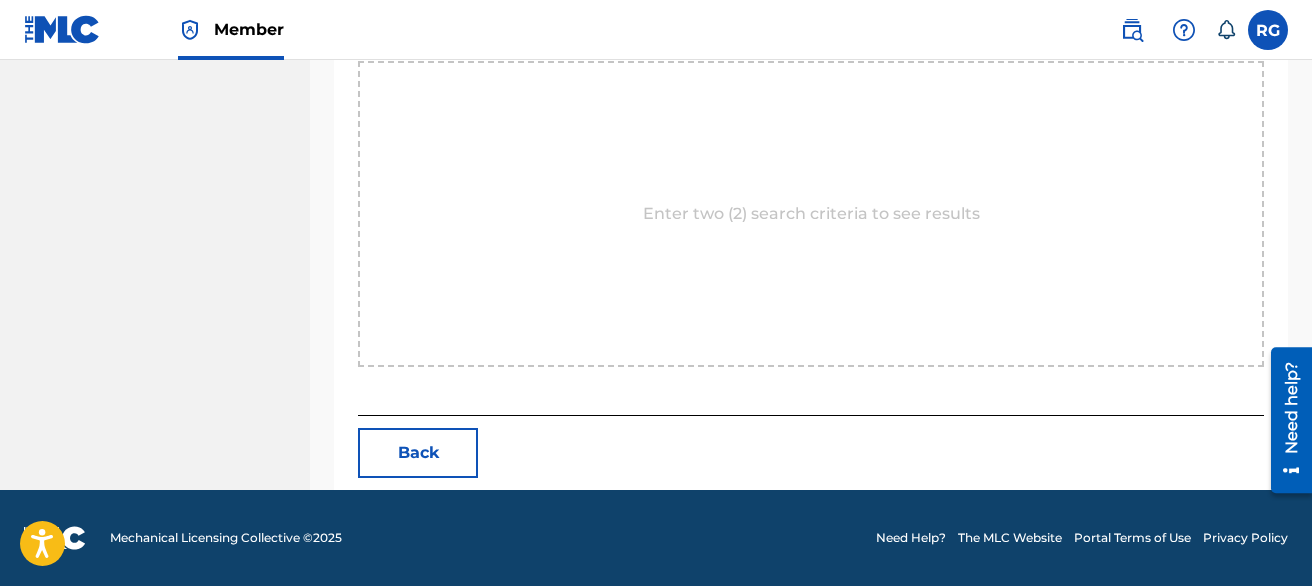 click on "Match Usage - Select Work In this step, you will locate the work you'd like to match with your selected sound recording(s). Two criteria are required to search. If you do not have The MLC Song Code, click the down arrow to select another search criteria. To expand full details for the work, click the blue plus sign ( + ). To select a work, click  Select. Choose Work Review & Submit Let's search  your catalog  for a work to match the   6 selected recording groups  to. SearchWithCriteriad13bc884-3409-4e09-976e-5f342a722c54 Work Title SearchWithCriteria945d30ef-9fd9-4ba1-b651-8c67652eb530 MLC Song Code Search Enter two (2) search criteria to see results Back" at bounding box center (811, -72) 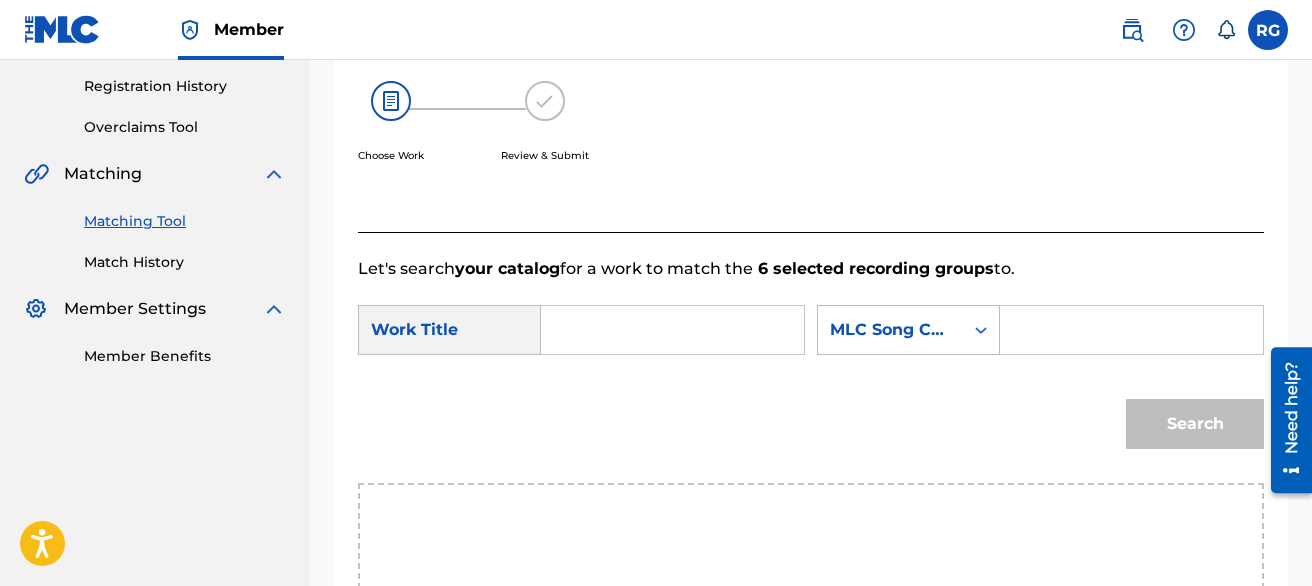 scroll, scrollTop: 354, scrollLeft: 0, axis: vertical 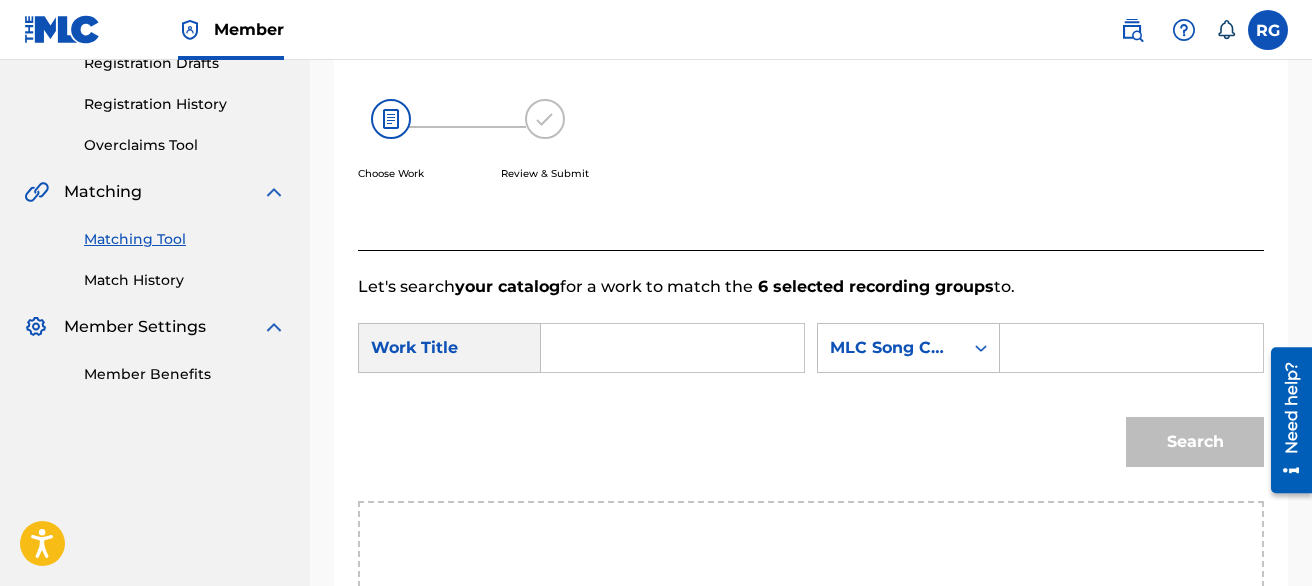 paste on "AMIGO QUÉ HANDAS HACIENDO" 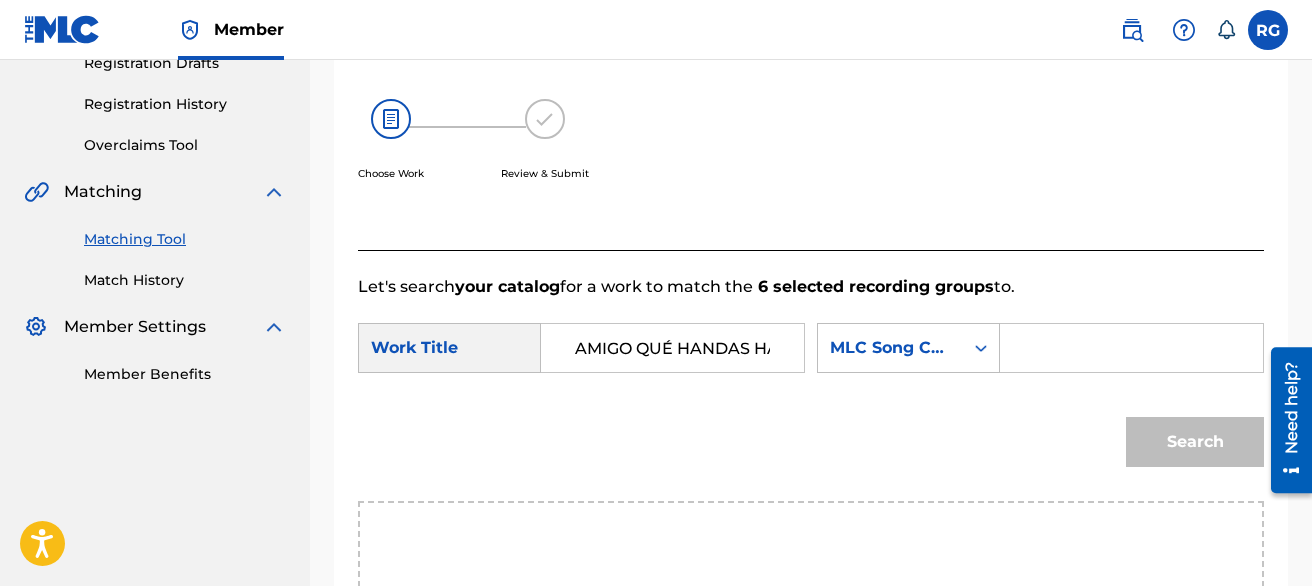 scroll, scrollTop: 0, scrollLeft: 70, axis: horizontal 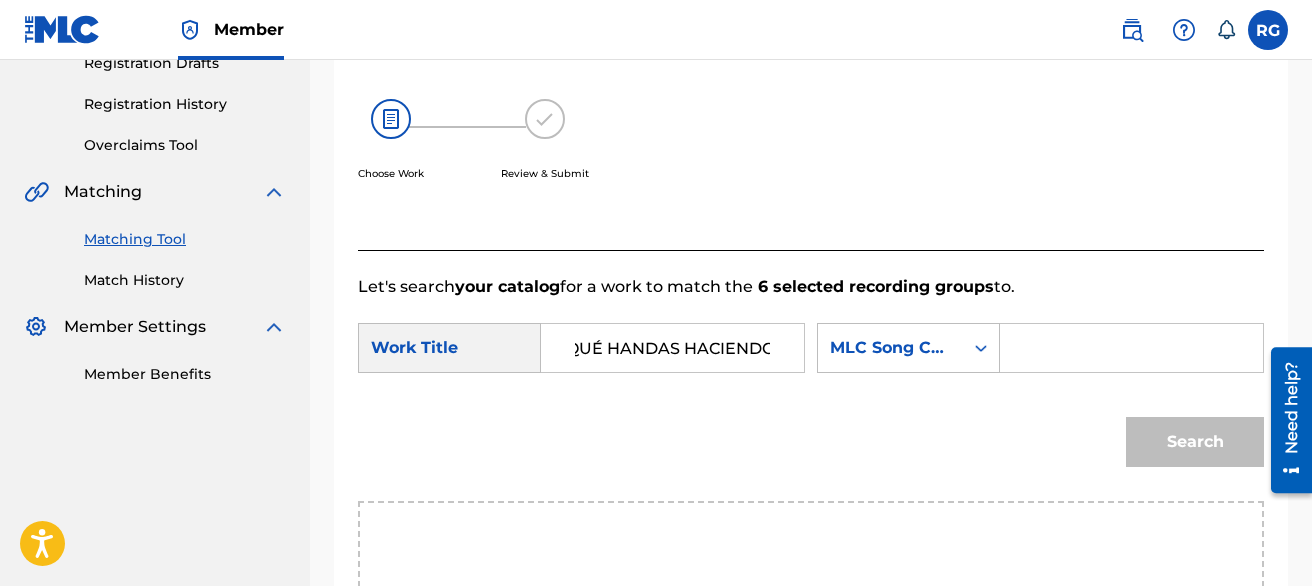 type on "AMIGO QUÉ HANDAS HACIENDO" 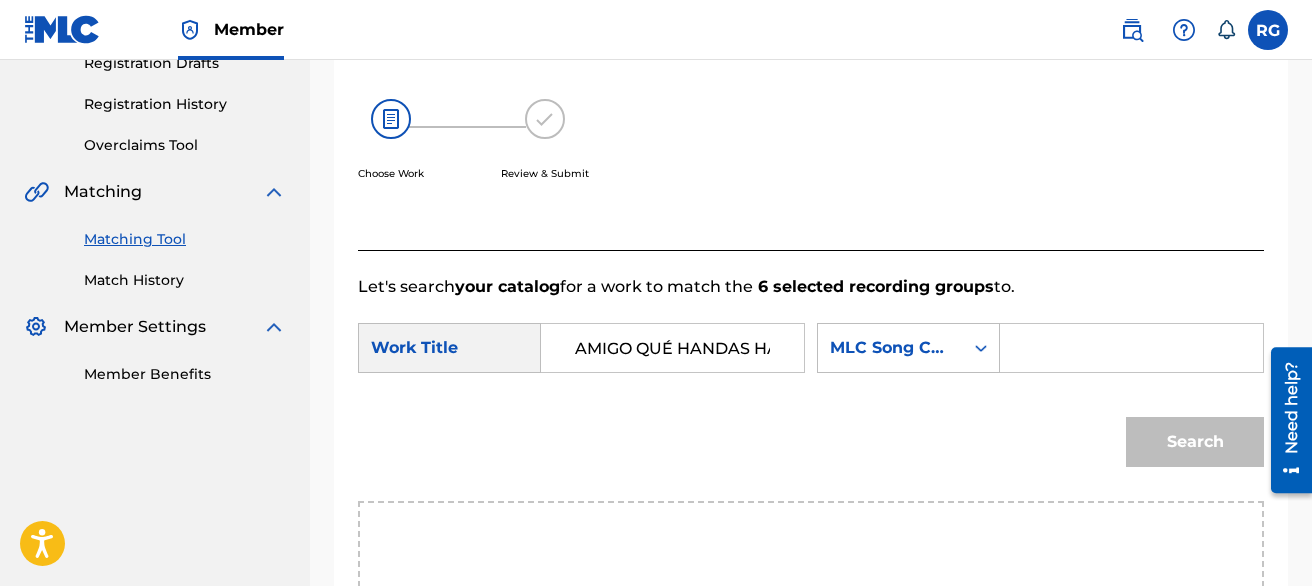 click at bounding box center (1131, 348) 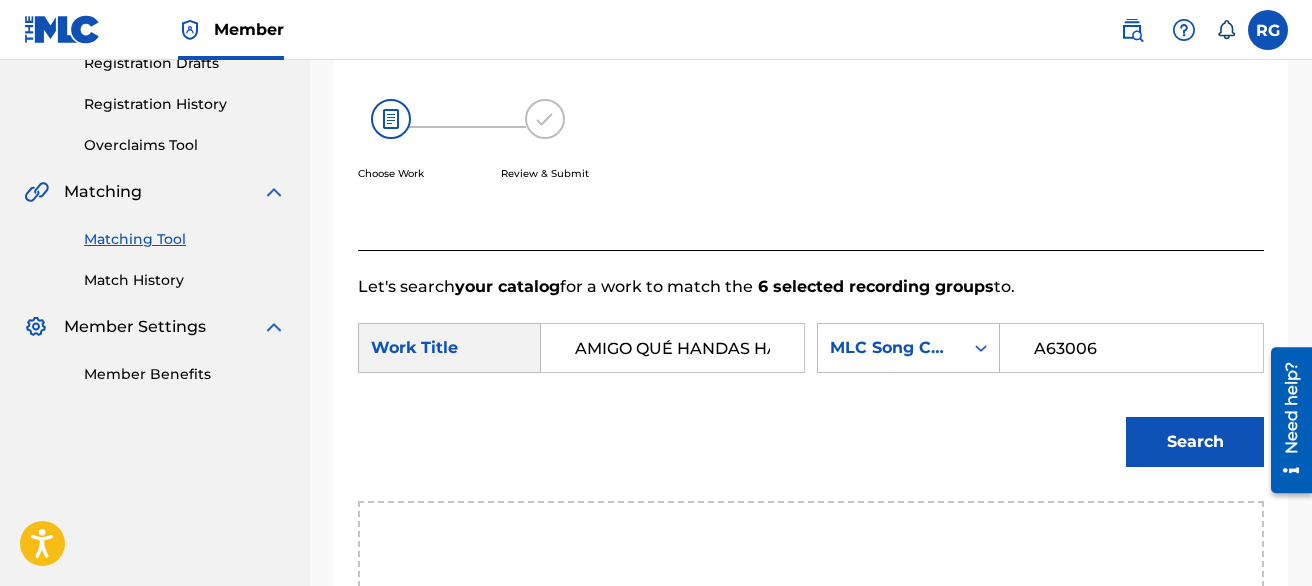 type on "A63006" 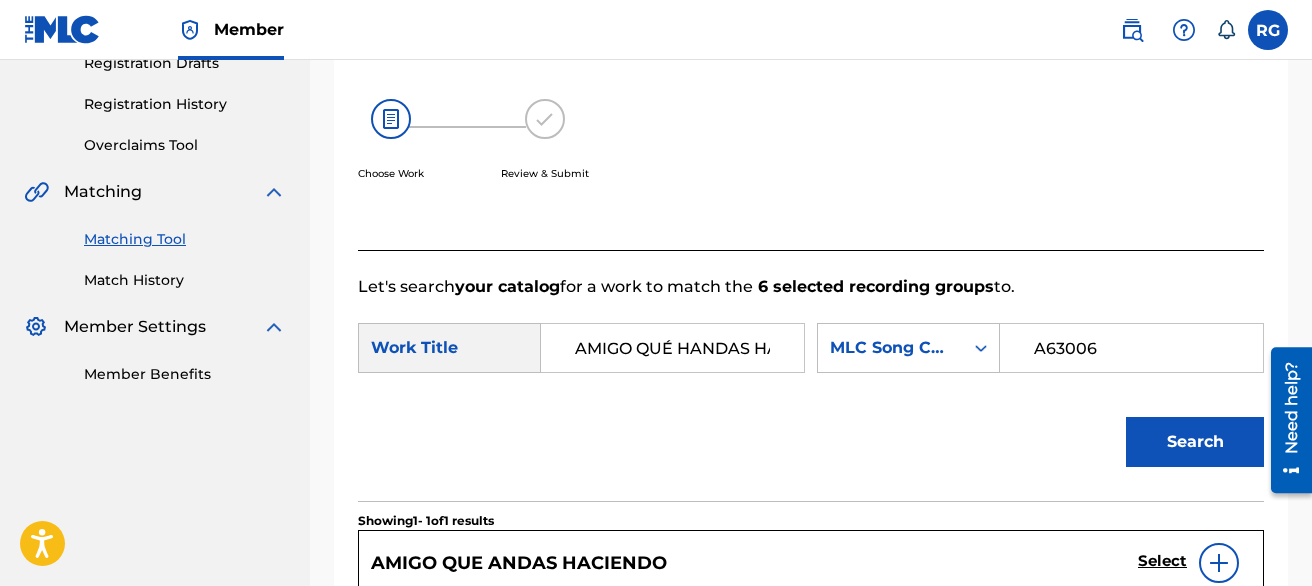 click on "Match Usage - Select Work In this step, you will locate the work you'd like to match with your selected sound recording(s). Two criteria are required to search. If you do not have The MLC Song Code, click the down arrow to select another search criteria. To expand full details for the work, click the blue plus sign ( + ). To select a work, click  Select. Choose Work Review & Submit Let's search  your catalog  for a work to match the   6 selected recording groups  to. SearchWithCriteriad13bc884-3409-4e09-976e-5f342a722c54 Work Title AMIGO QUÉ HANDAS HACIENDO SearchWithCriteria945d30ef-9fd9-4ba1-b651-8c67652eb530 MLC Song Code A63006 Search Showing  1  -   1  of  1   results   AMIGO QUE ANDAS HACIENDO Select SALOME RENTERIA GUTIERREZ Total Known Shares:   100 % Submission Source:  The MLC MLC Song Code:   A63006 Publishers ( 1 ) SAN ANTONIO MUSIC PUBLISHER Recordings ( 37 ) AMIGO QUE ANDAS HACIENDO (POR ESOS MONTES) Artists ( 37 ) FRED ZIMMERLE'S TRIO SAN ANTONIO FIRST 1 LAST Back" at bounding box center [811, 338] 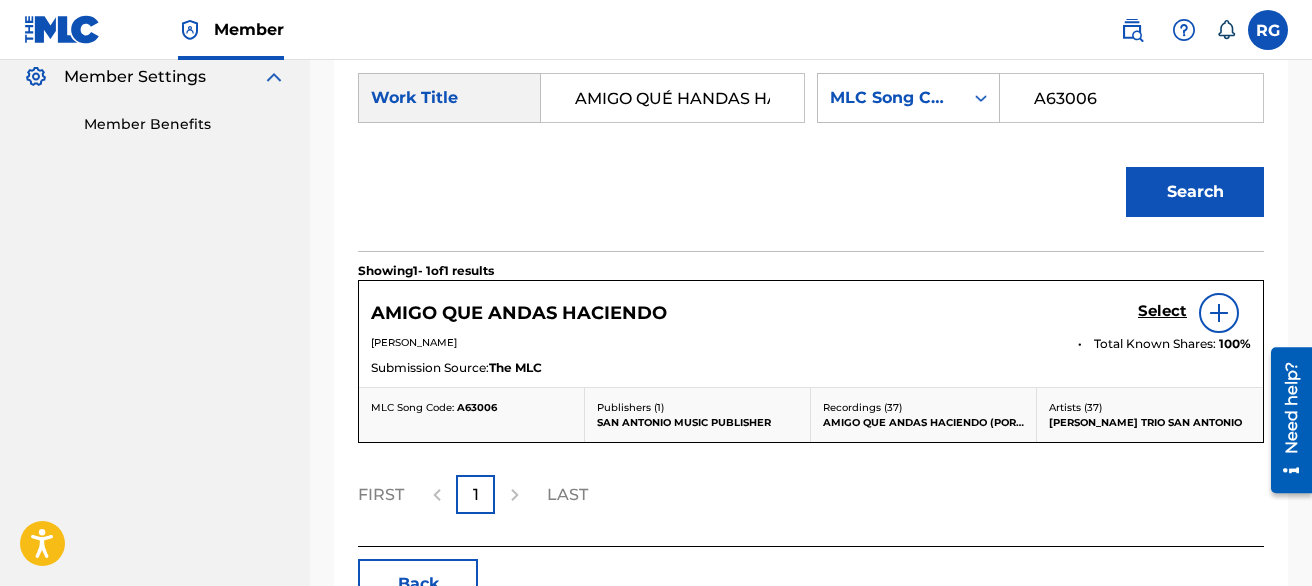 scroll, scrollTop: 634, scrollLeft: 0, axis: vertical 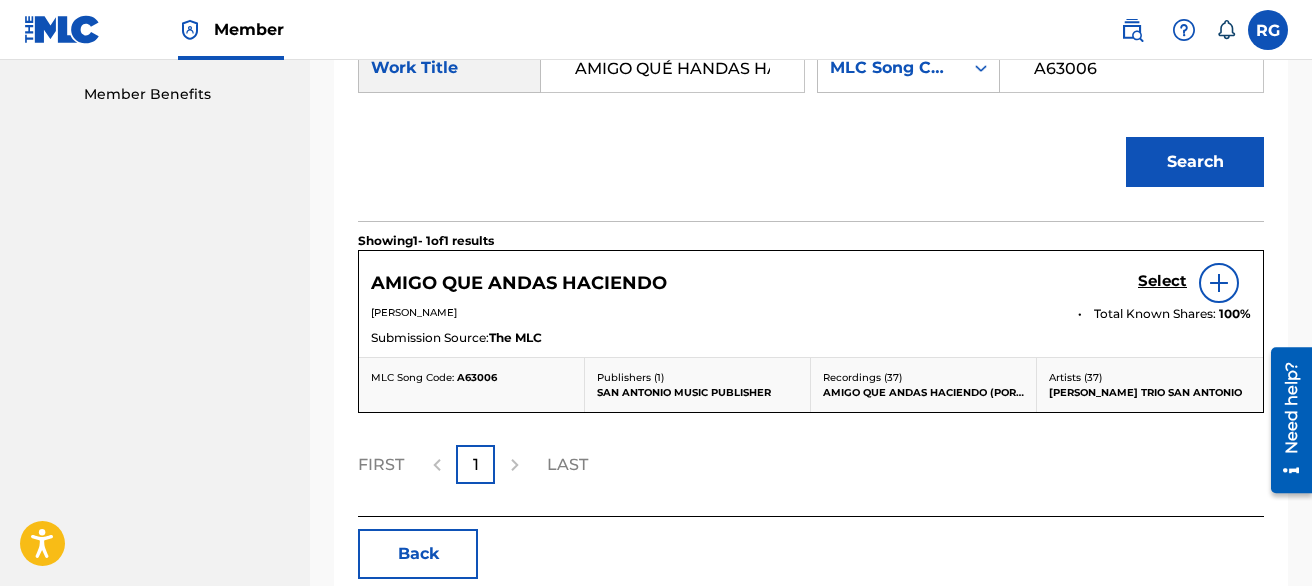 click on "Select" at bounding box center [1162, 281] 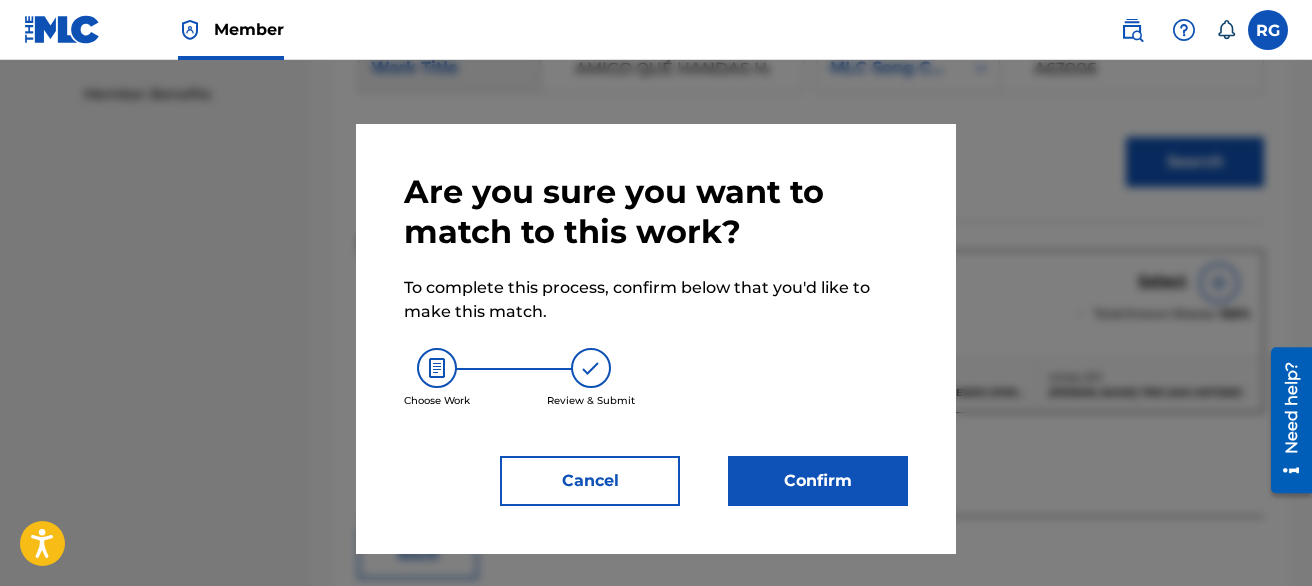 click on "Confirm" at bounding box center [818, 481] 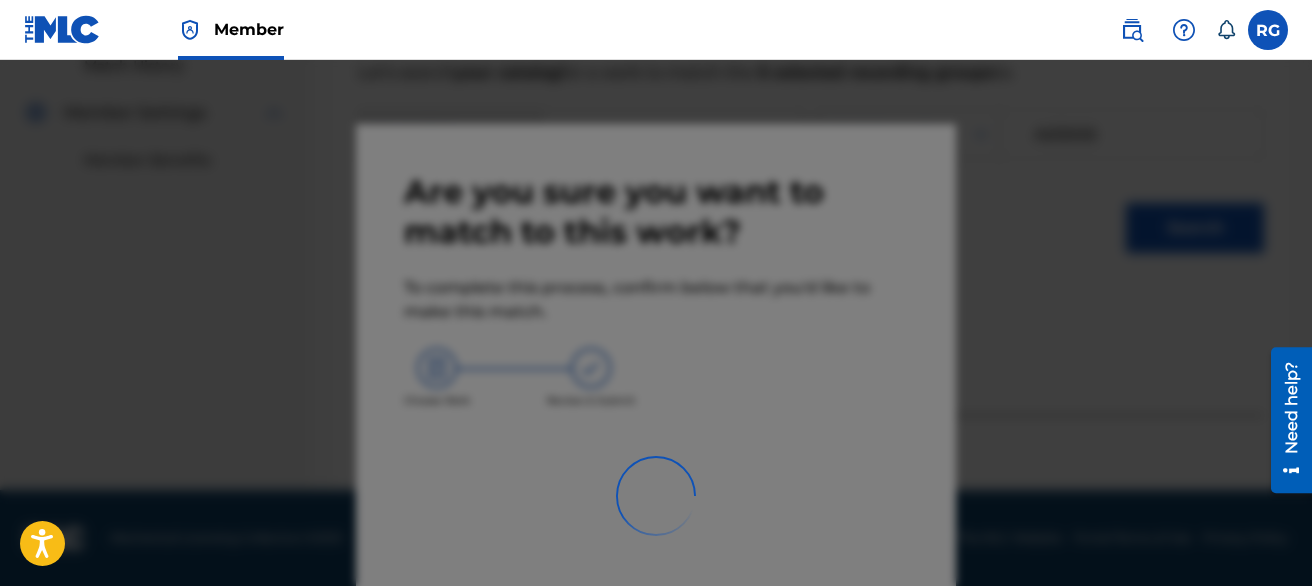 scroll, scrollTop: 273, scrollLeft: 0, axis: vertical 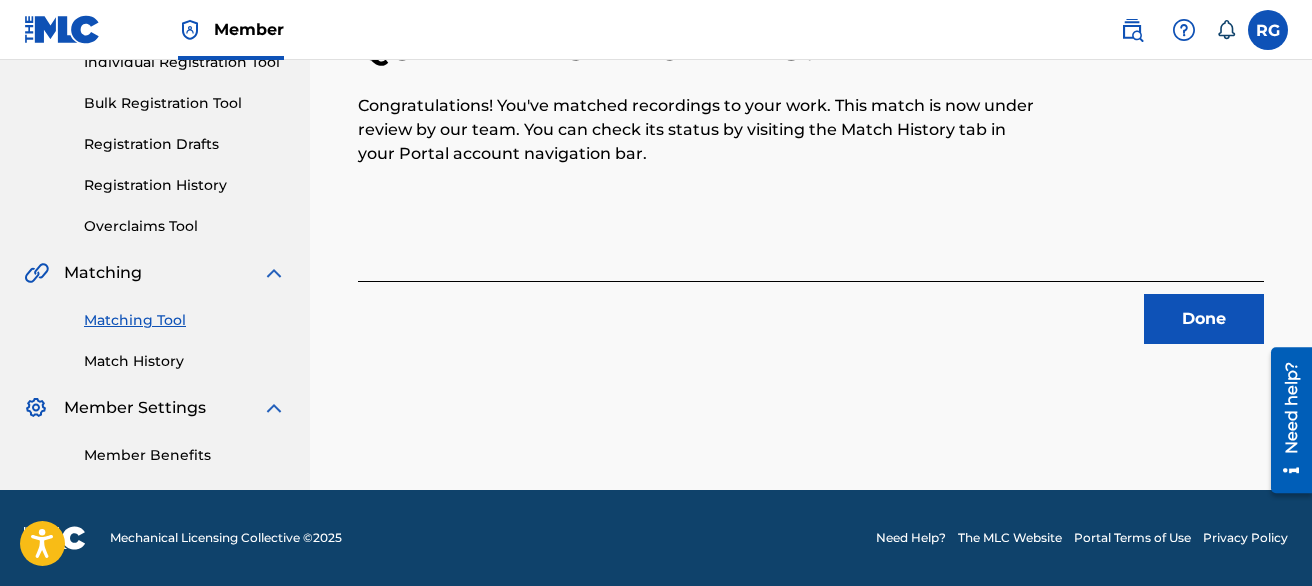 click on "Done" at bounding box center (1204, 319) 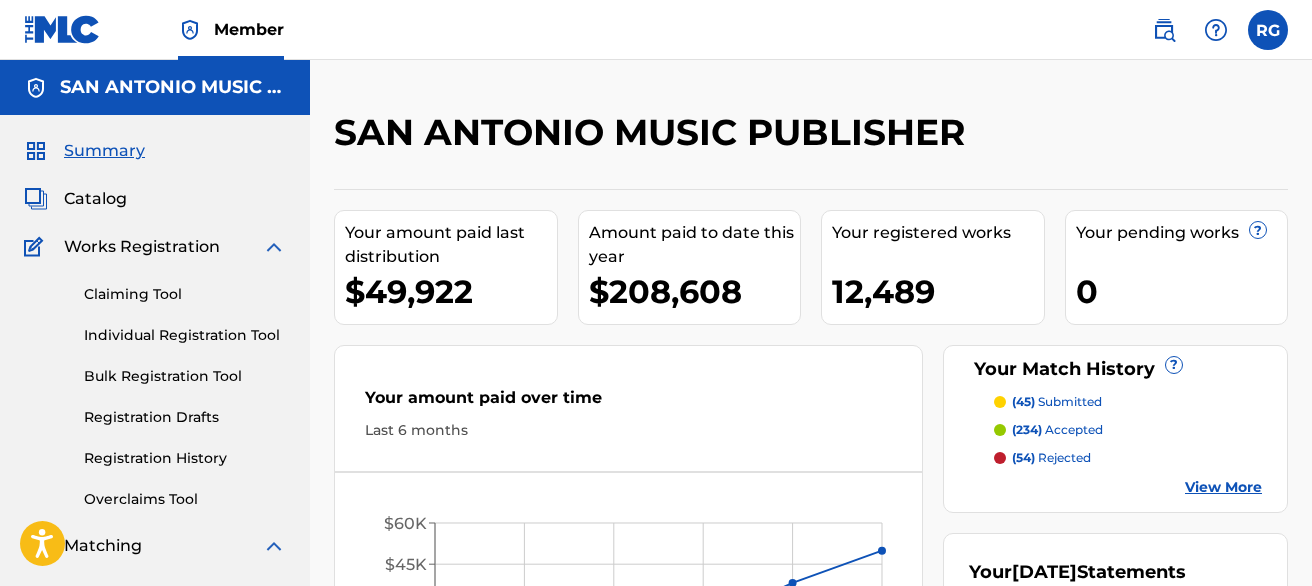 scroll, scrollTop: 80, scrollLeft: 0, axis: vertical 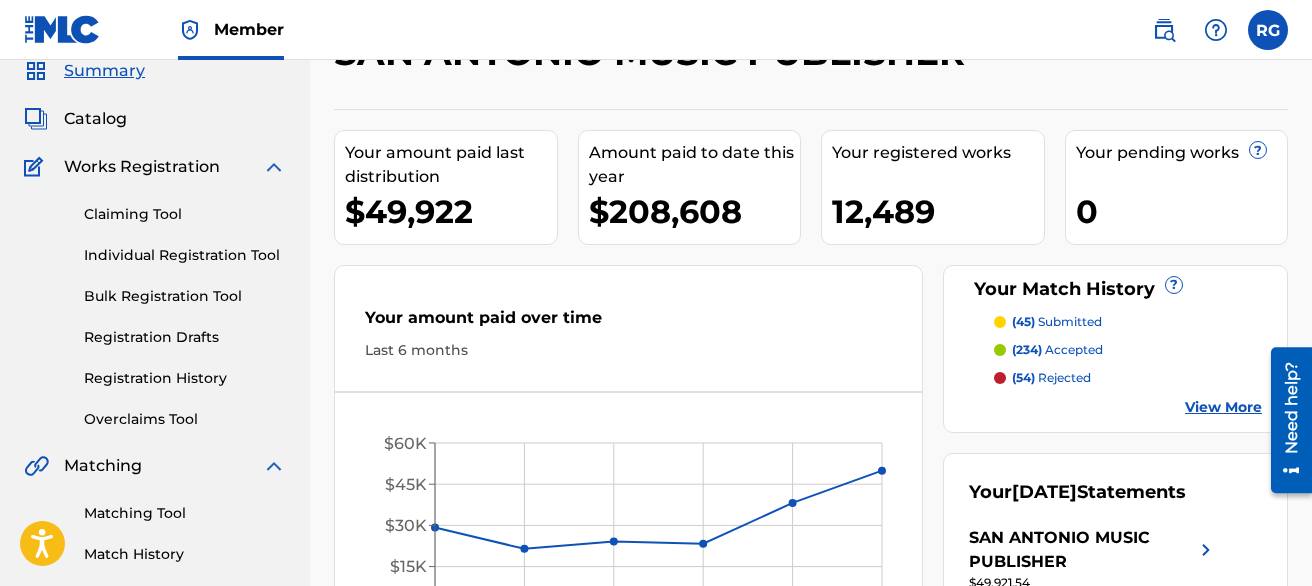 click at bounding box center [1268, 30] 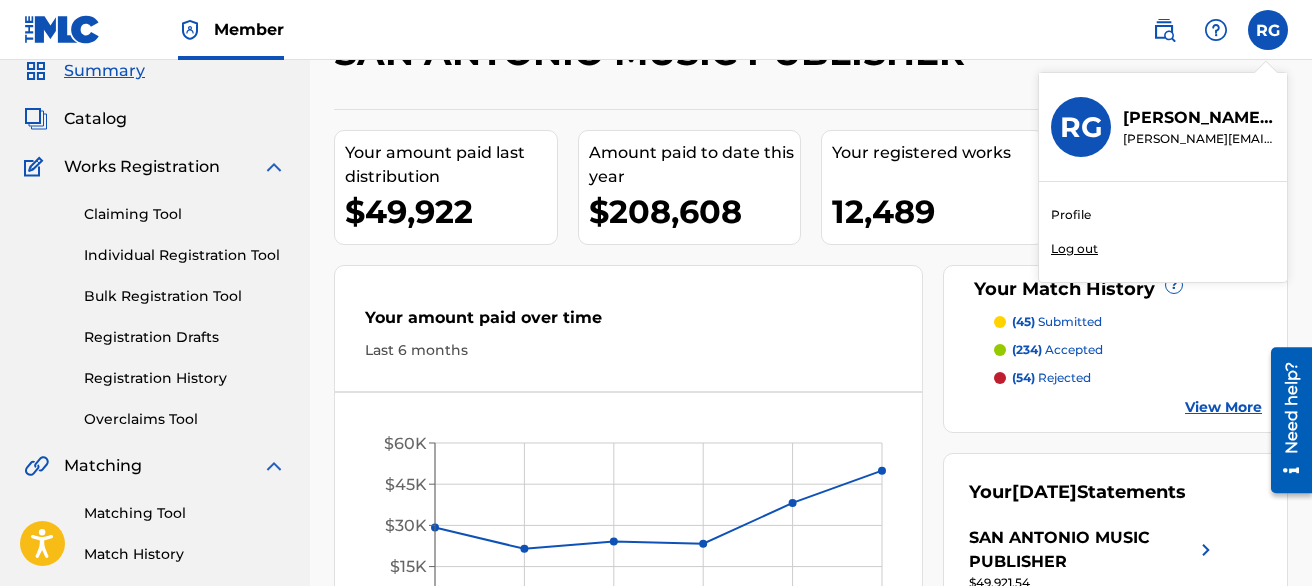 click on "Log out" at bounding box center (1074, 249) 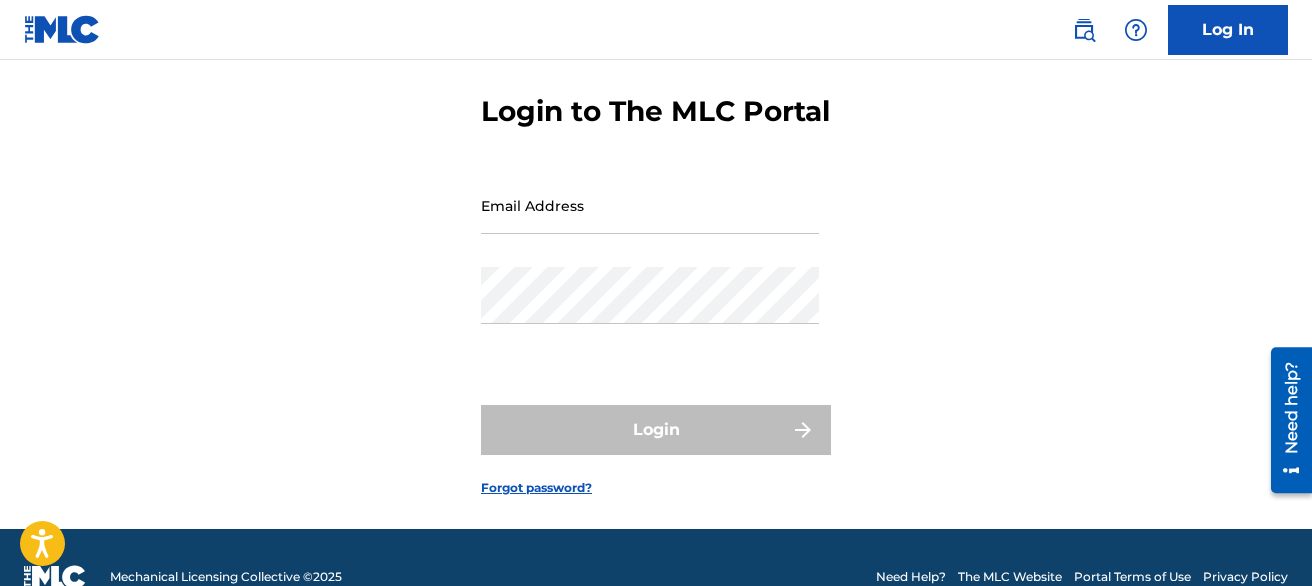 scroll, scrollTop: 0, scrollLeft: 0, axis: both 